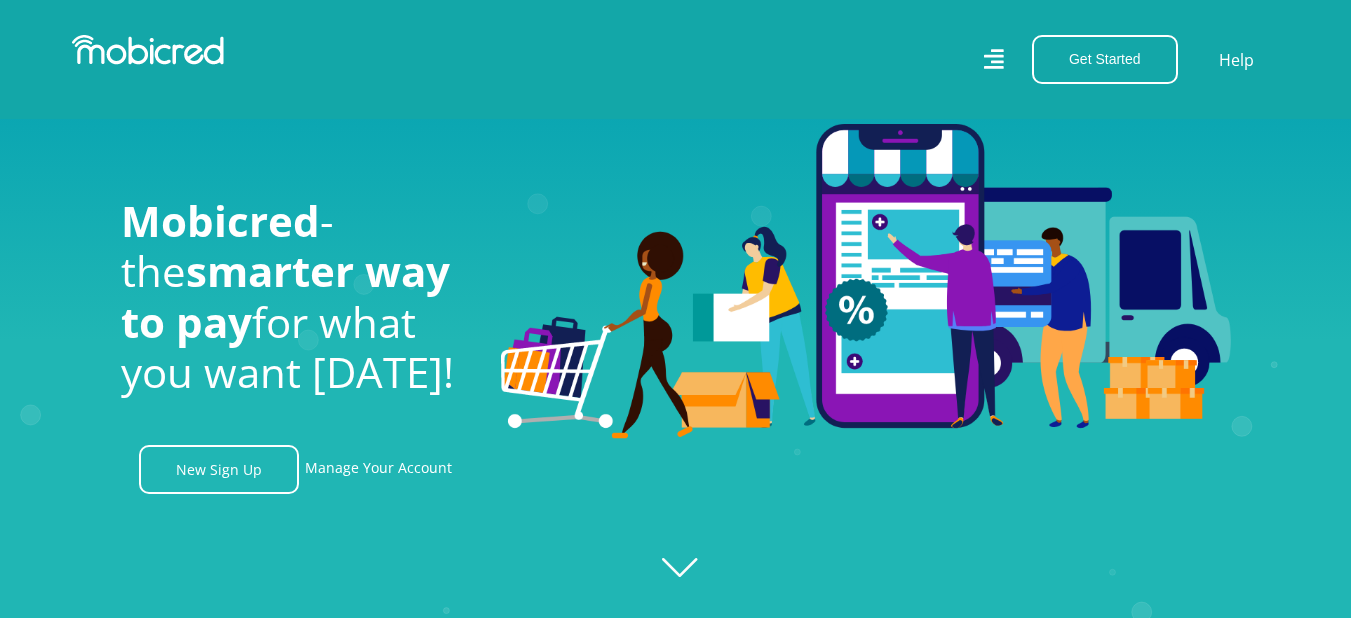 scroll, scrollTop: 1389, scrollLeft: 0, axis: vertical 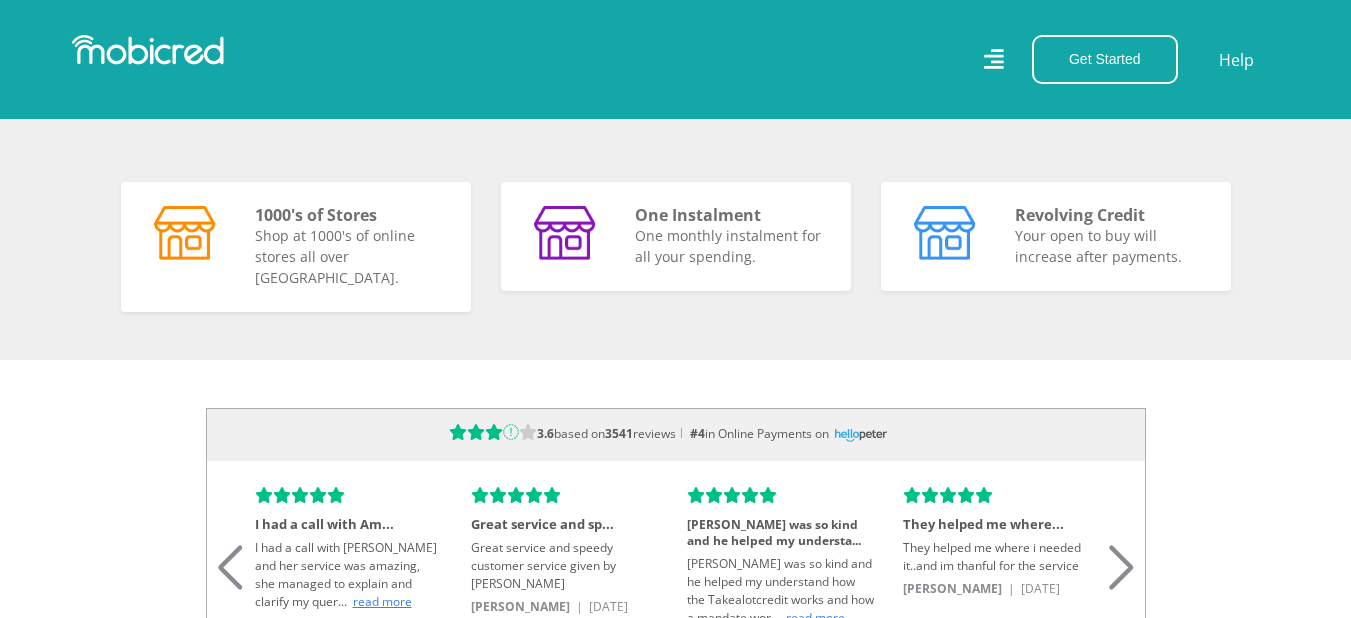 click on "Get Started
Open an Account
Account Holder Login
Help" at bounding box center [985, 59] 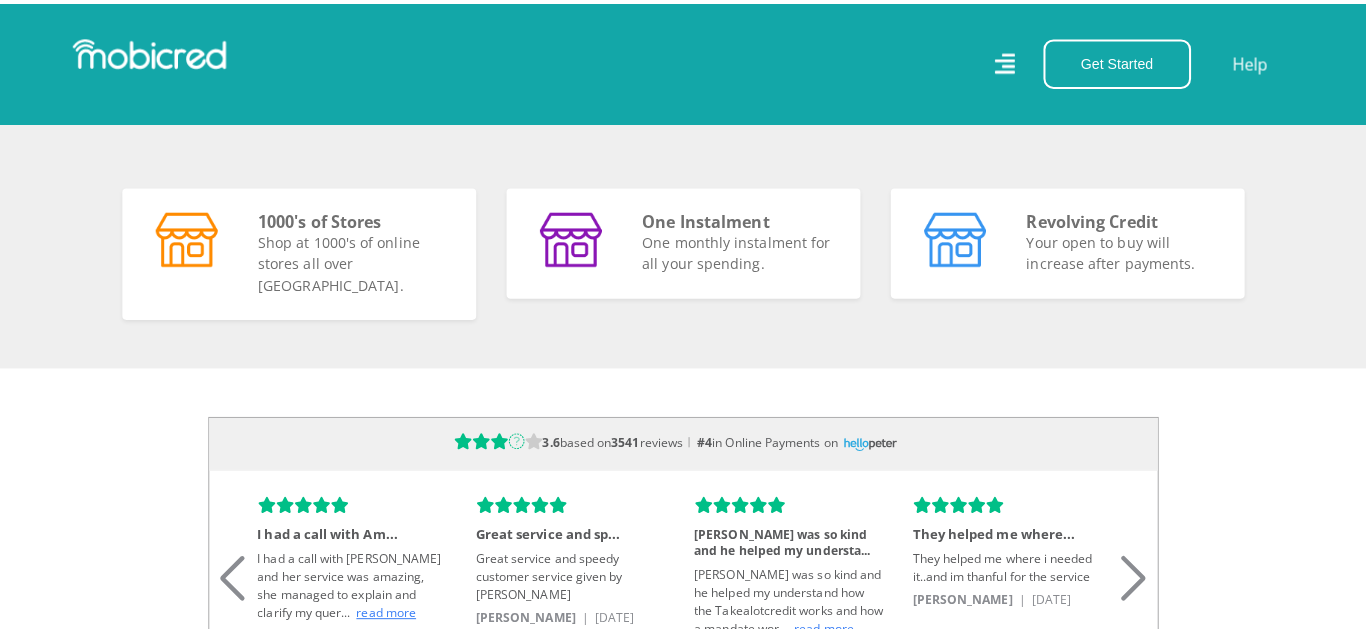 scroll, scrollTop: 0, scrollLeft: 0, axis: both 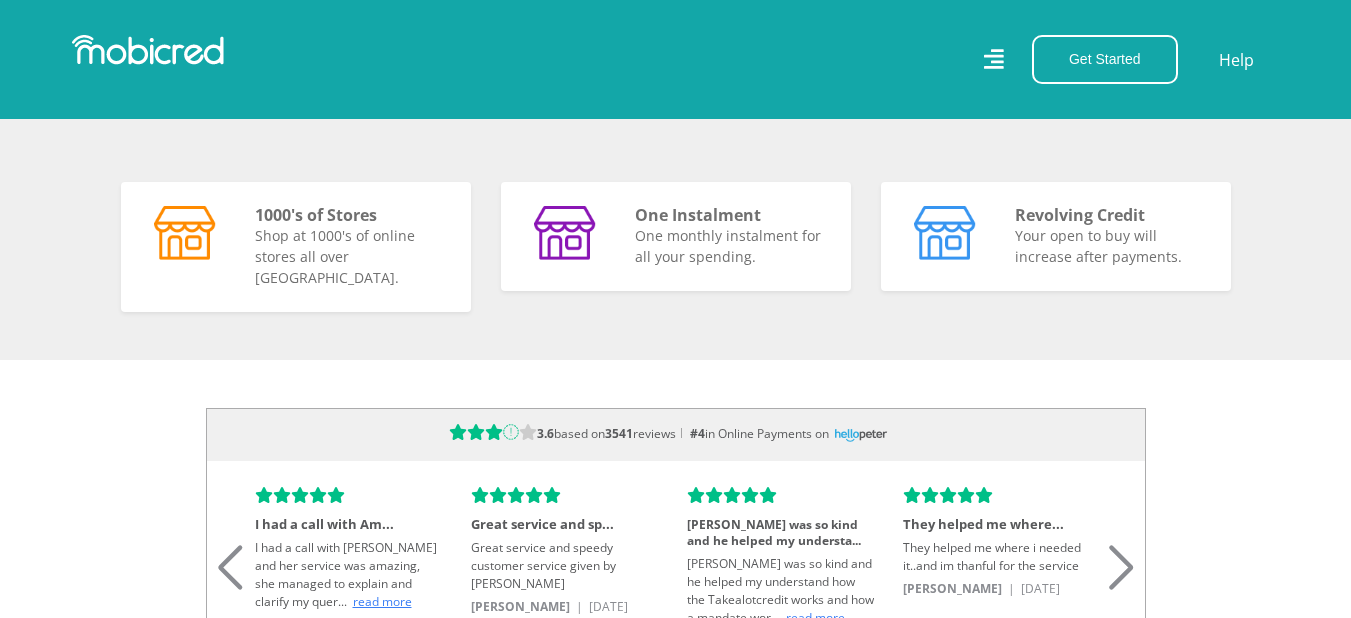 click 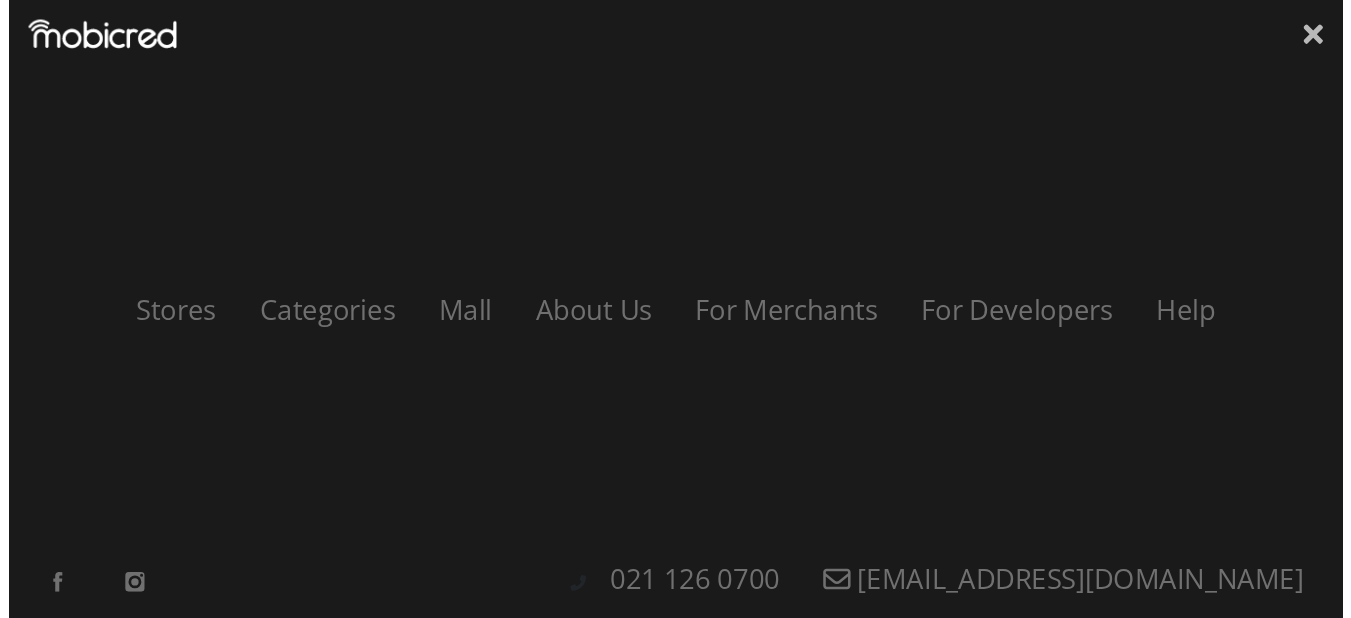 scroll, scrollTop: 0, scrollLeft: 1140, axis: horizontal 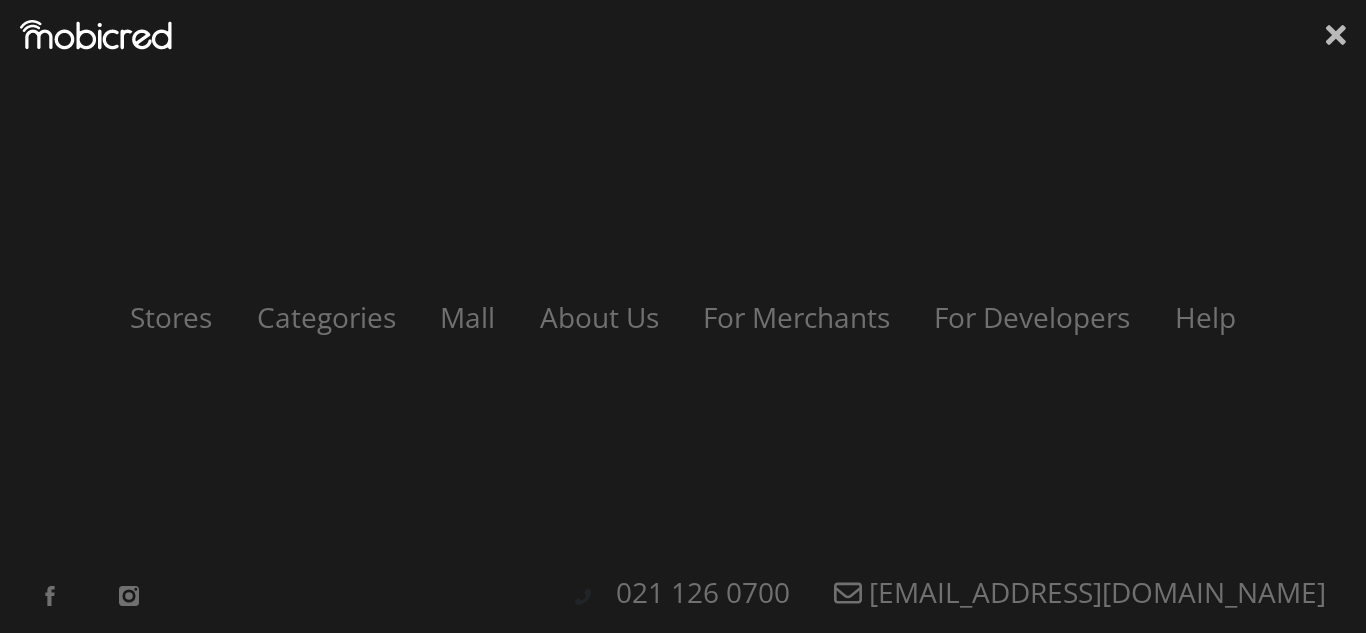 click 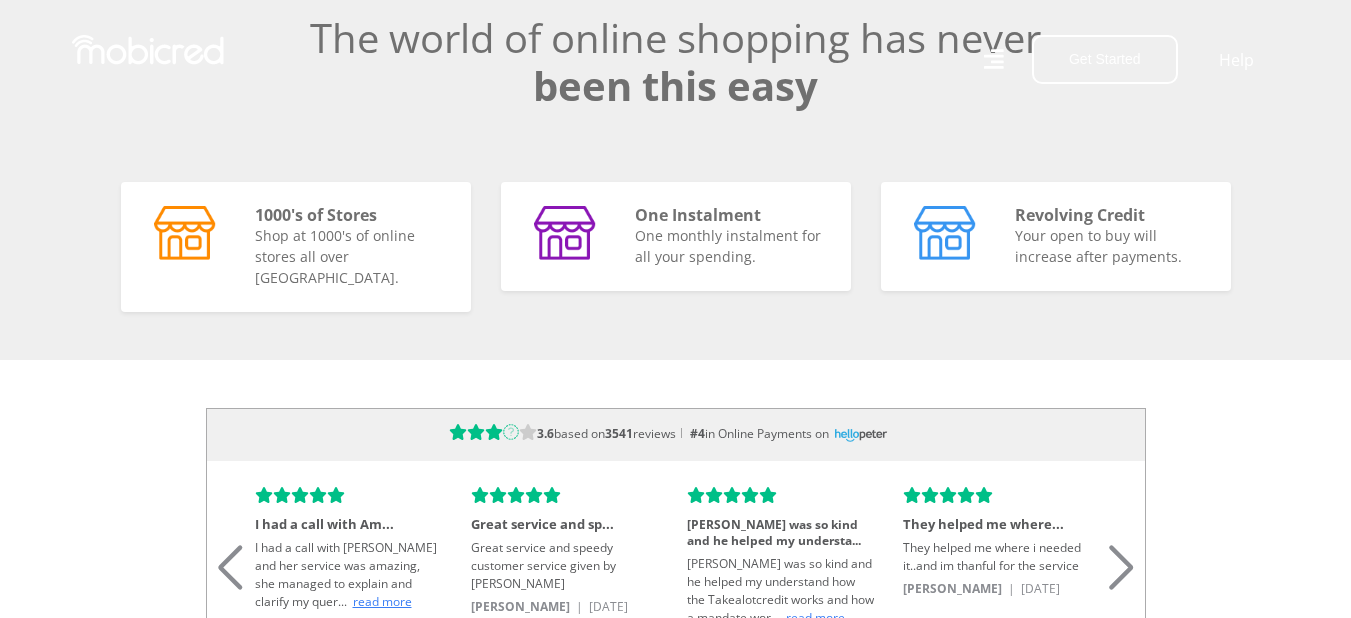 scroll, scrollTop: 0, scrollLeft: 2280, axis: horizontal 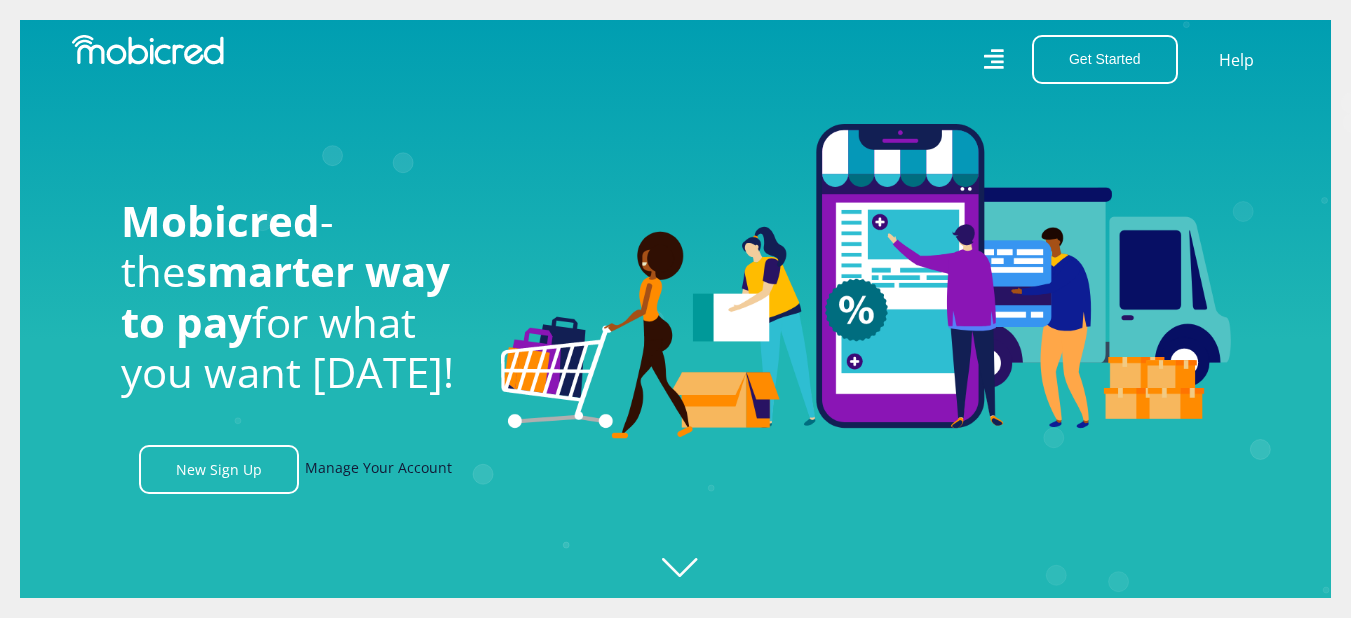 click on "Manage Your Account" at bounding box center (378, 469) 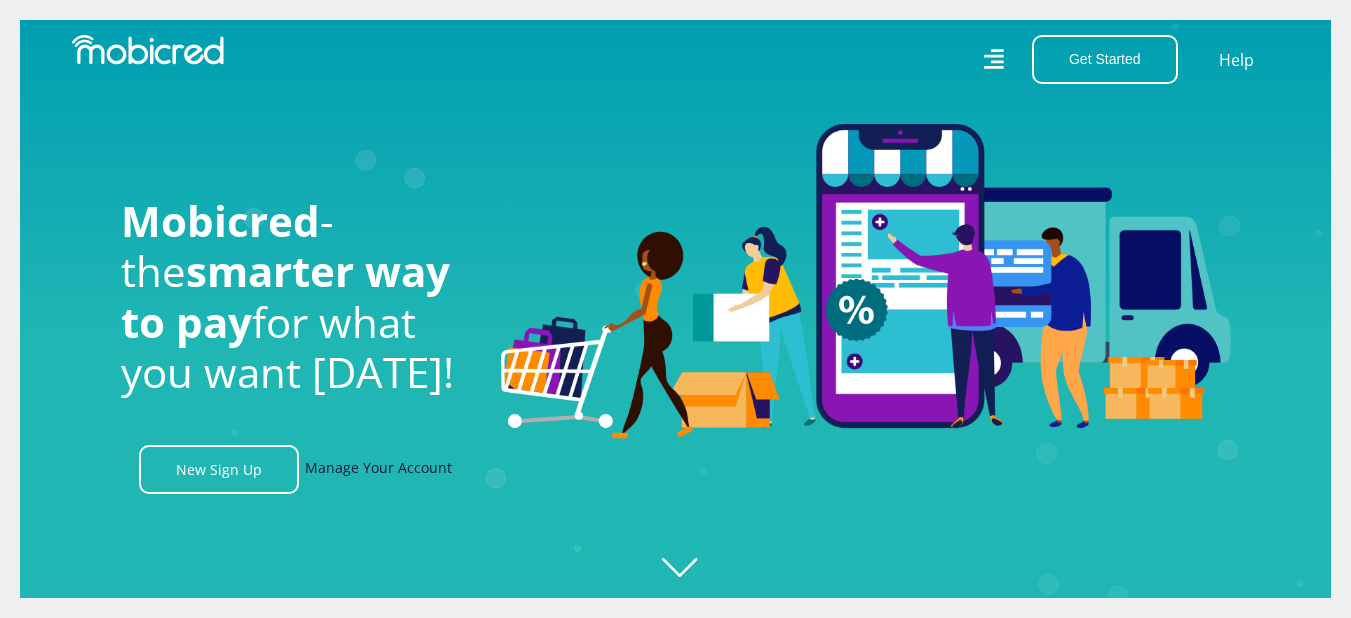 scroll, scrollTop: 0, scrollLeft: 4560, axis: horizontal 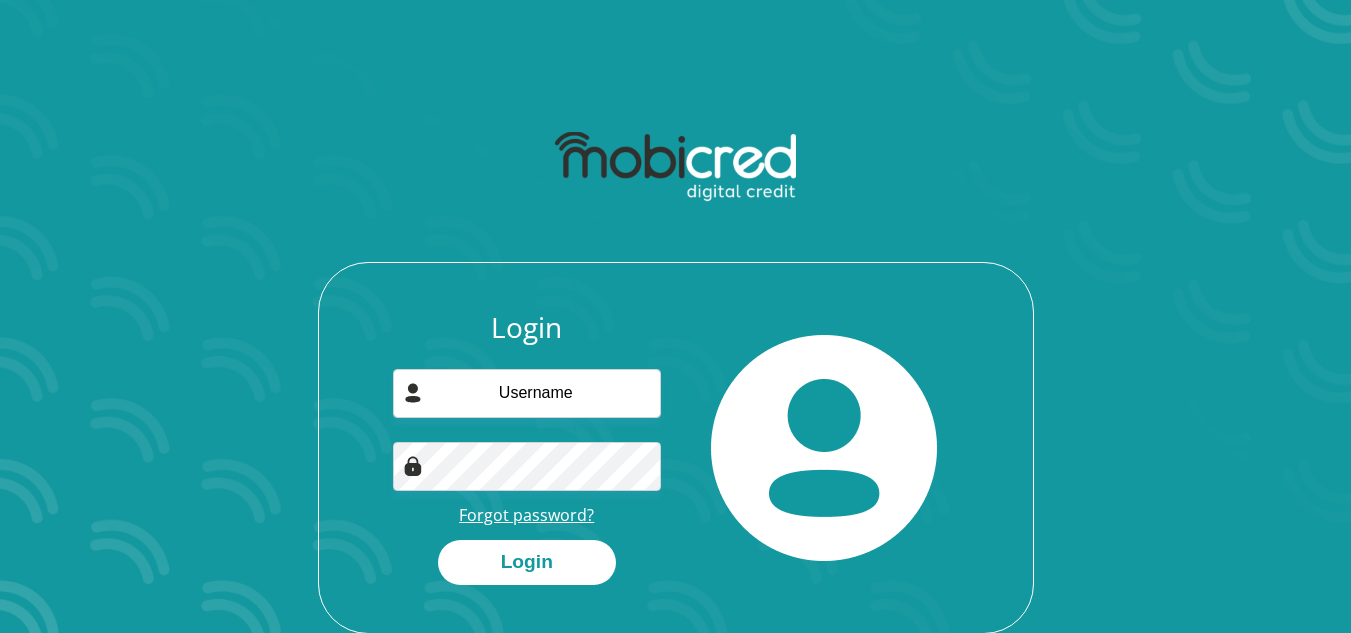 click on "Forgot password?" at bounding box center [526, 515] 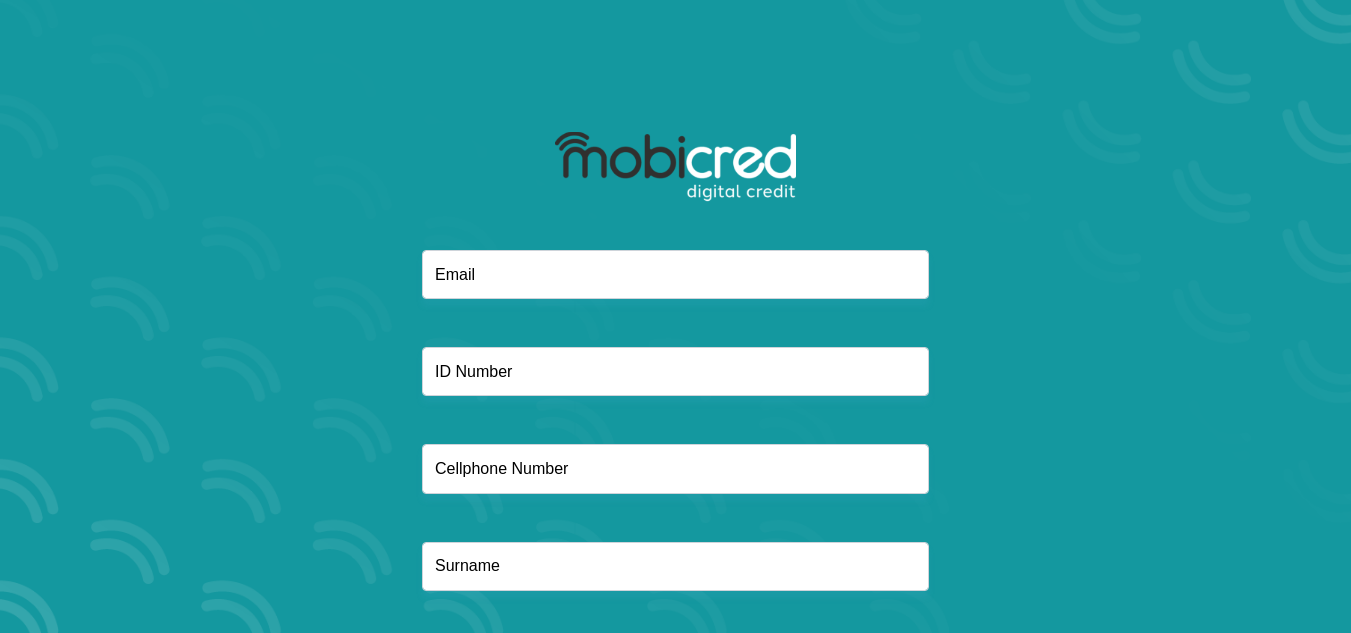 scroll, scrollTop: 0, scrollLeft: 0, axis: both 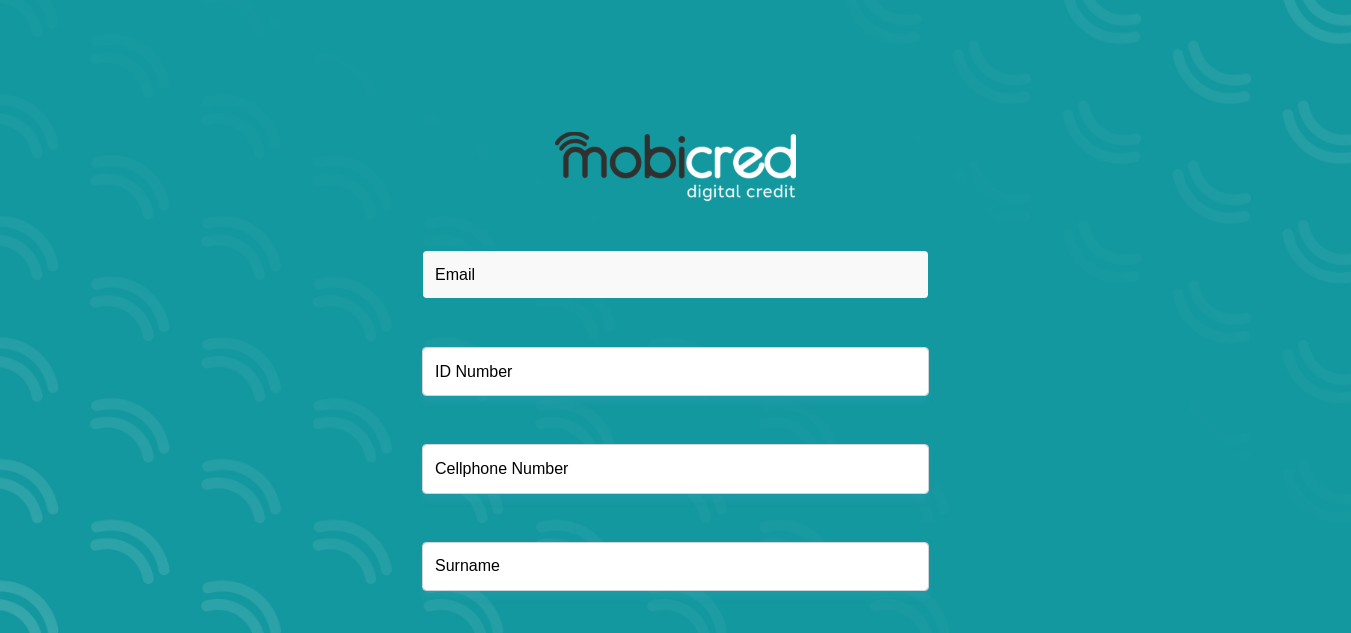 click at bounding box center [675, 274] 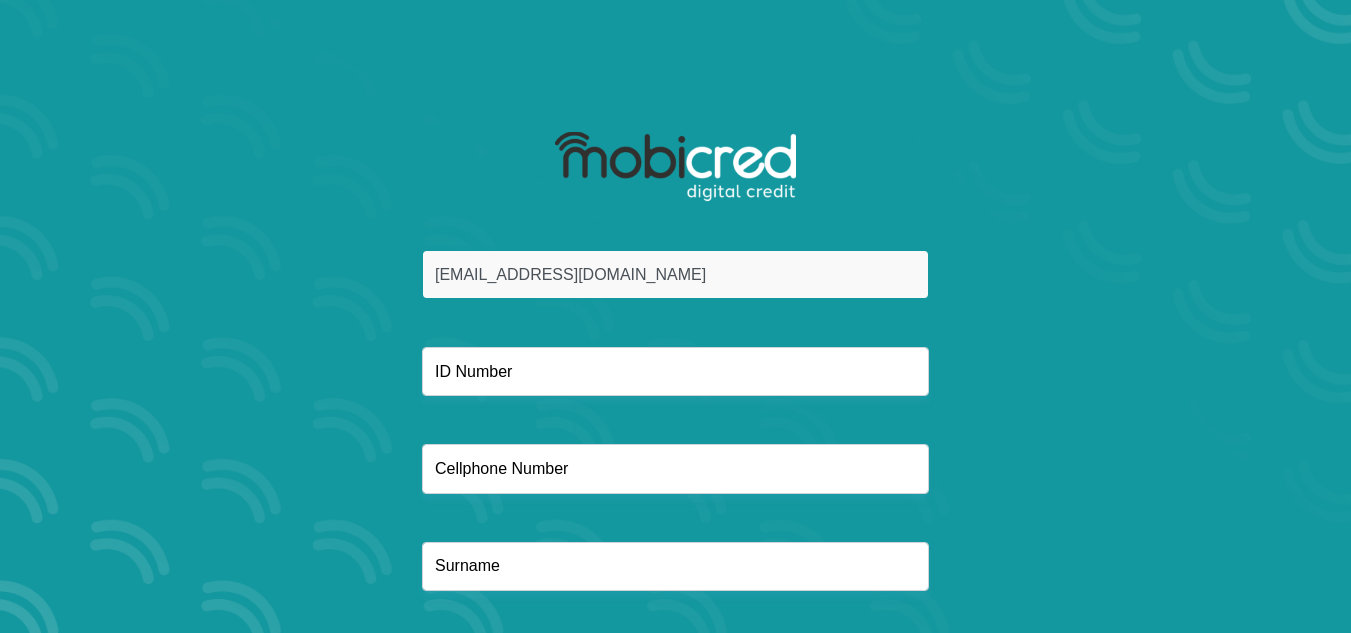 type on "[EMAIL_ADDRESS][DOMAIN_NAME]" 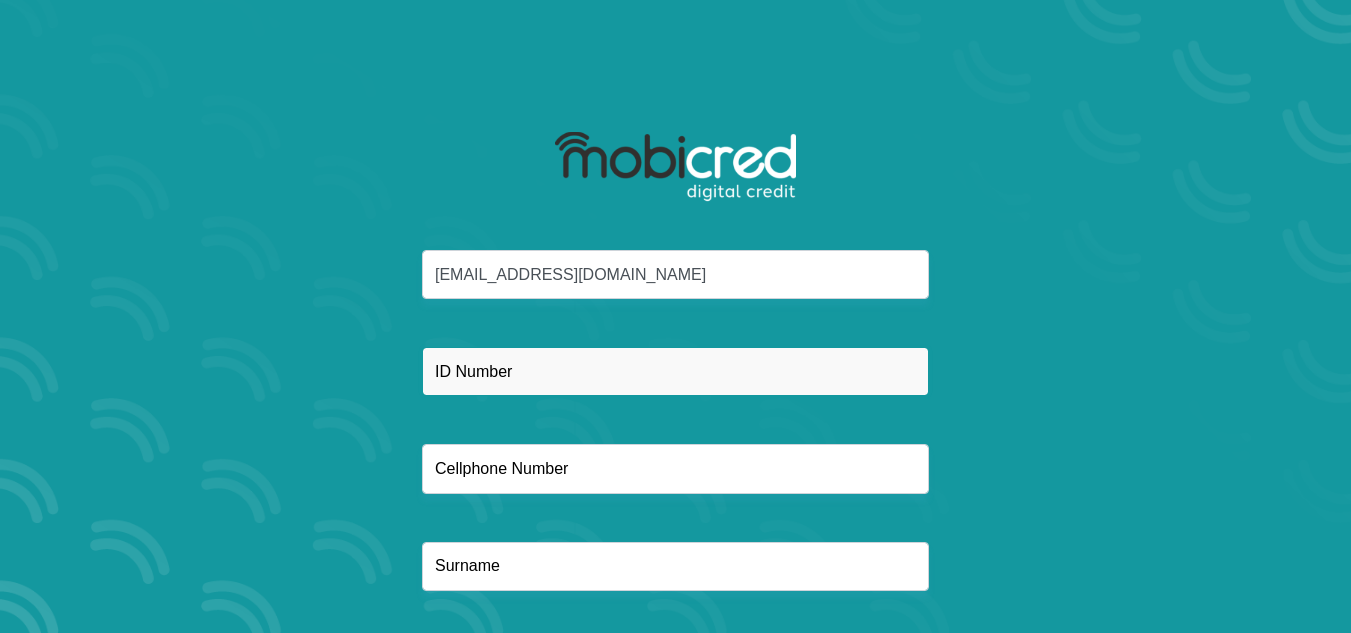 click at bounding box center (675, 371) 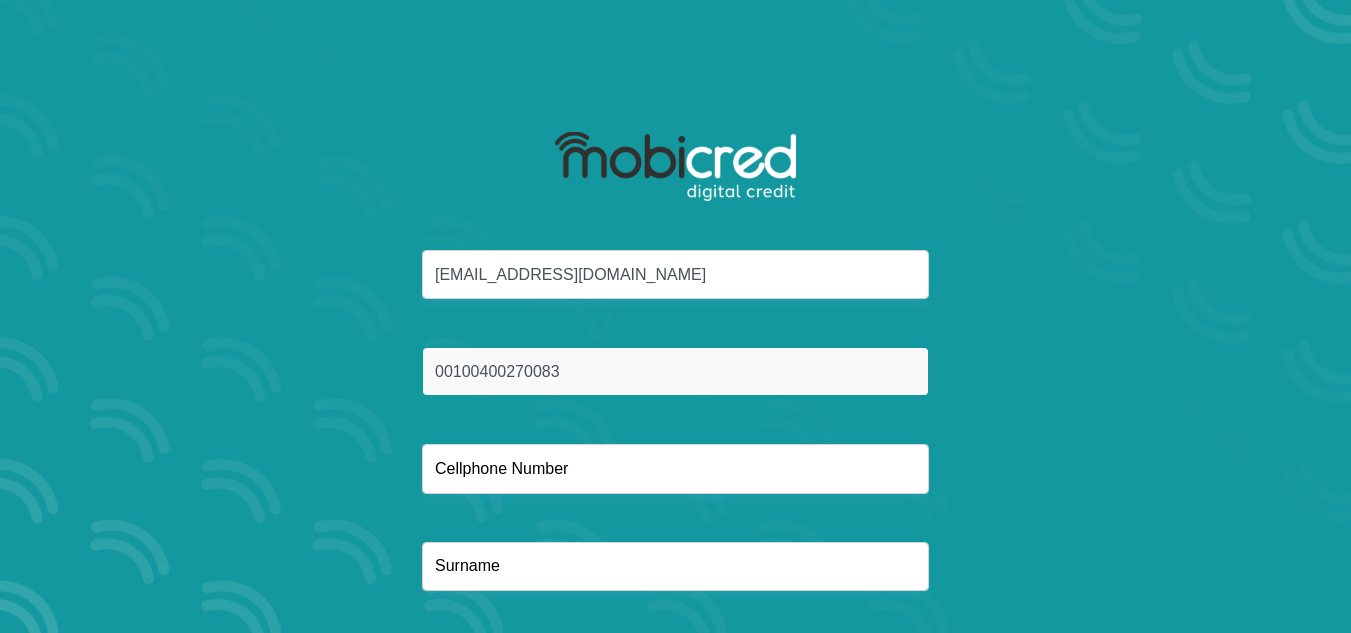 type on "00100400270083" 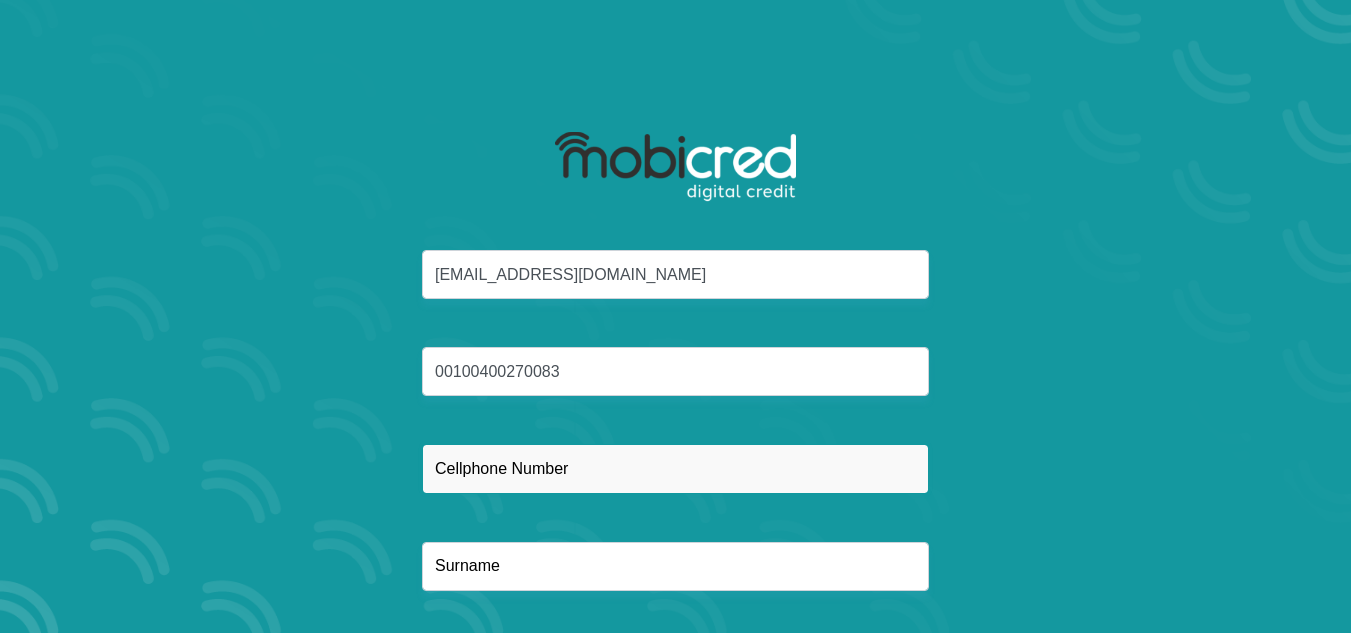 click at bounding box center [675, 468] 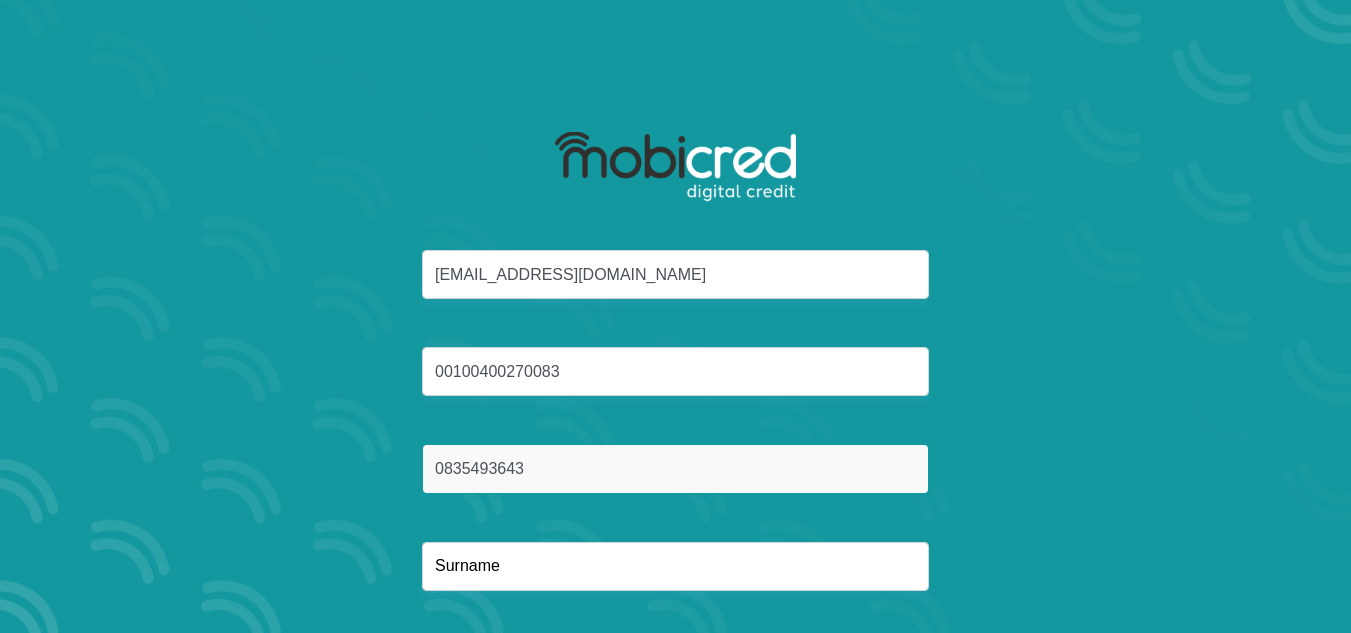 type on "0835493643" 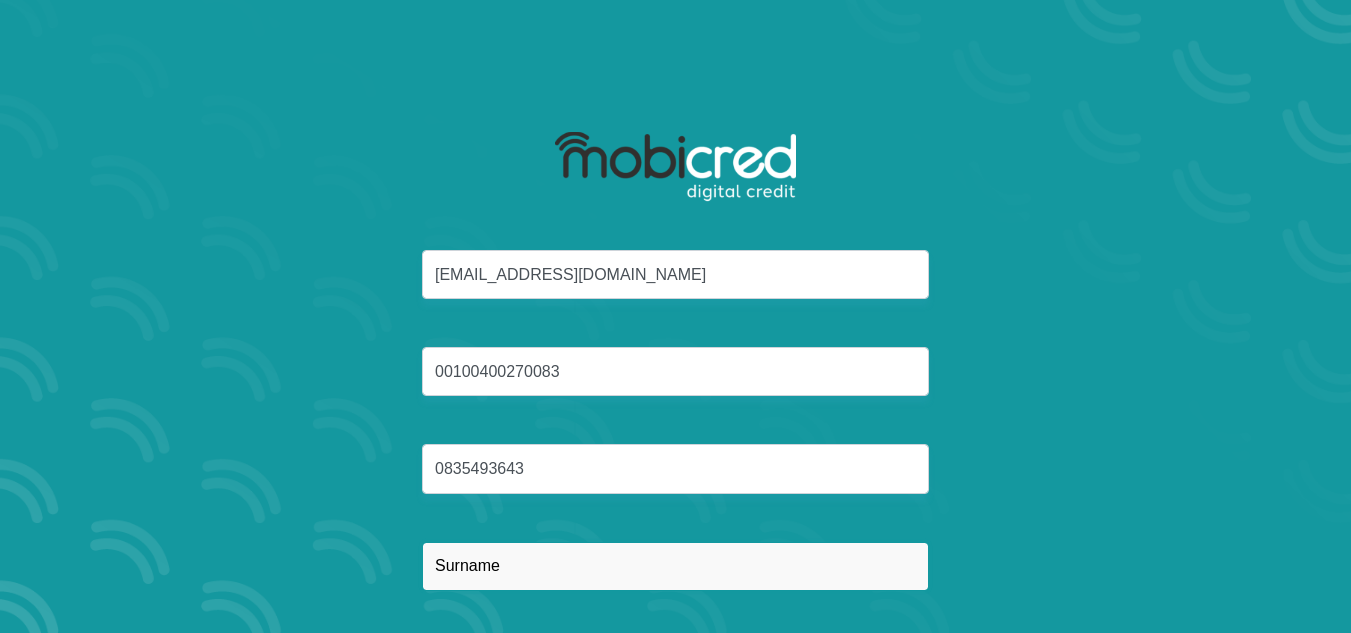 click at bounding box center [675, 566] 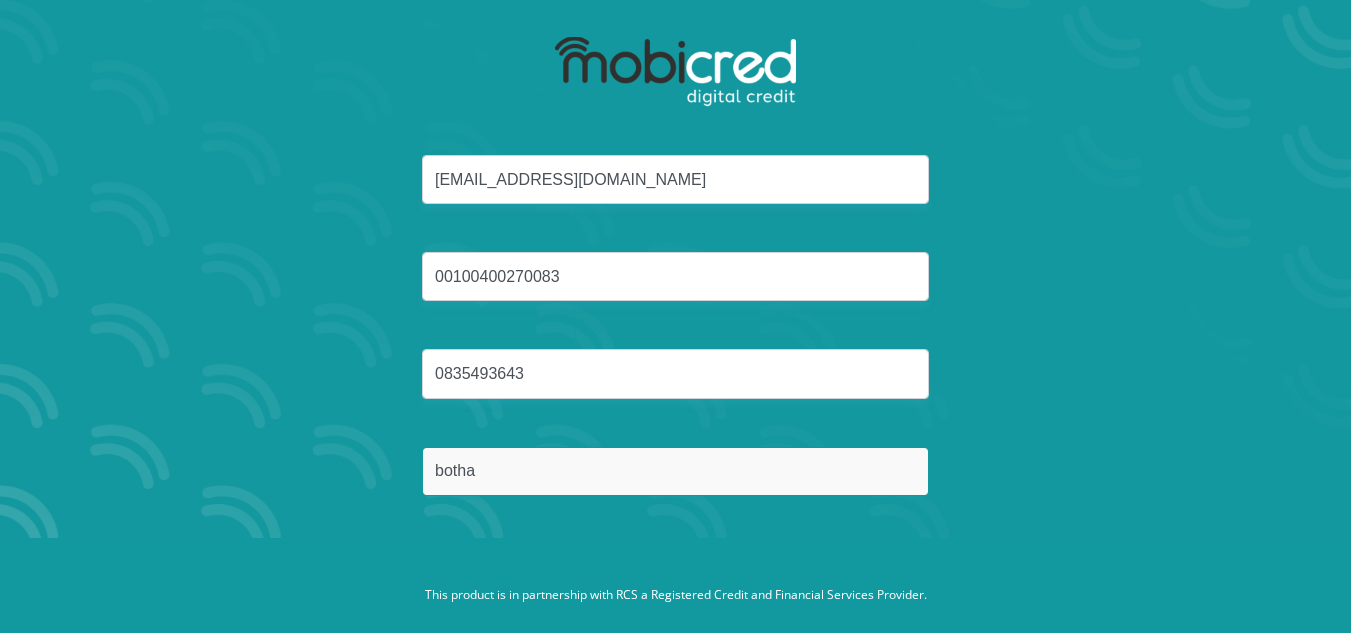 scroll, scrollTop: 114, scrollLeft: 0, axis: vertical 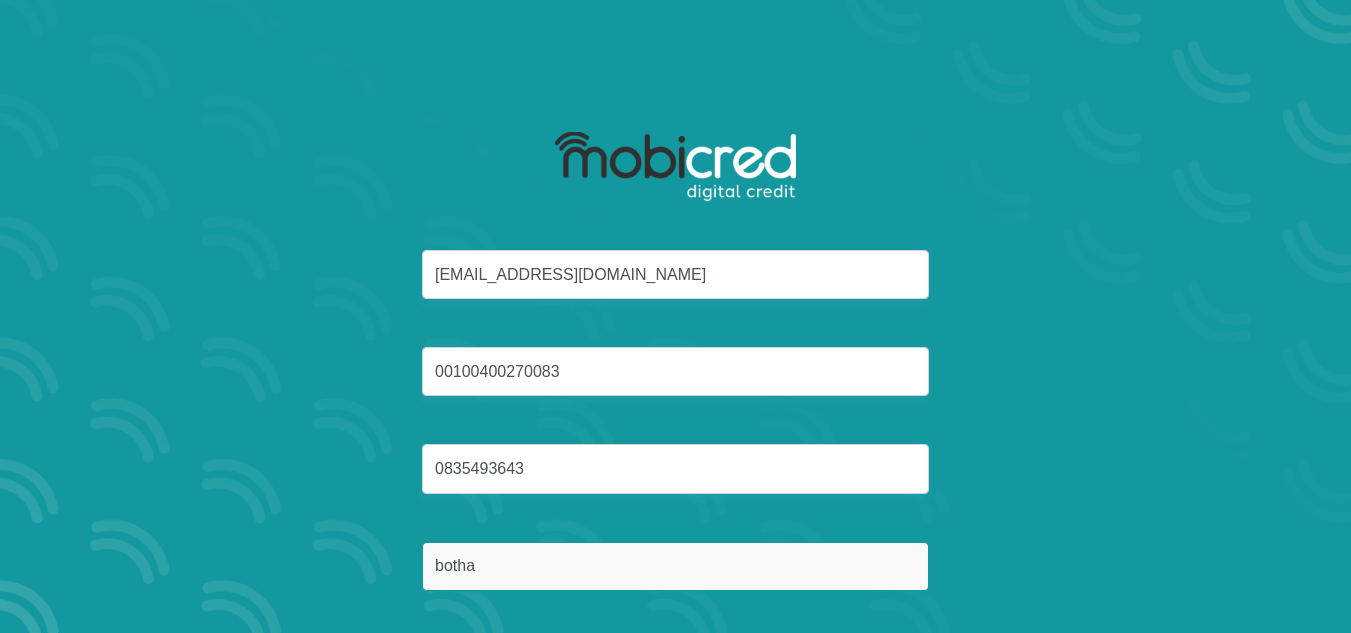 type on "botha" 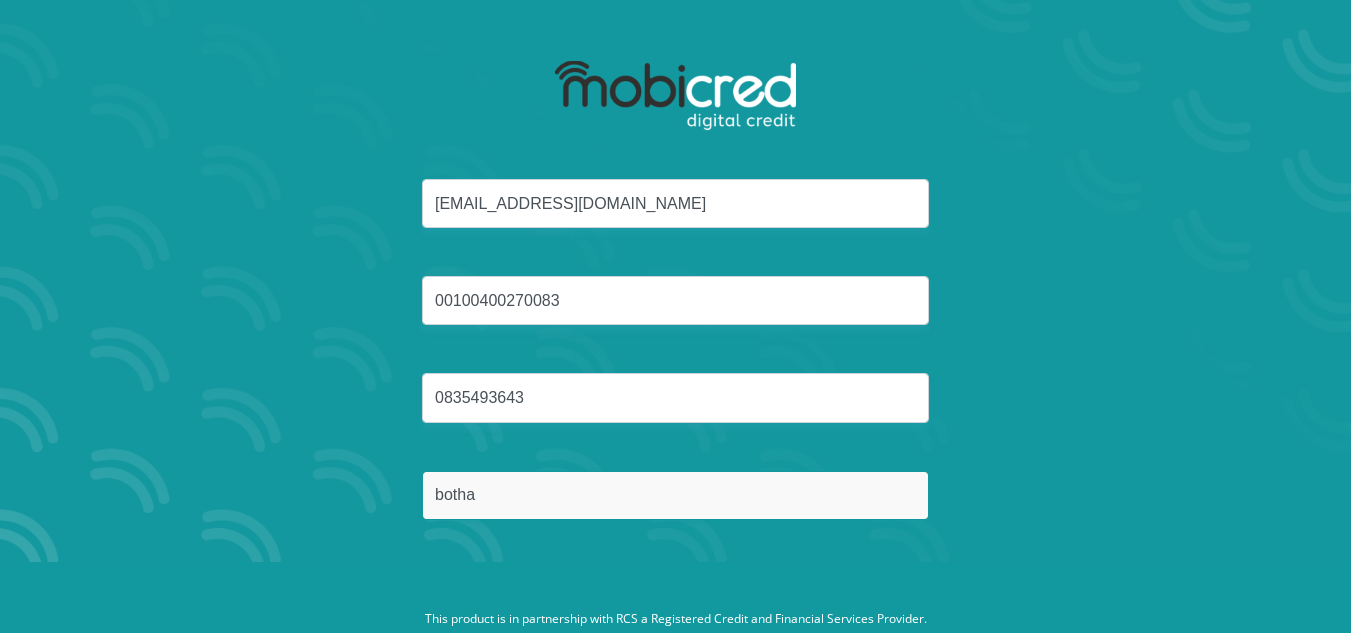 scroll, scrollTop: 114, scrollLeft: 0, axis: vertical 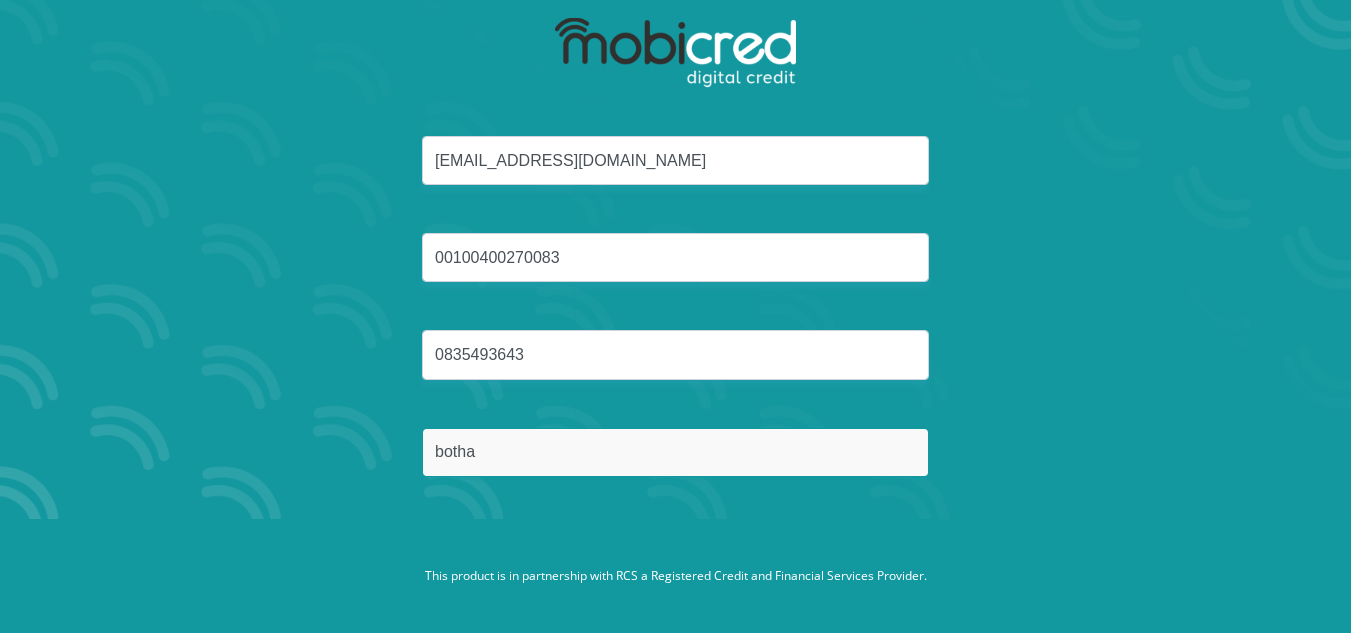 click on "Reset Password" at bounding box center (675, 547) 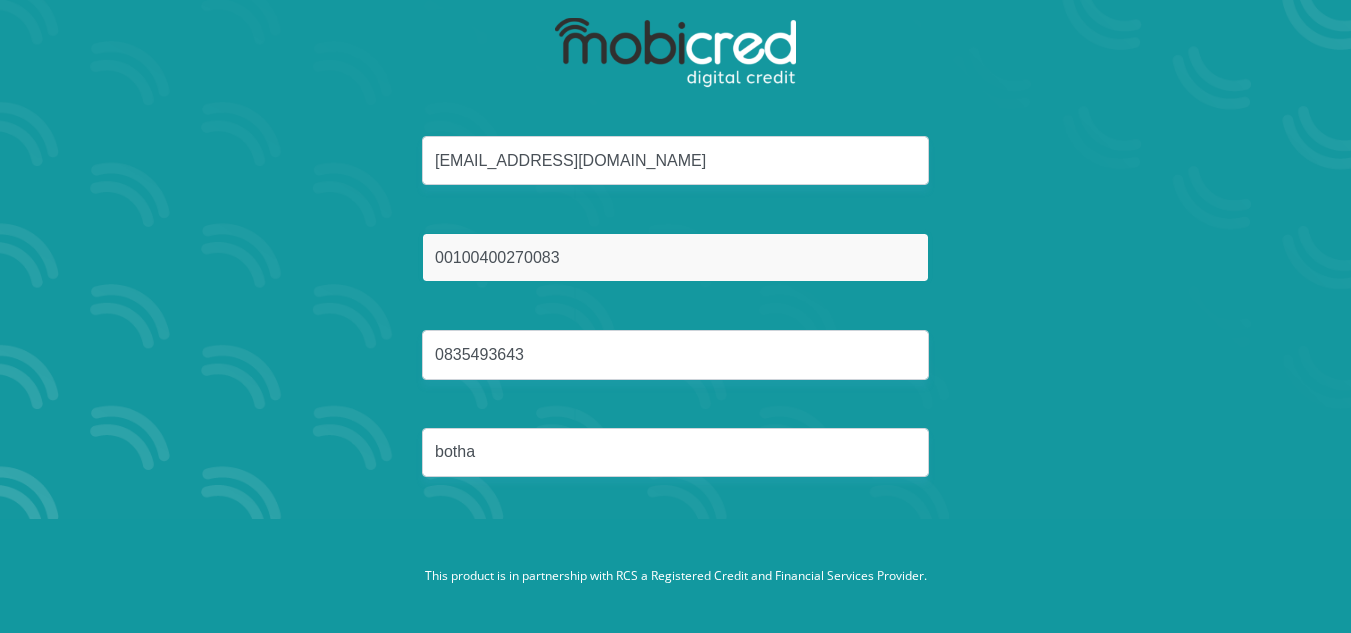 drag, startPoint x: 674, startPoint y: 273, endPoint x: 562, endPoint y: 261, distance: 112.64102 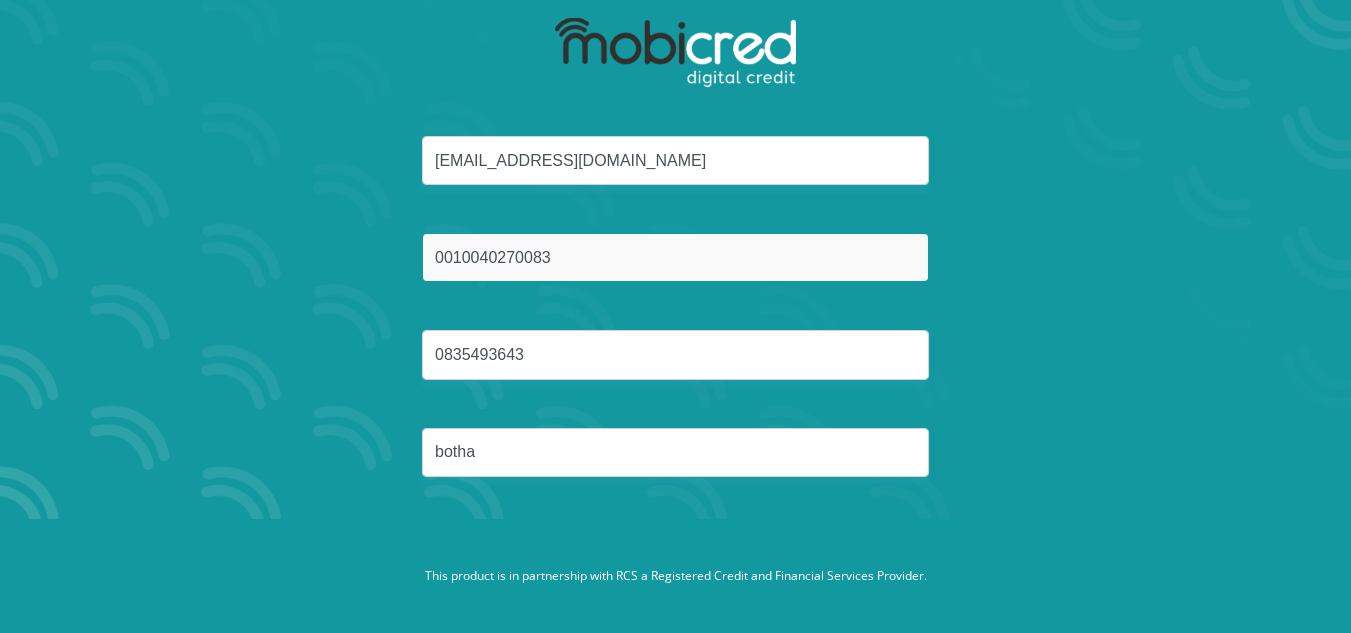click on "Reset Password" at bounding box center [675, 547] 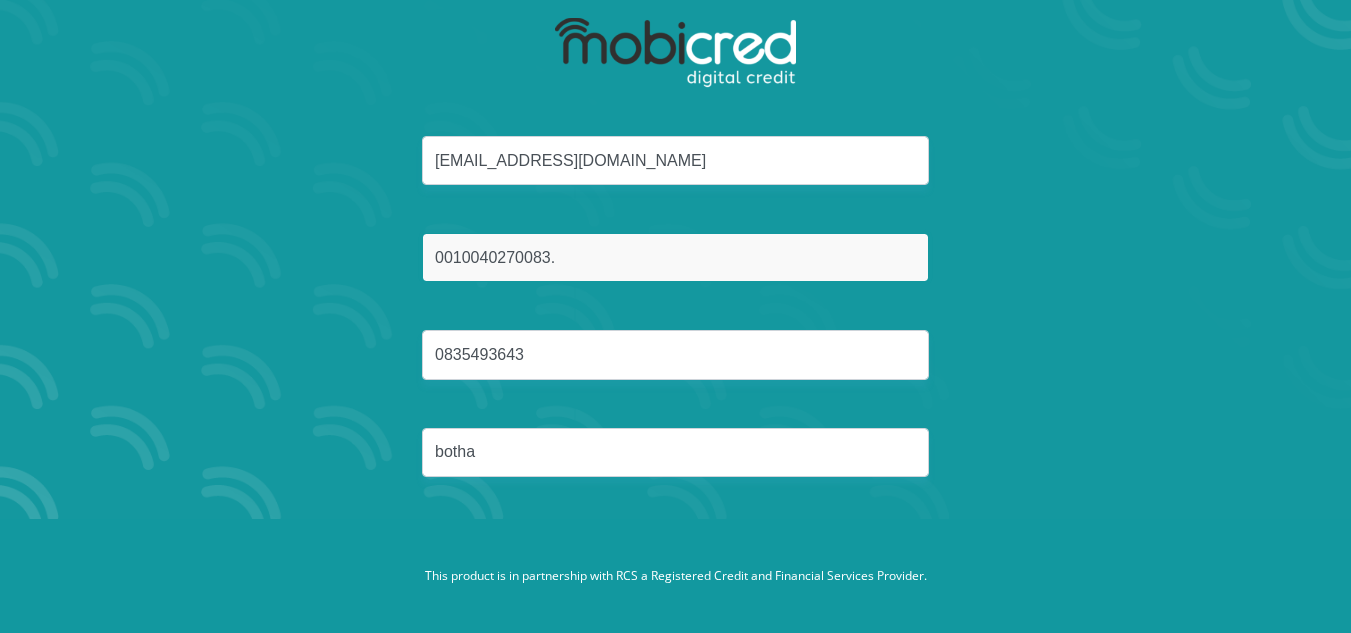 type on "0010040270083" 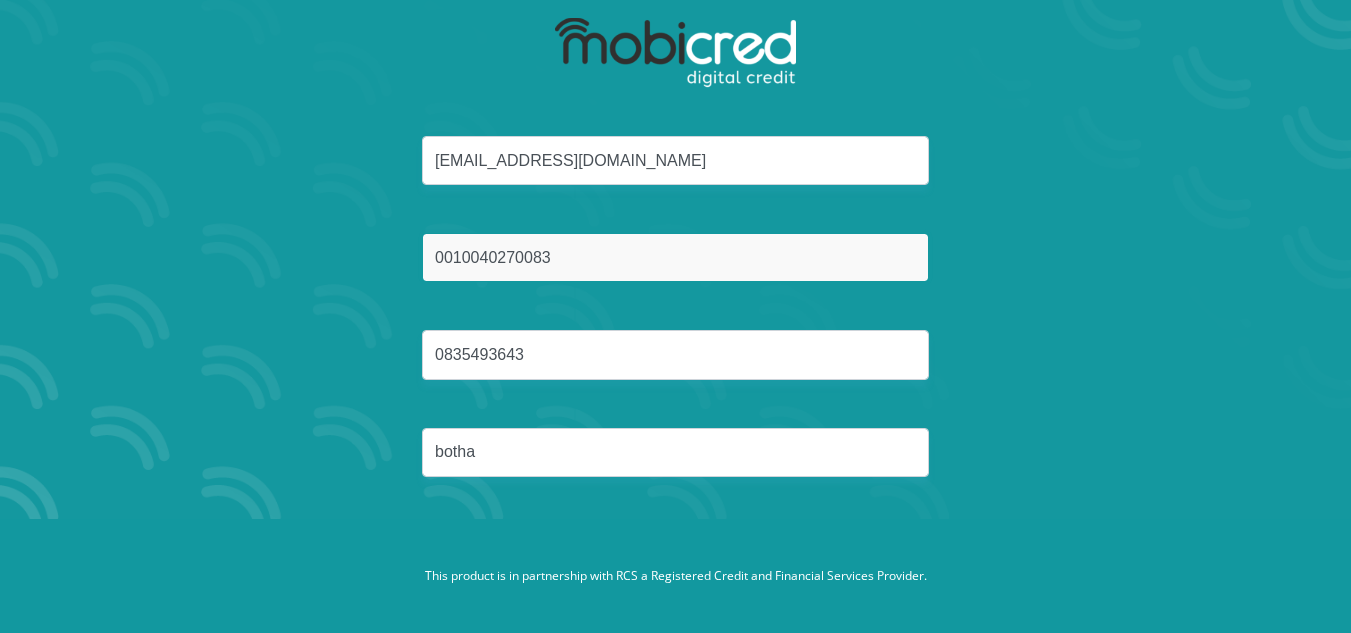 scroll, scrollTop: 0, scrollLeft: 0, axis: both 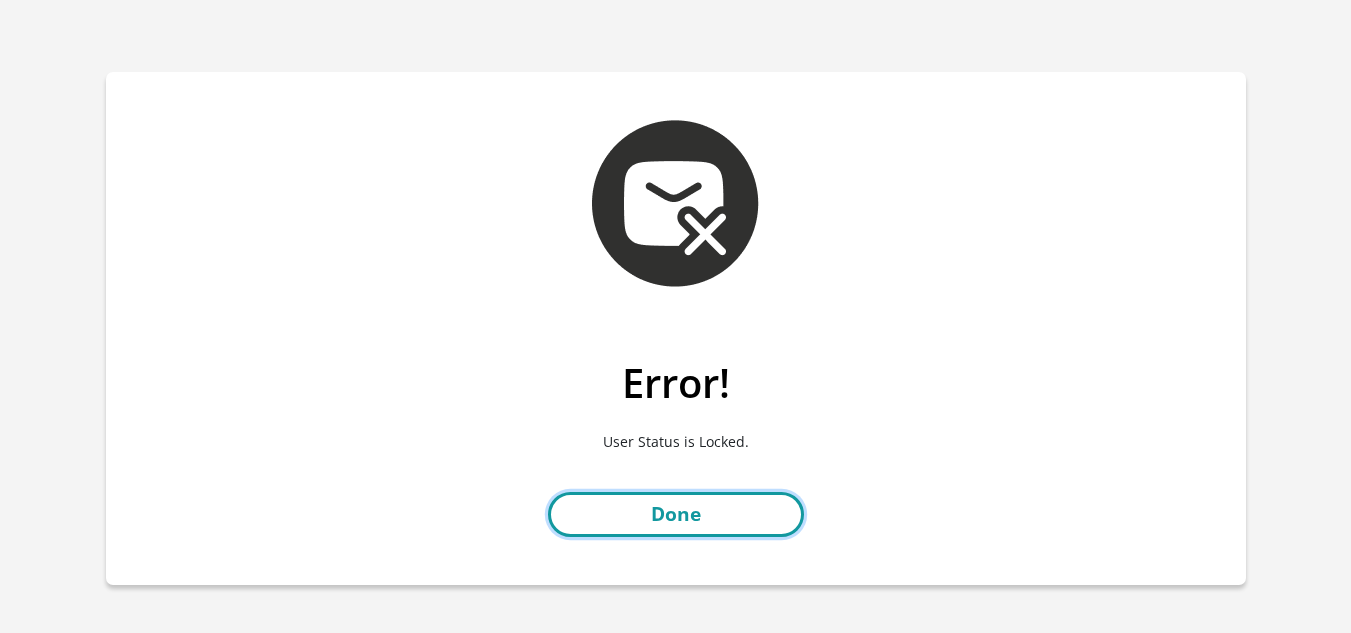 click on "Done" at bounding box center (676, 514) 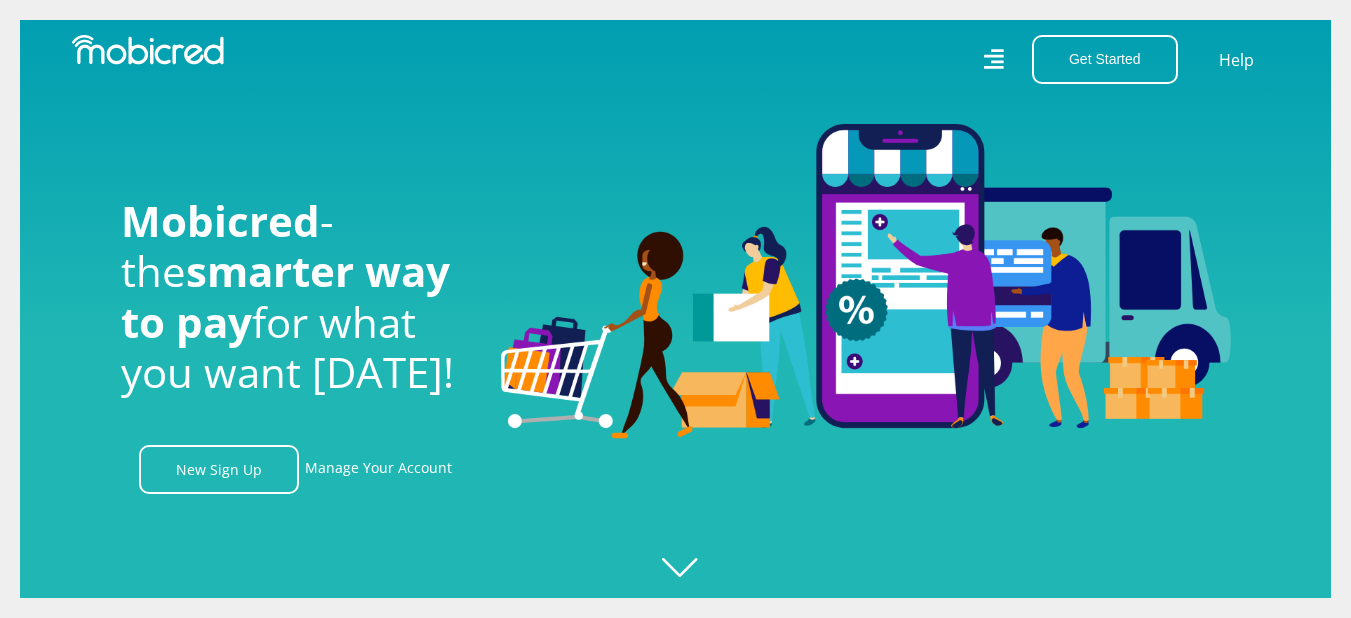 scroll, scrollTop: 0, scrollLeft: 0, axis: both 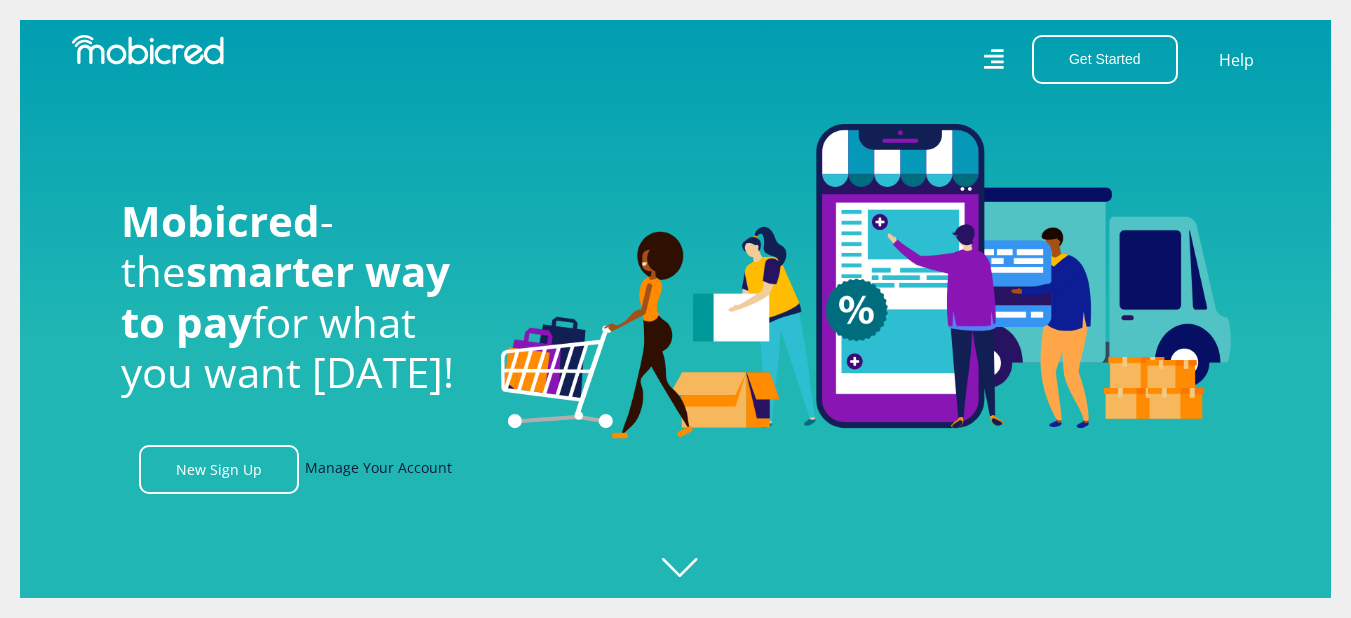 click on "Manage Your Account" at bounding box center [378, 469] 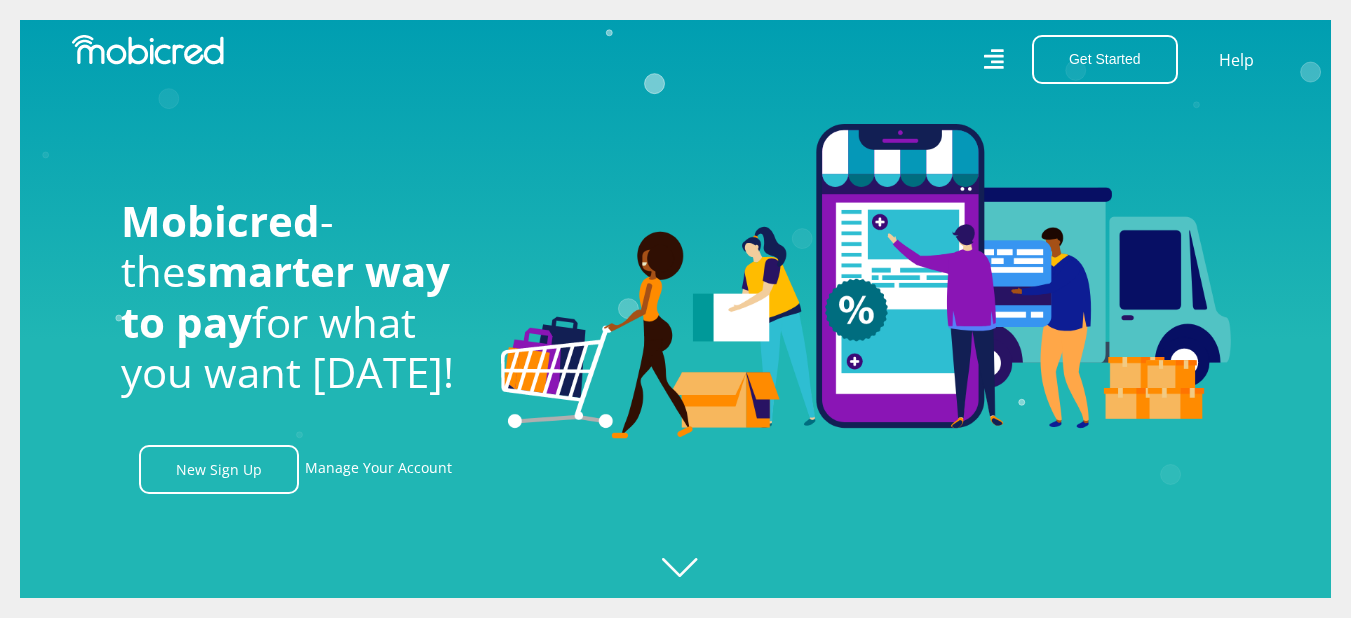 scroll, scrollTop: 0, scrollLeft: 1425, axis: horizontal 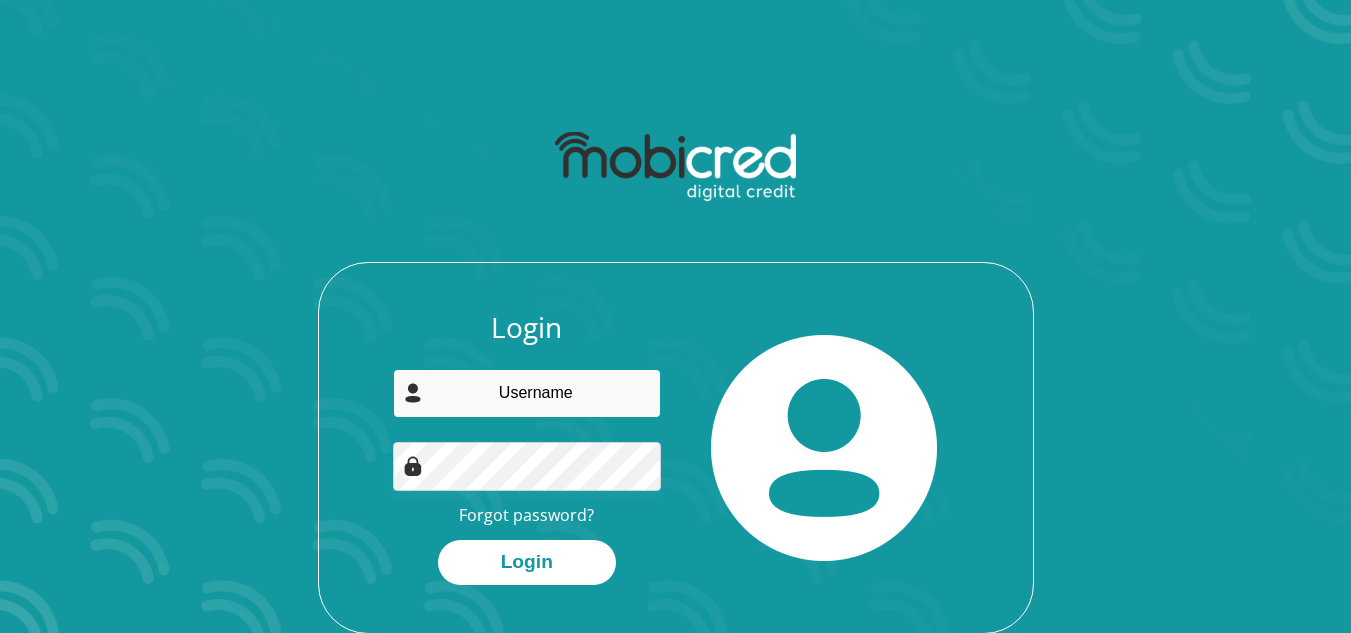 click at bounding box center [527, 393] 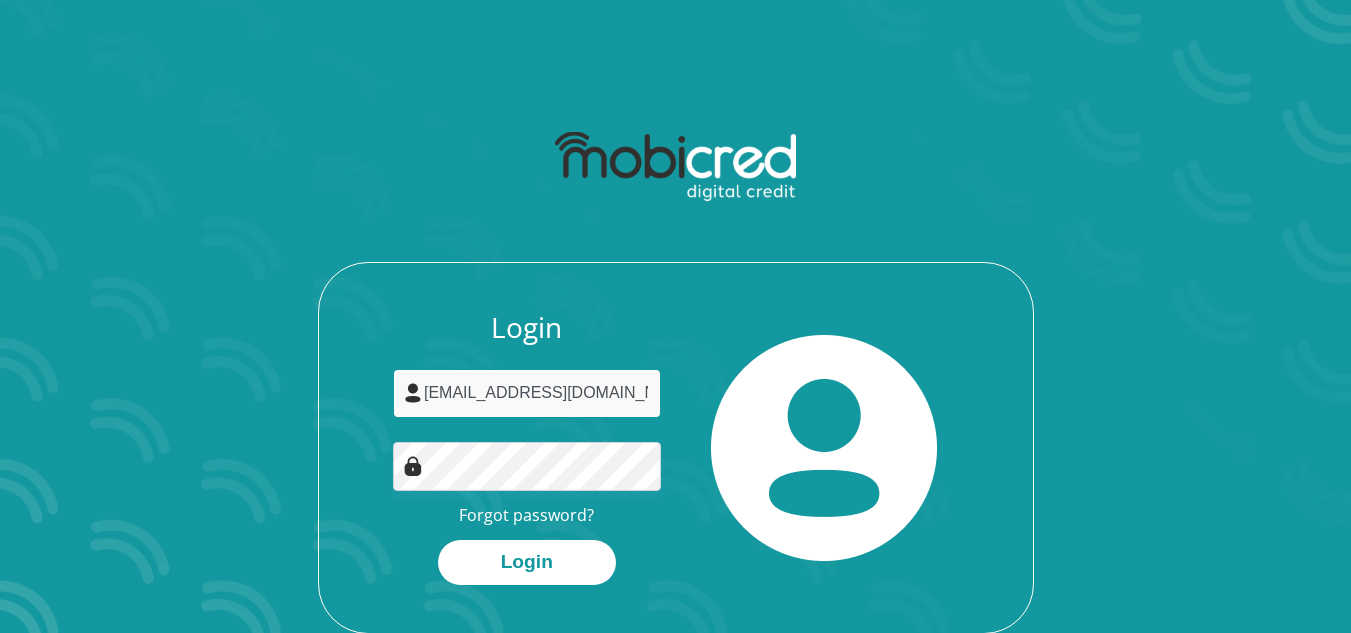 type on "[EMAIL_ADDRESS][DOMAIN_NAME]" 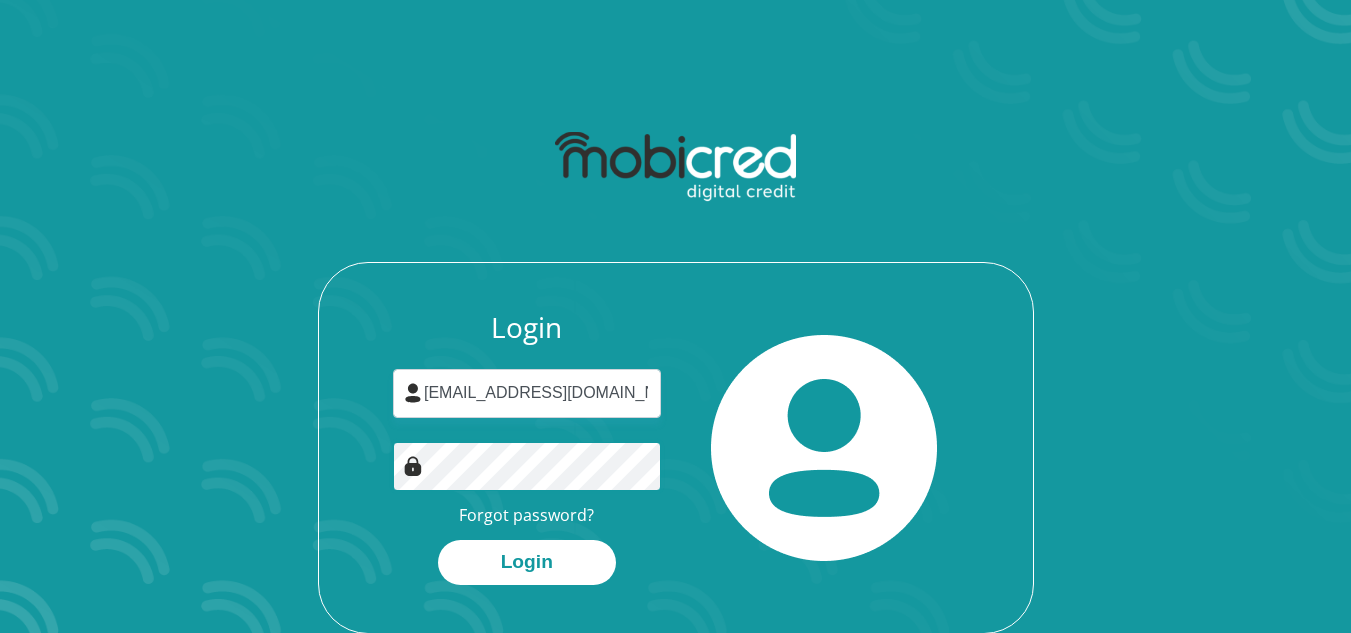 click on "Login" at bounding box center [527, 562] 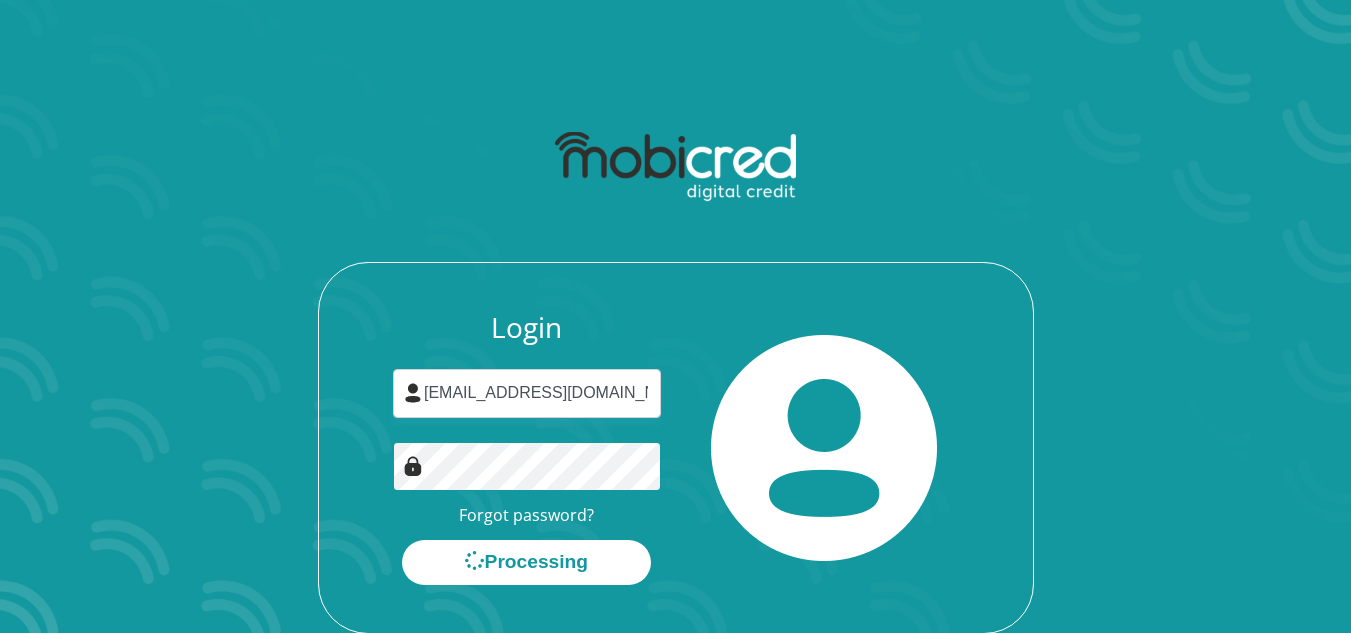 scroll, scrollTop: 0, scrollLeft: 0, axis: both 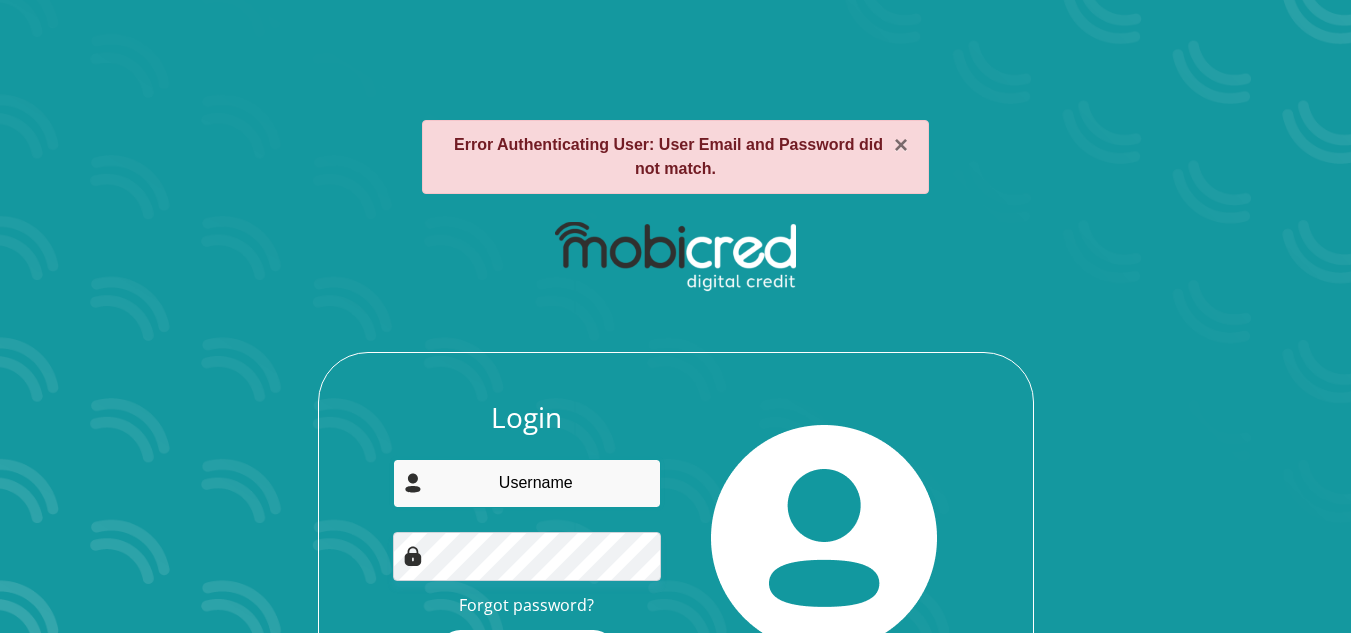 click at bounding box center [527, 483] 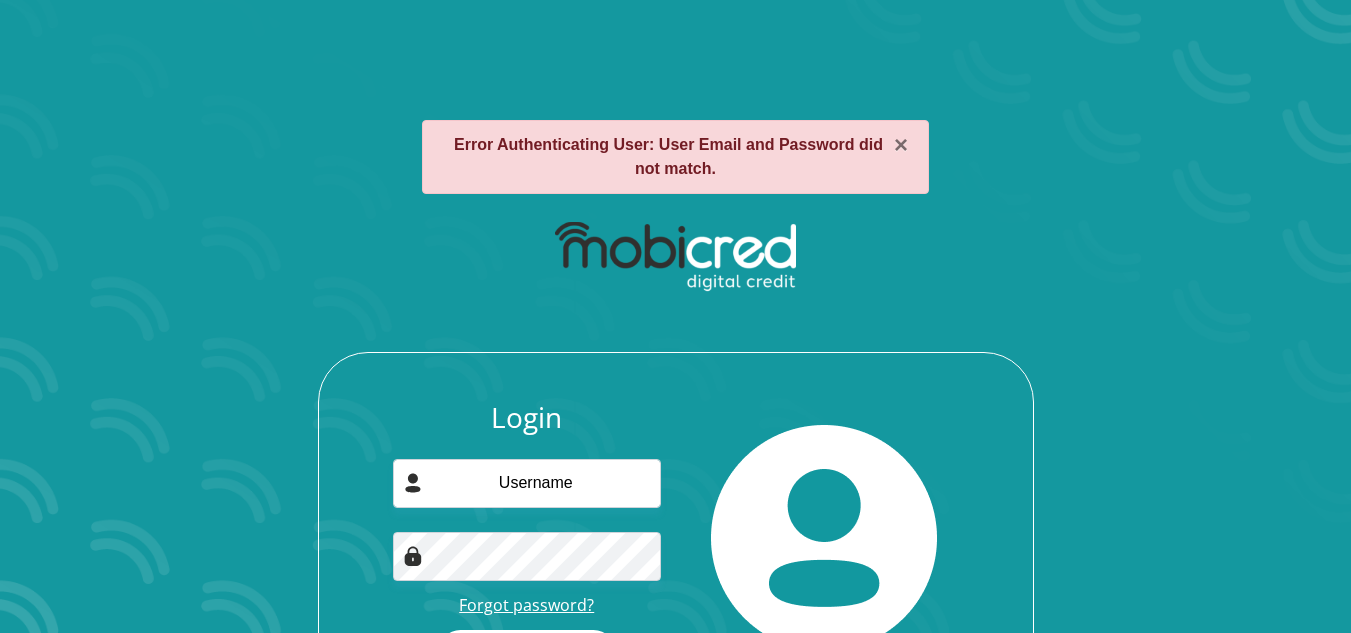 click on "Forgot password?" at bounding box center (526, 605) 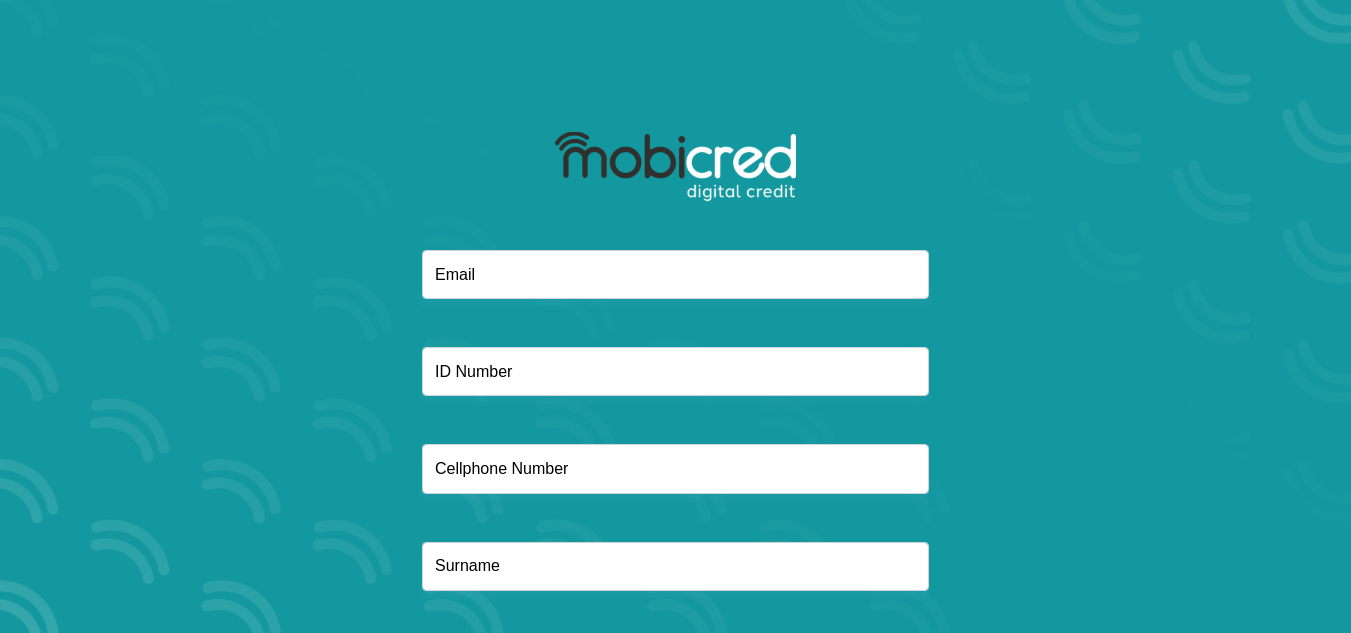 scroll, scrollTop: 101, scrollLeft: 0, axis: vertical 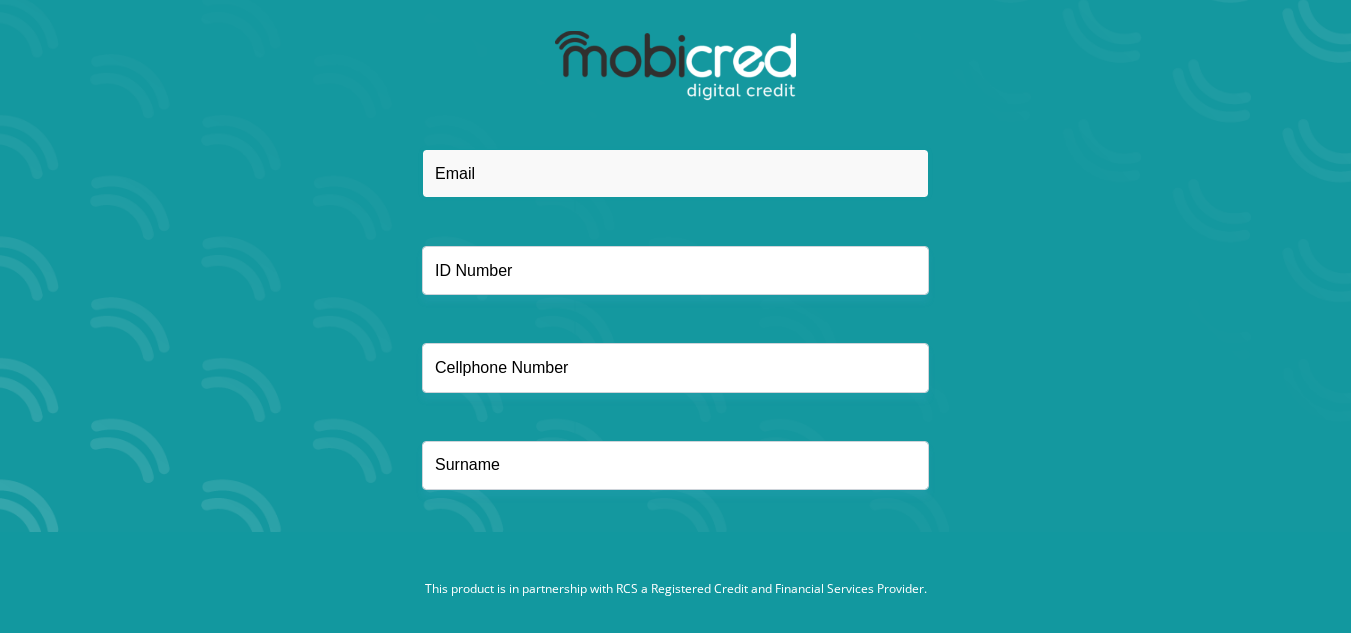 click at bounding box center [675, 173] 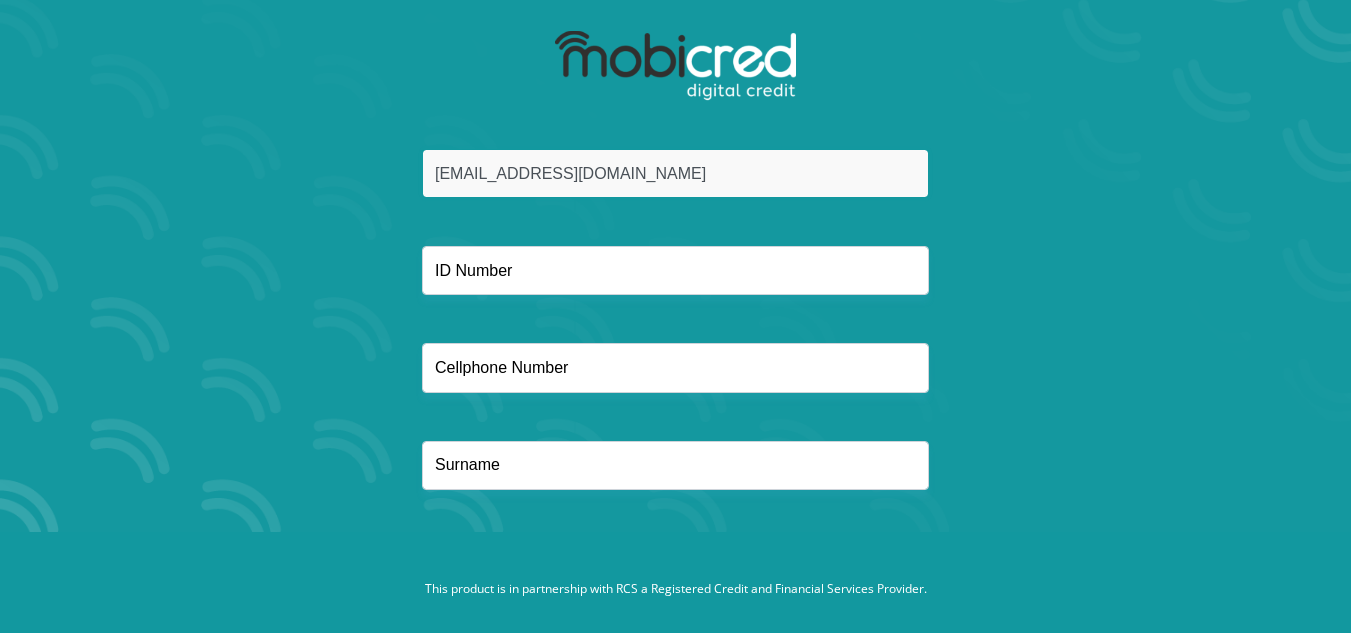 type on "reecebotha1@gmail.com" 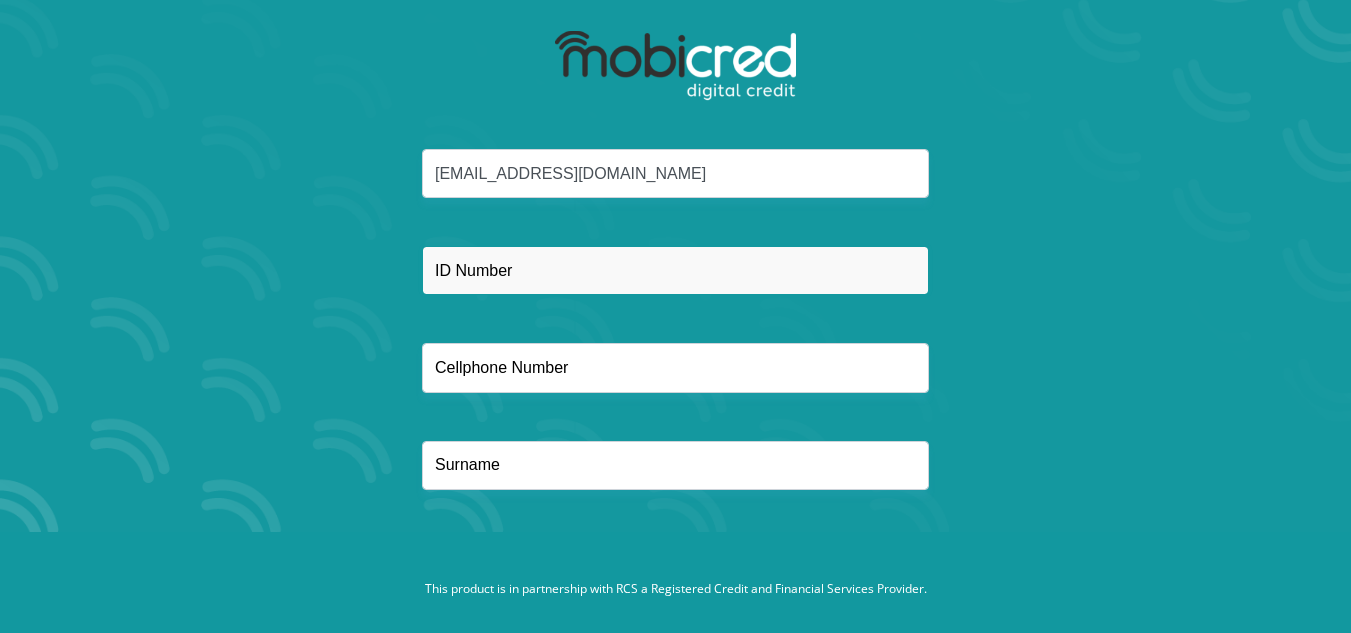 click at bounding box center [675, 270] 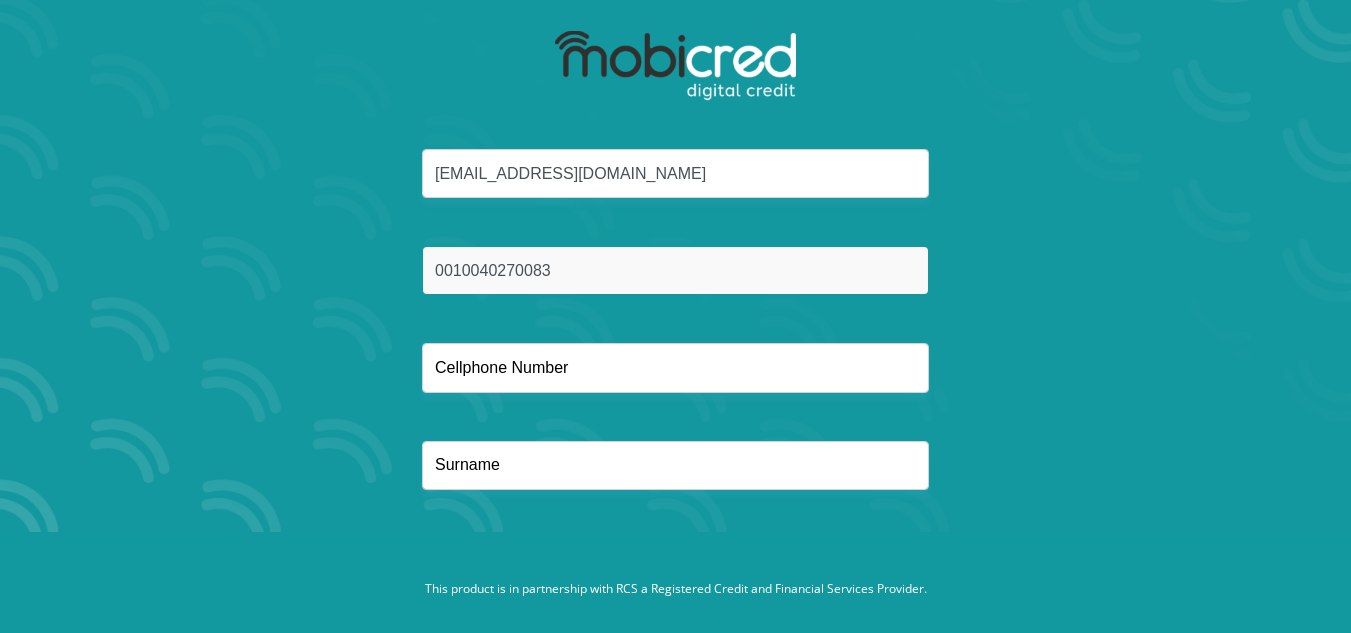 type on "0010040270083" 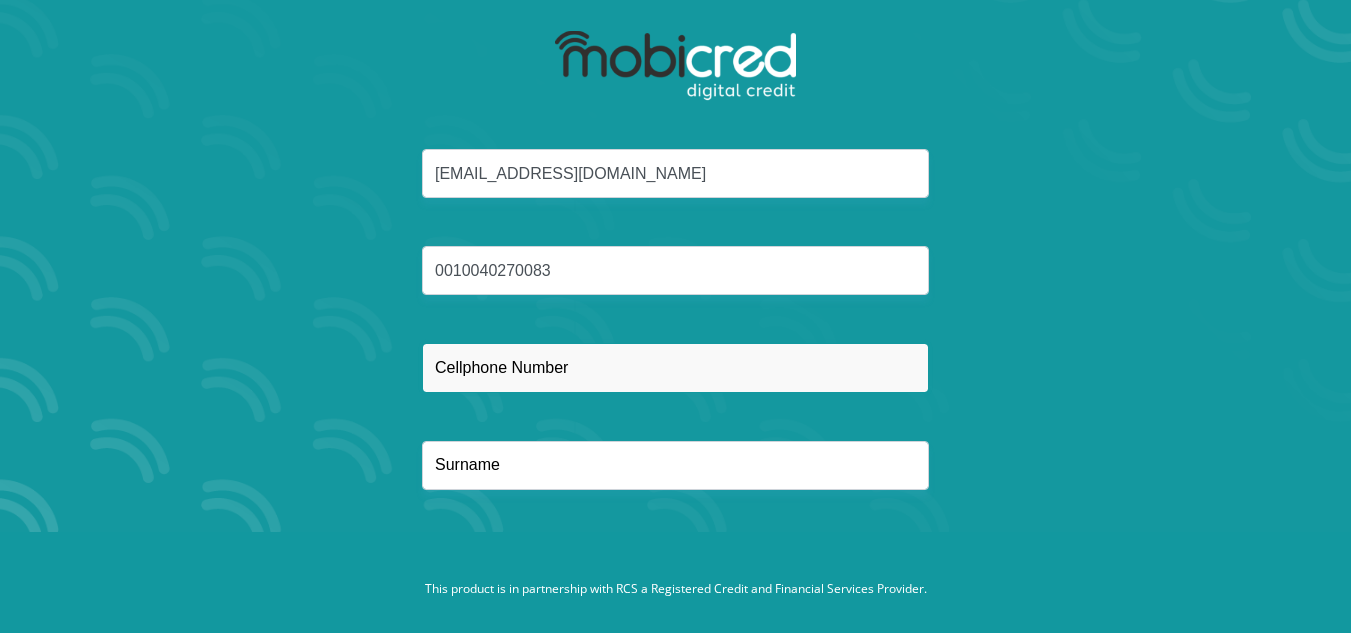 click at bounding box center (675, 367) 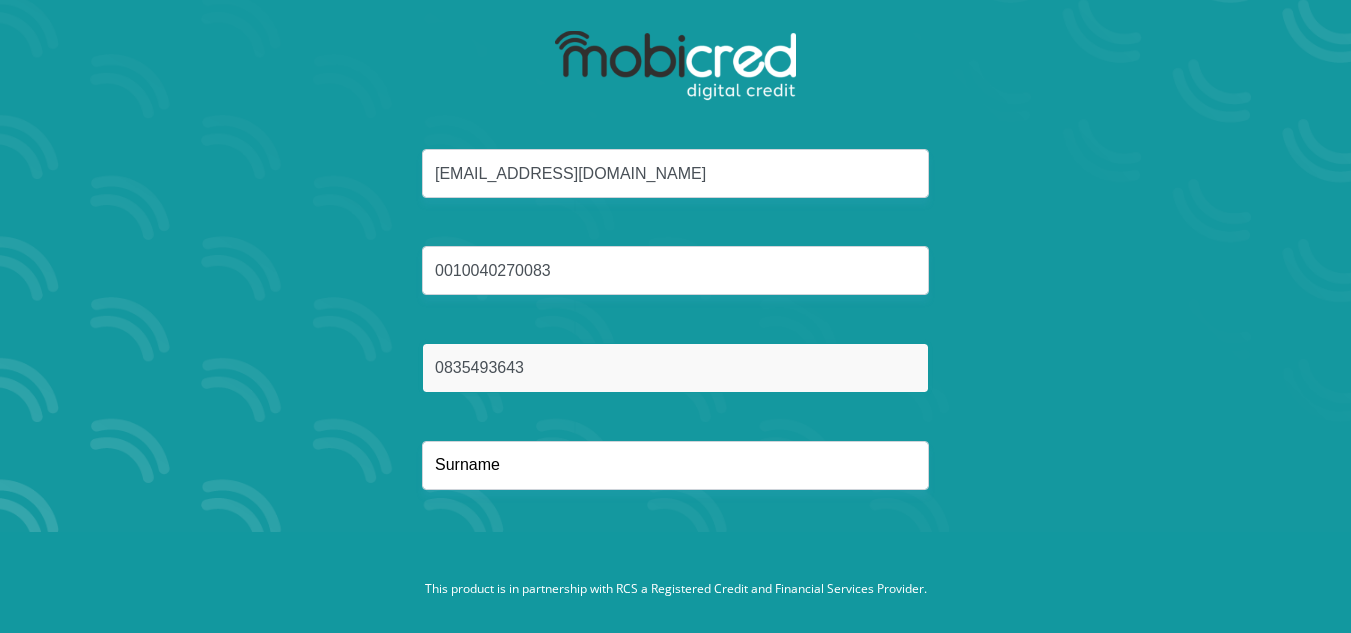 type on "0835493643" 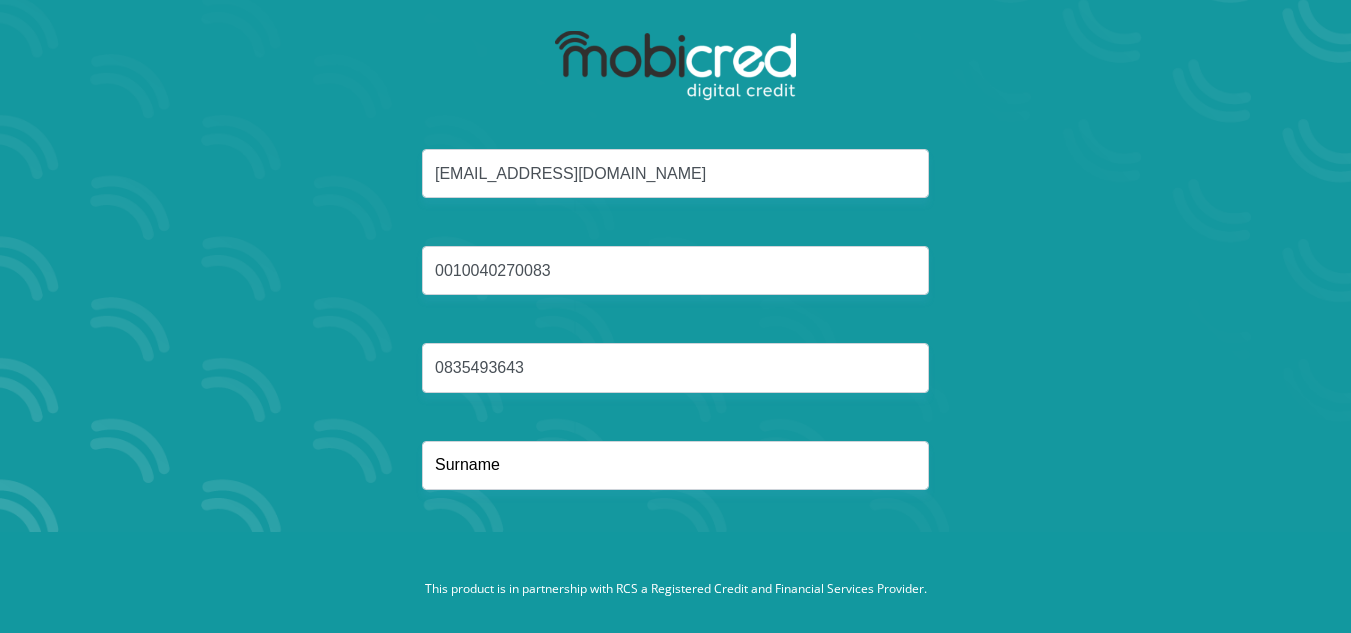 drag, startPoint x: 621, startPoint y: 490, endPoint x: 622, endPoint y: 473, distance: 17.029387 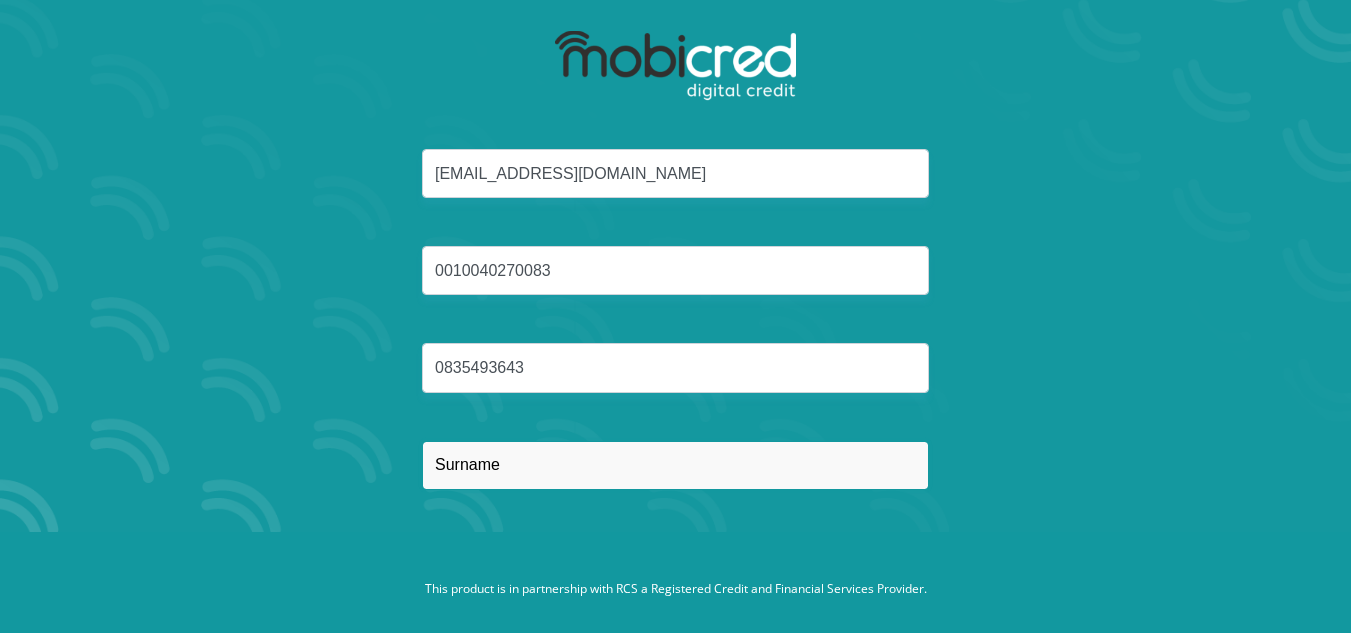 click at bounding box center (675, 465) 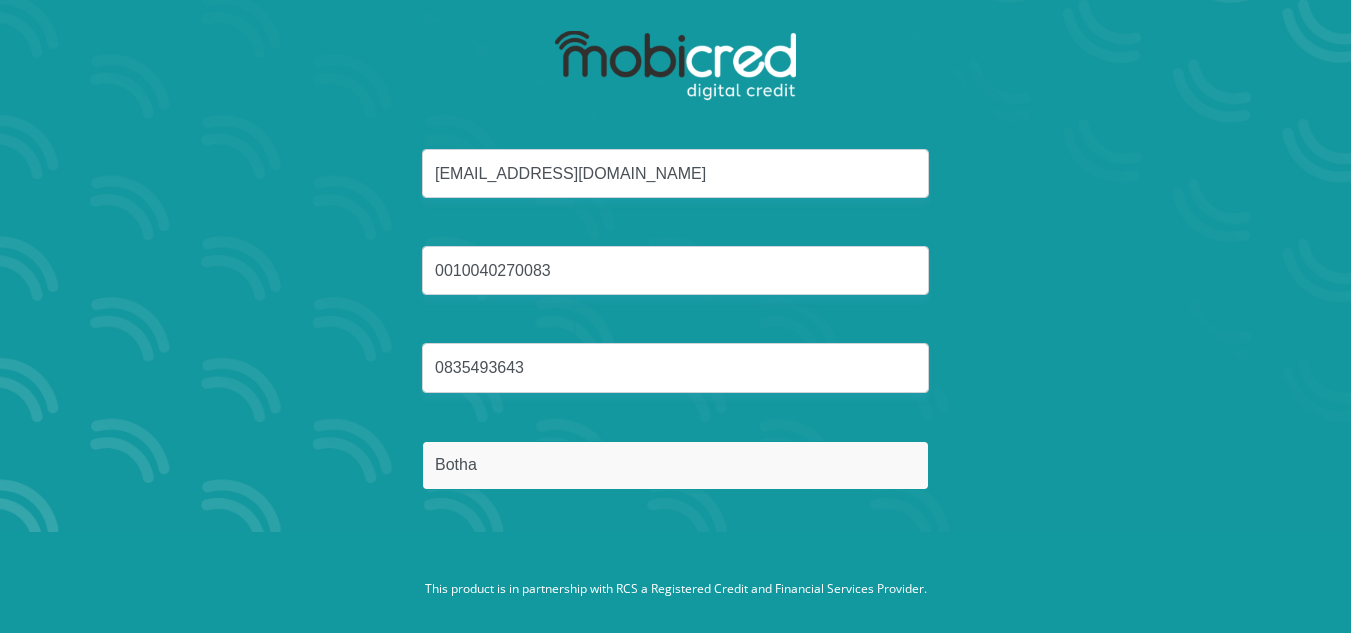 click on "Reset Password" at bounding box center [675, 560] 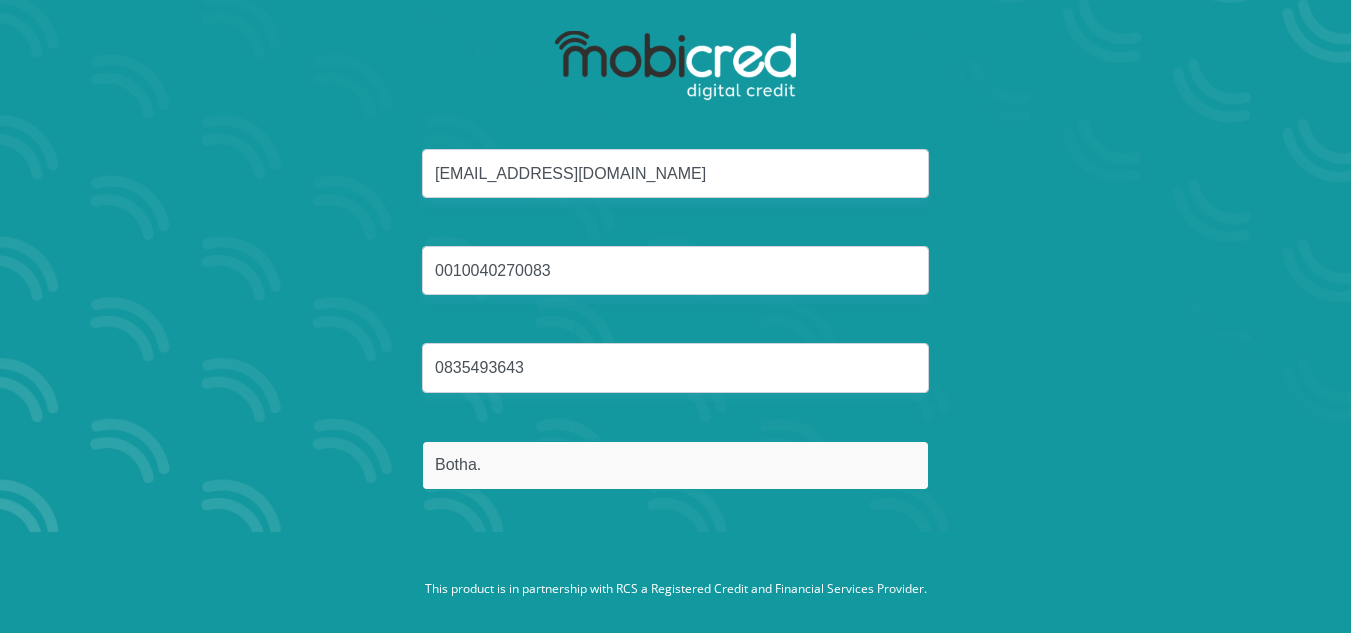 scroll, scrollTop: 0, scrollLeft: 0, axis: both 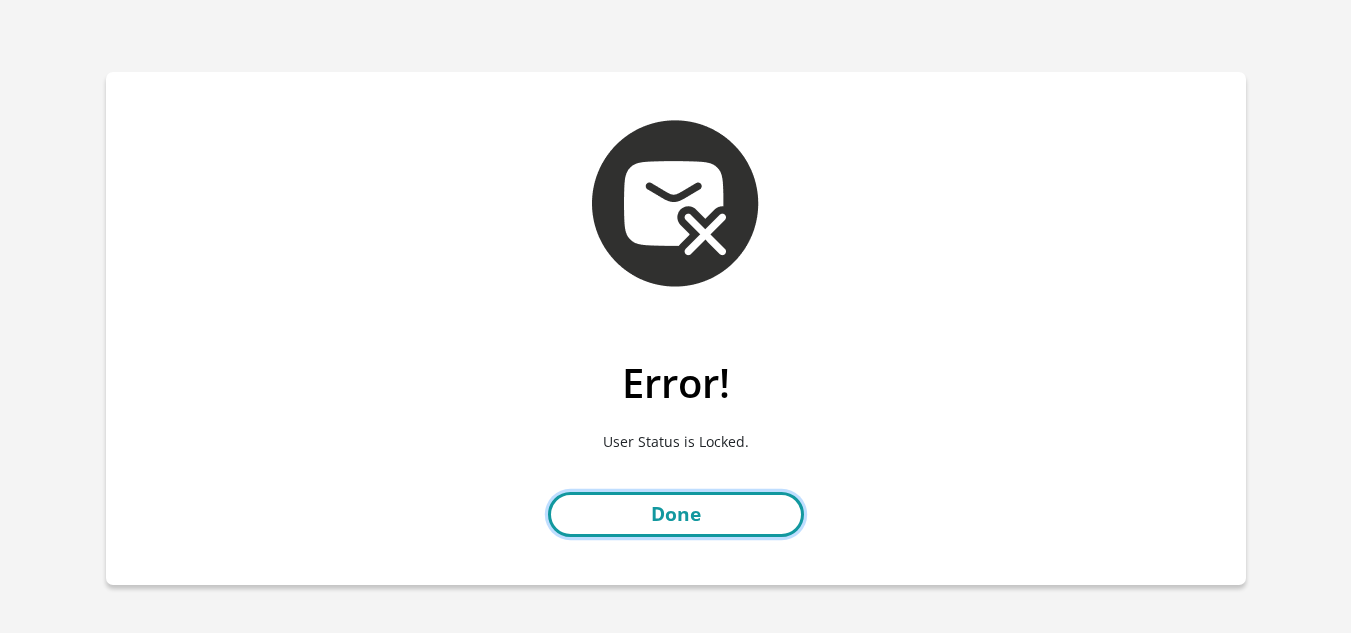 click on "Done" at bounding box center (676, 514) 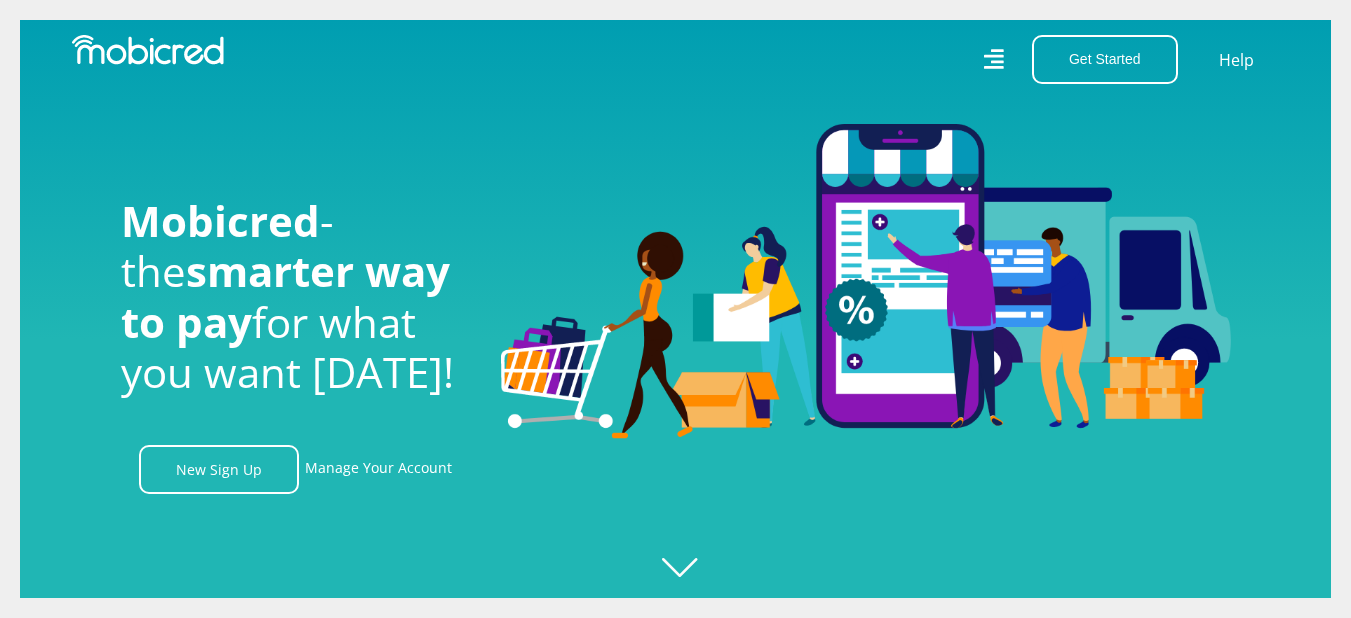 scroll, scrollTop: 0, scrollLeft: 0, axis: both 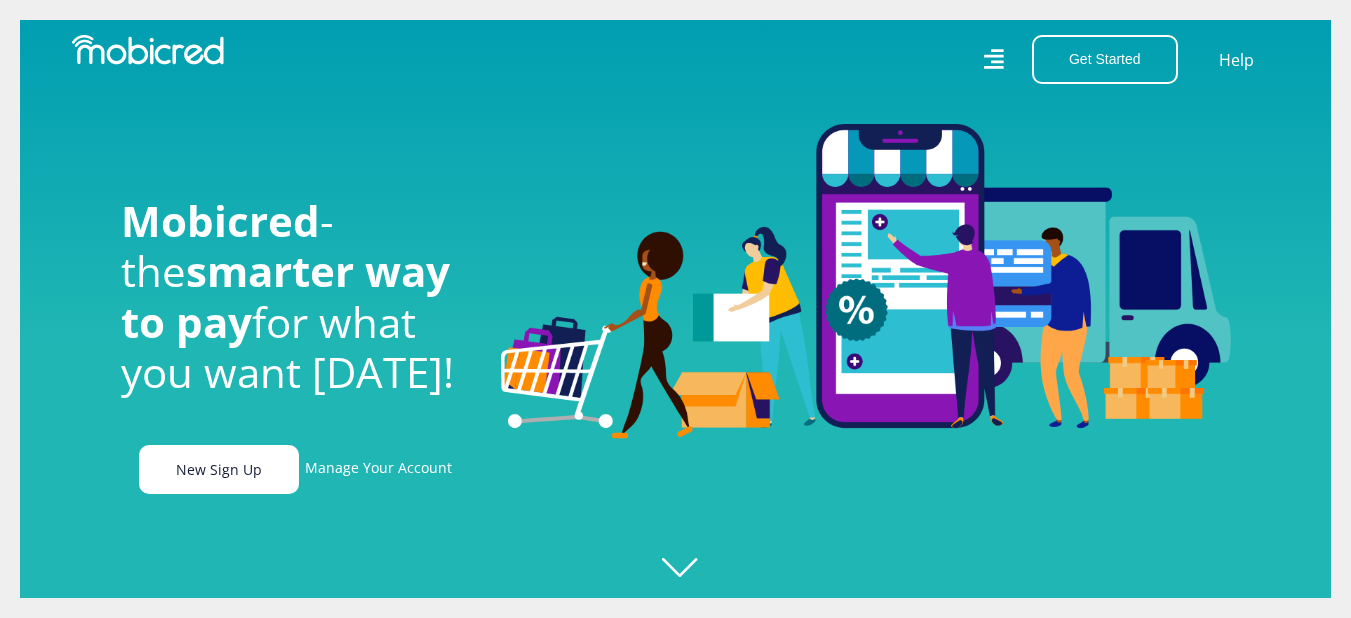 click on "New Sign Up" at bounding box center (219, 469) 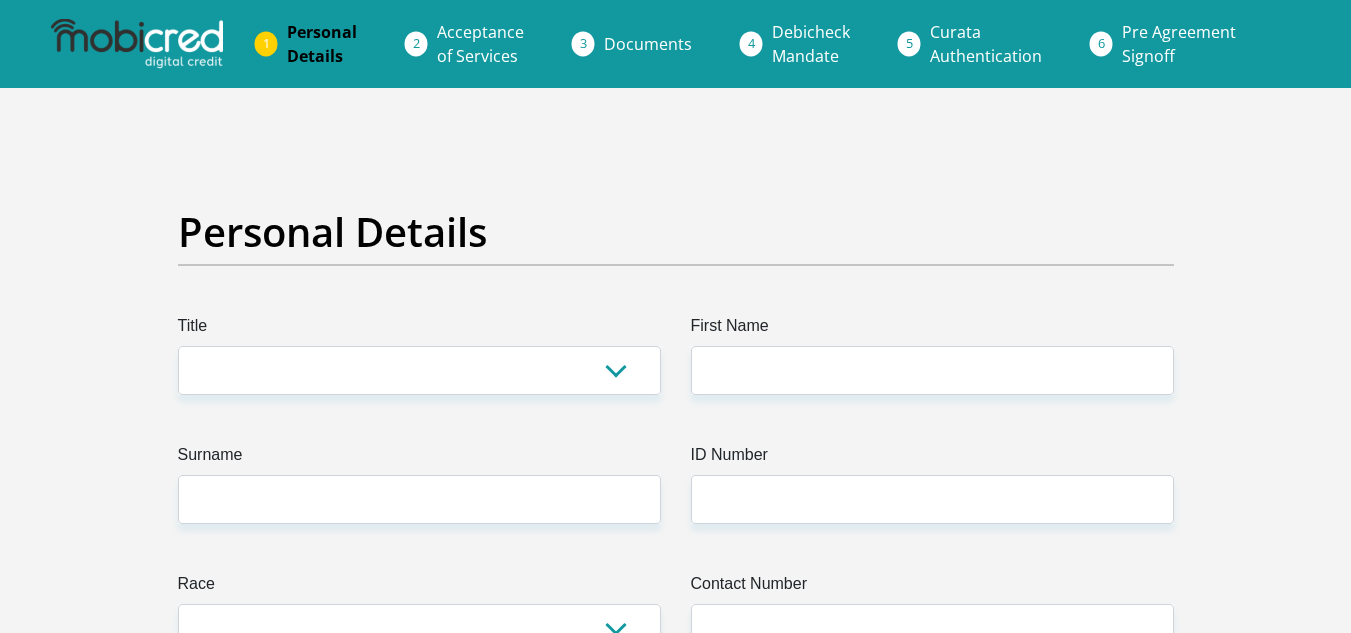 scroll, scrollTop: 0, scrollLeft: 0, axis: both 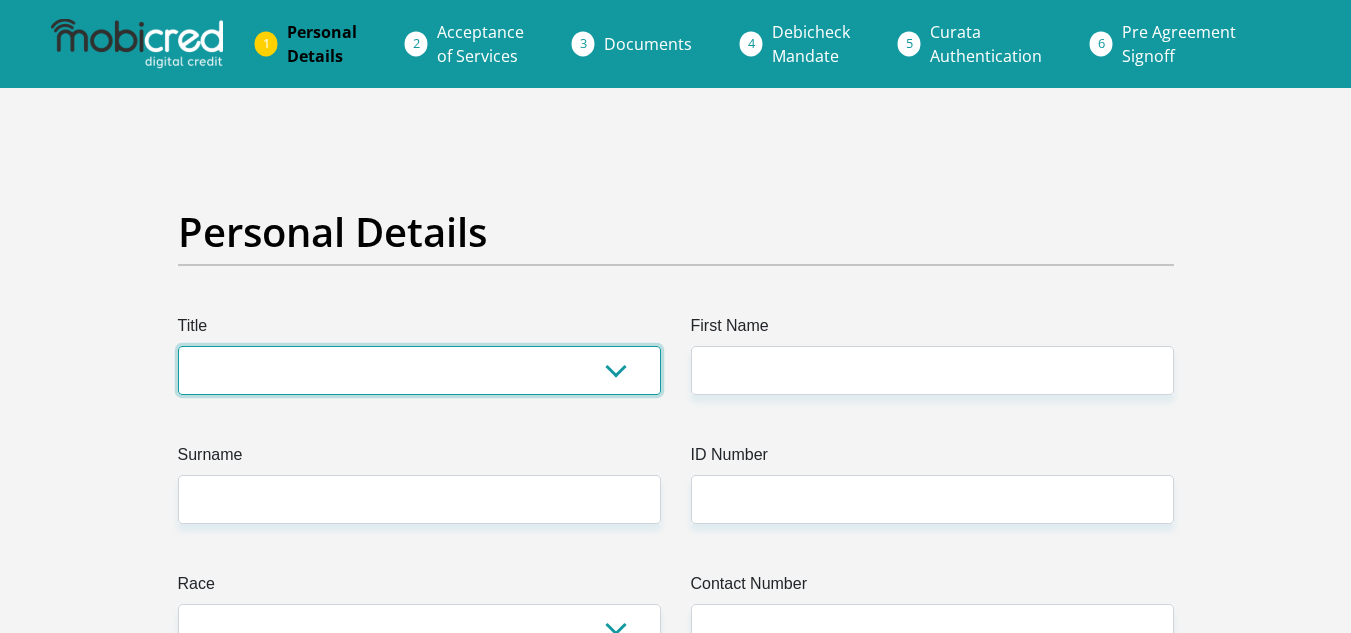 click on "Mr
Ms
Mrs
Dr
Other" at bounding box center [419, 370] 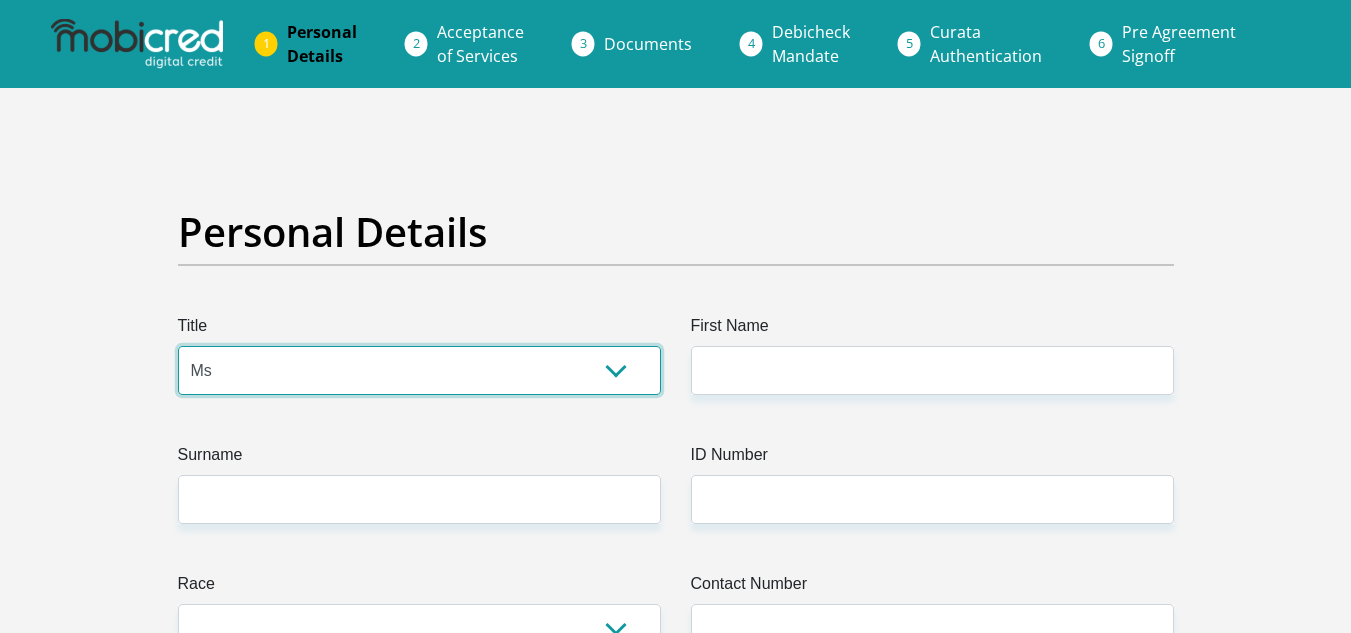 click on "Mr
Ms
Mrs
Dr
Other" at bounding box center [419, 370] 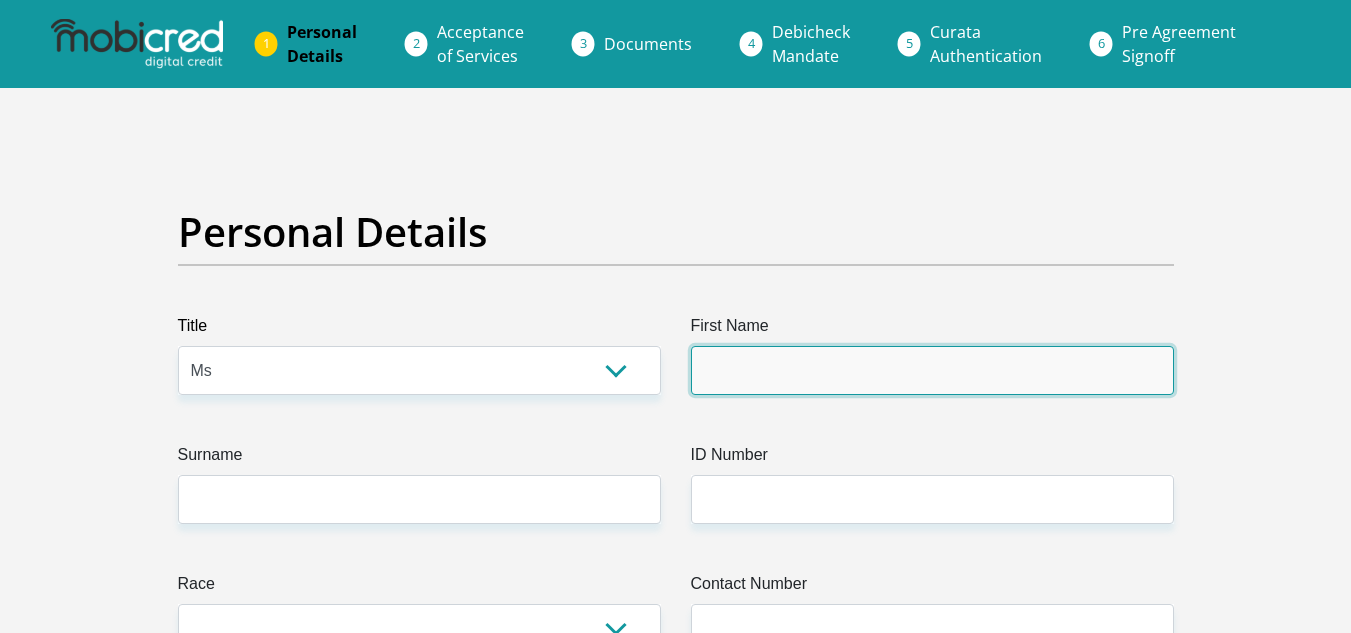 click on "First Name" at bounding box center (932, 370) 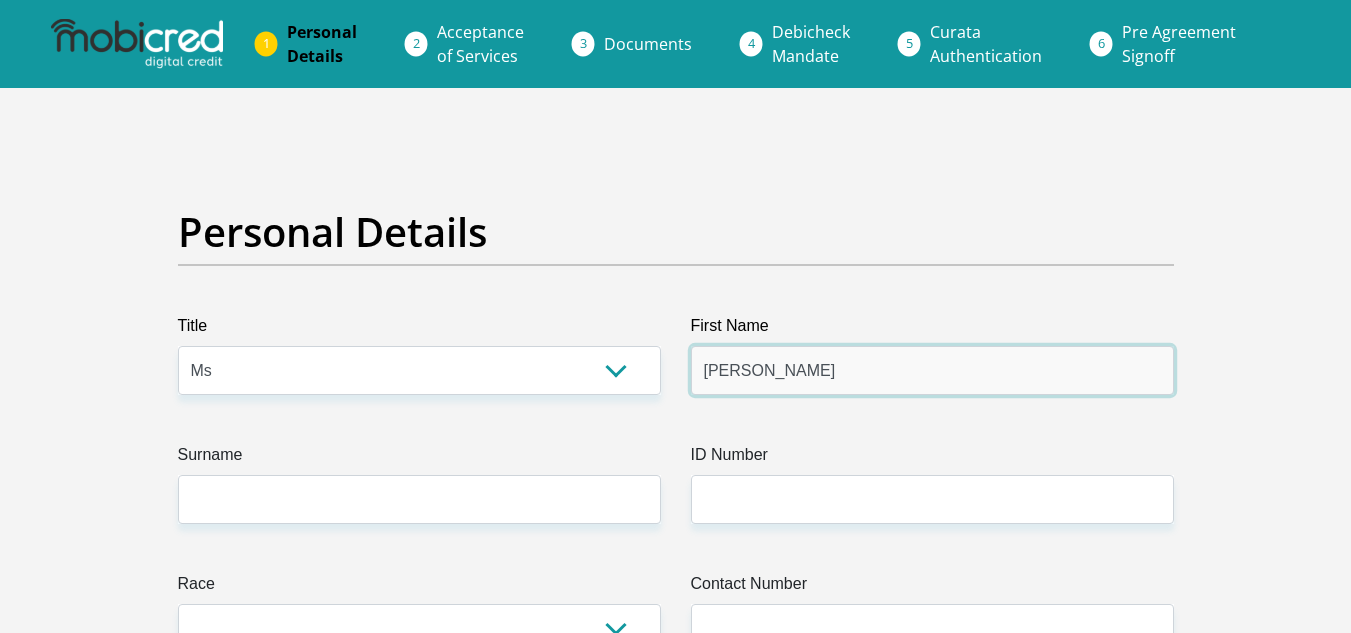 type on "reece" 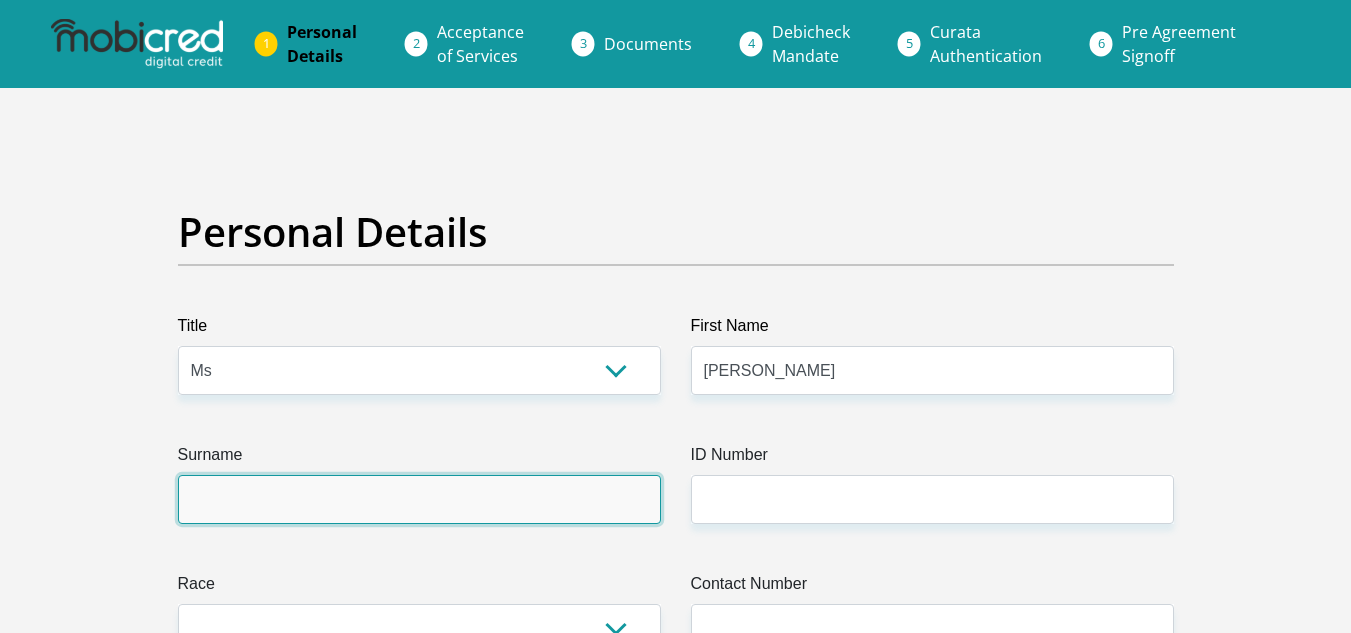 click on "Surname" at bounding box center (419, 499) 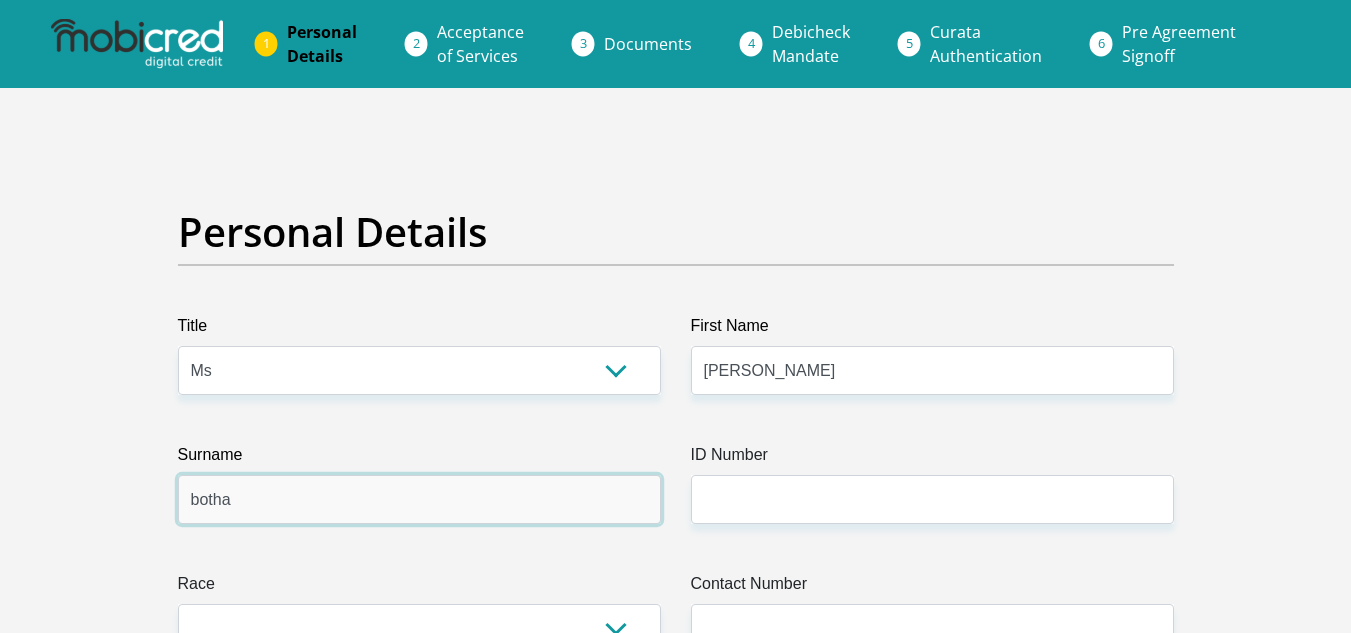 type on "botha" 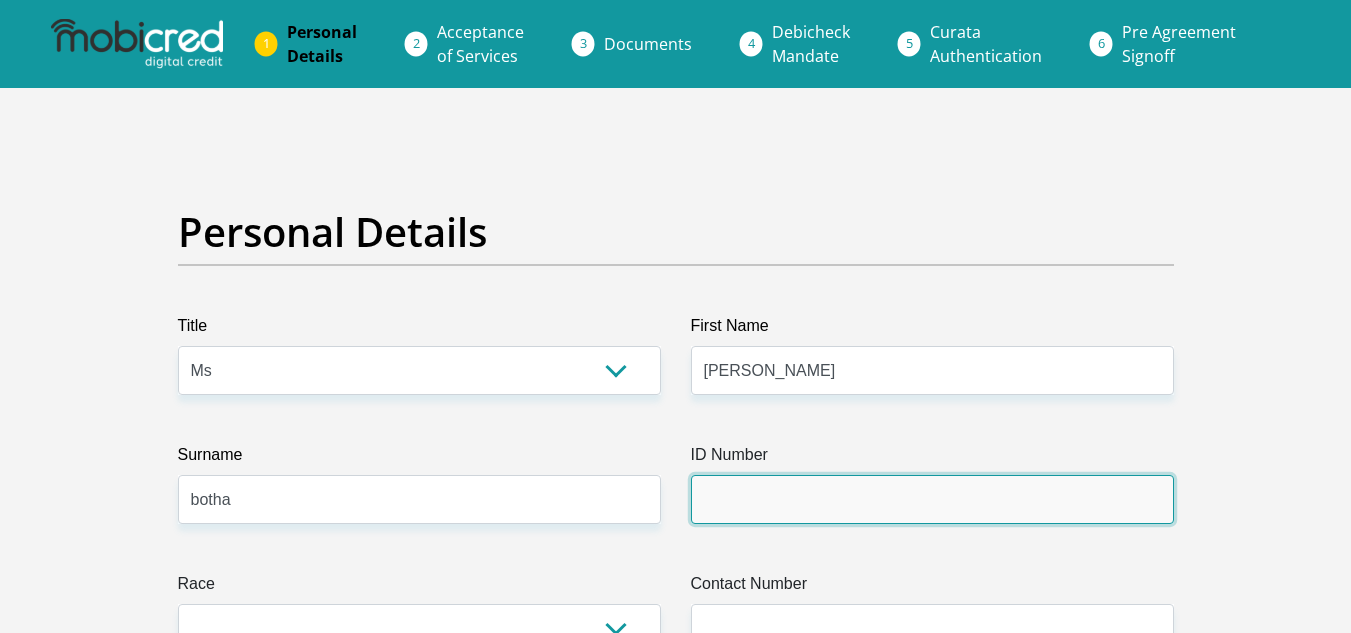 click on "ID Number" at bounding box center [932, 499] 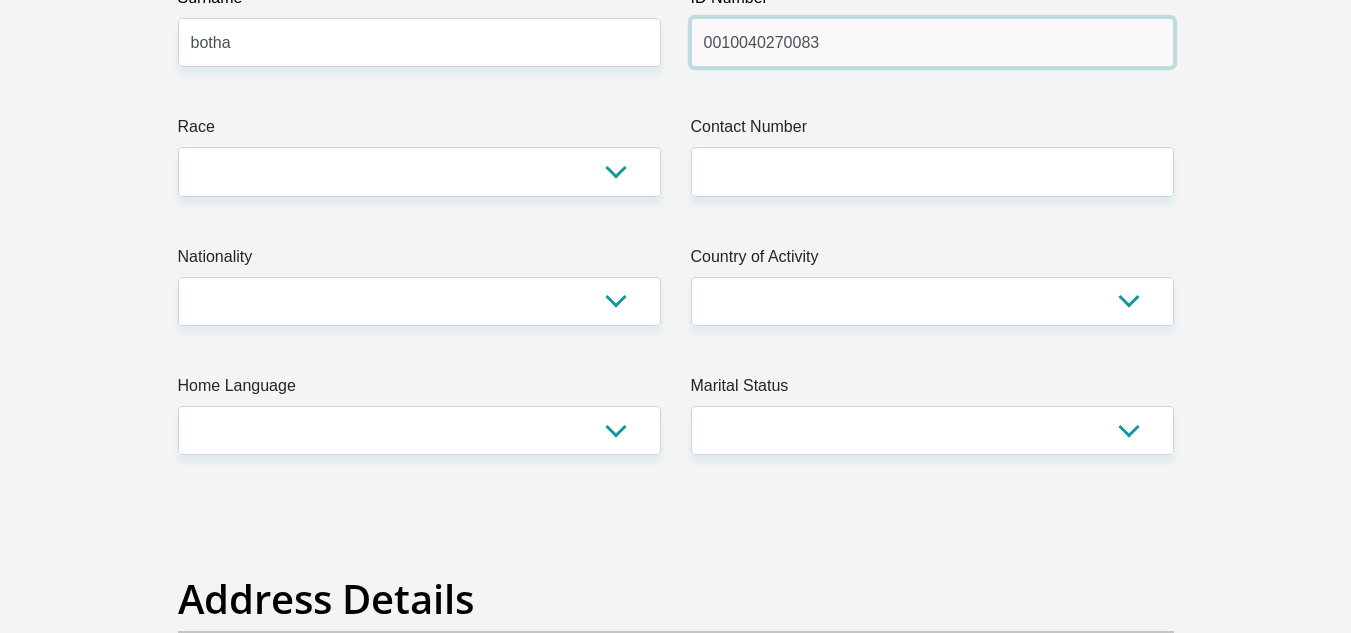 scroll, scrollTop: 445, scrollLeft: 0, axis: vertical 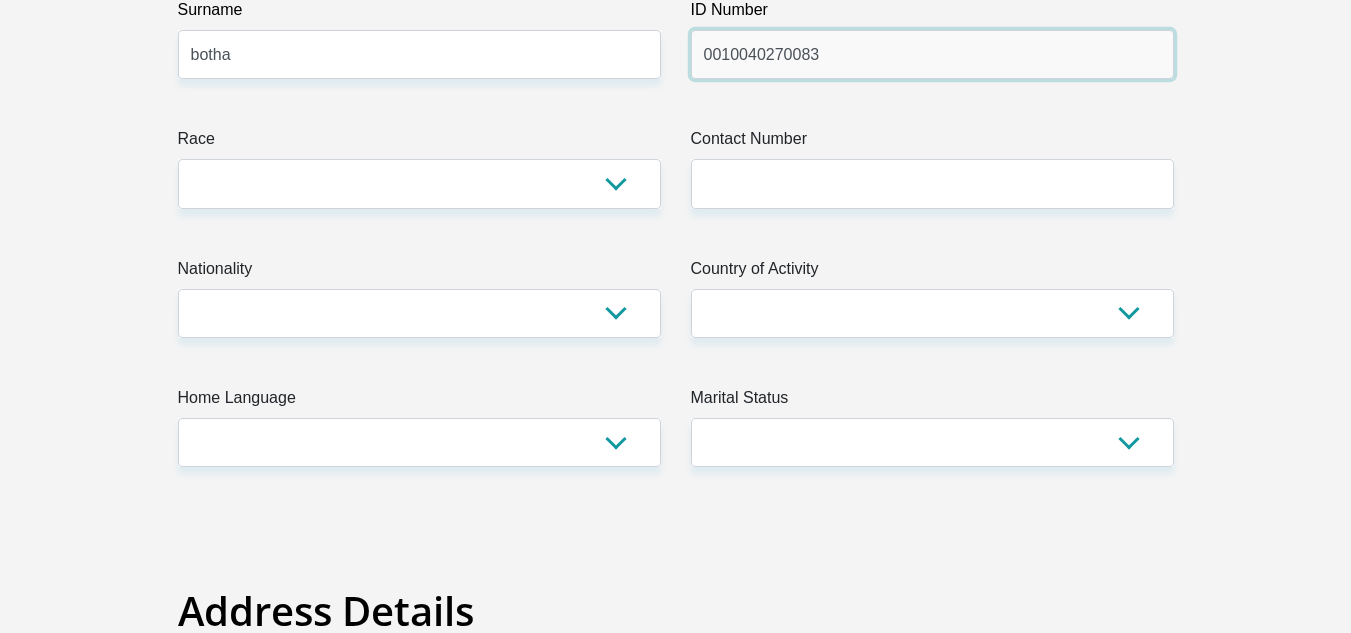 type on "0010040270083" 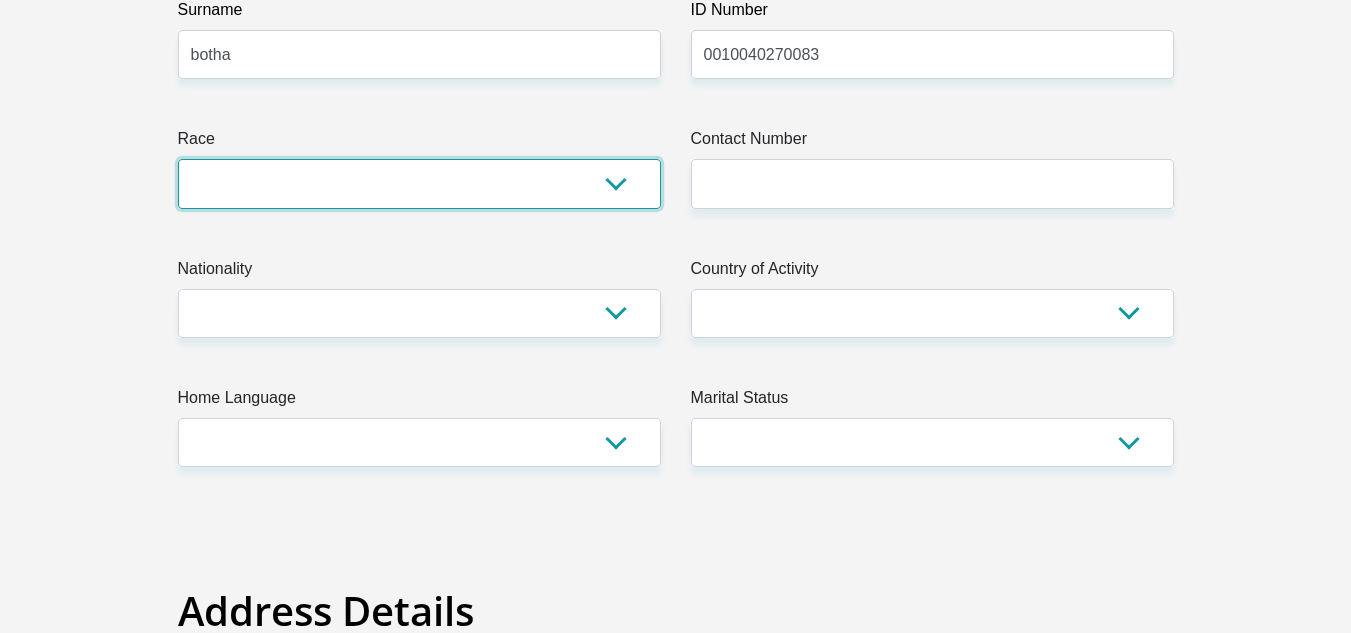 click on "Black
Coloured
Indian
White
Other" at bounding box center (419, 183) 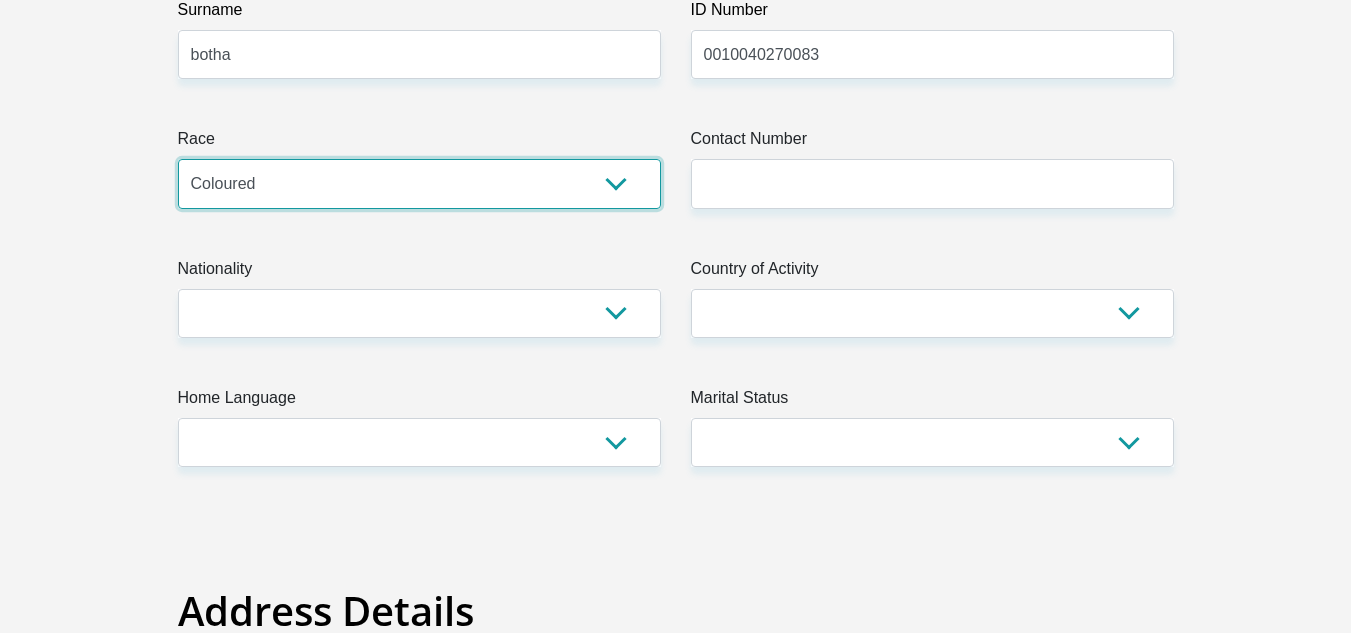 click on "Black
Coloured
Indian
White
Other" at bounding box center [419, 183] 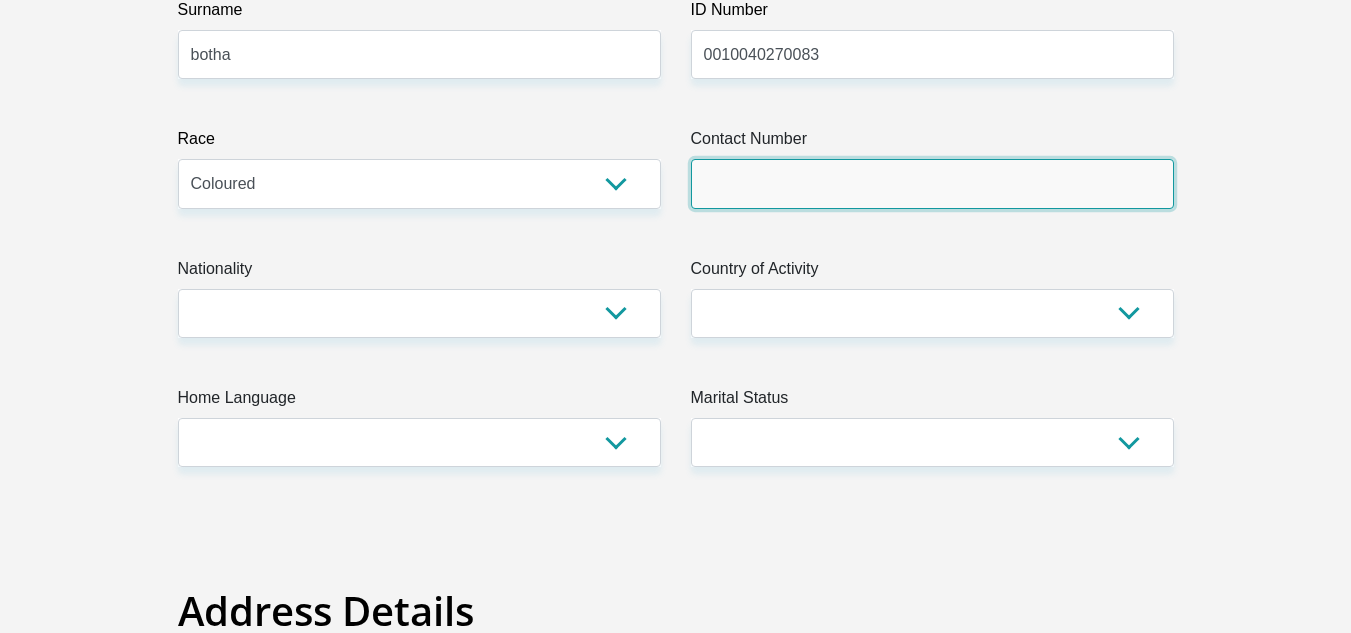 click on "Contact Number" at bounding box center (932, 183) 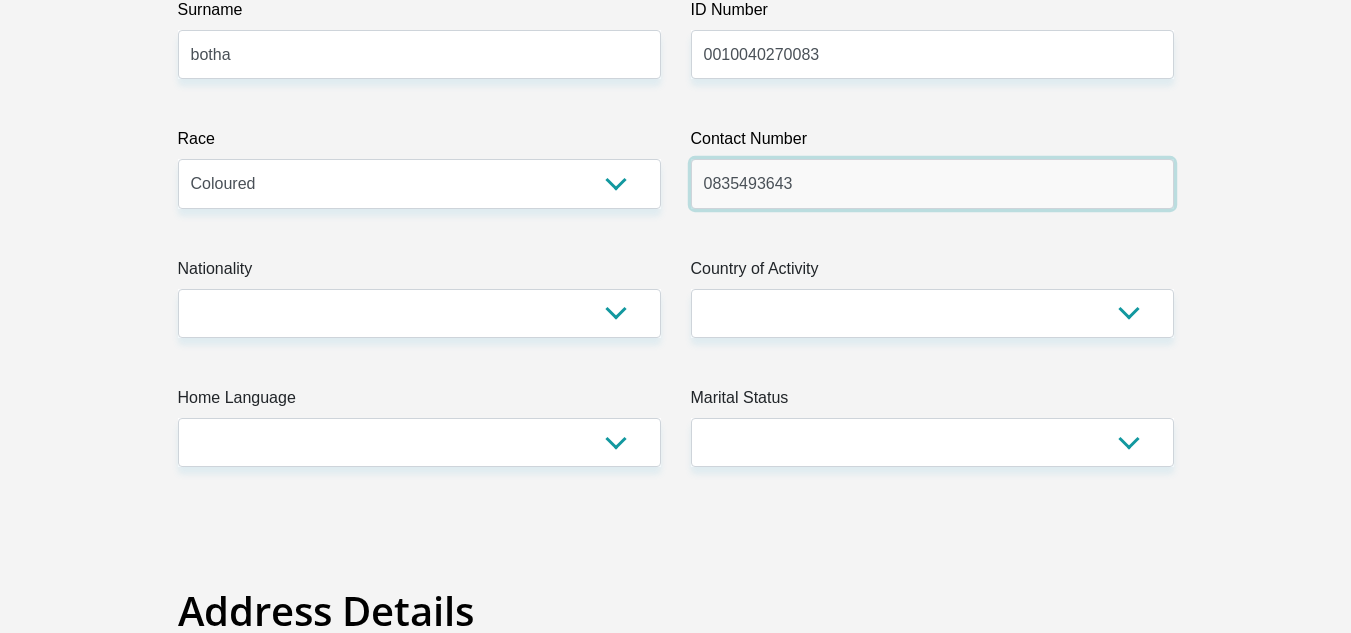 type on "0835493643" 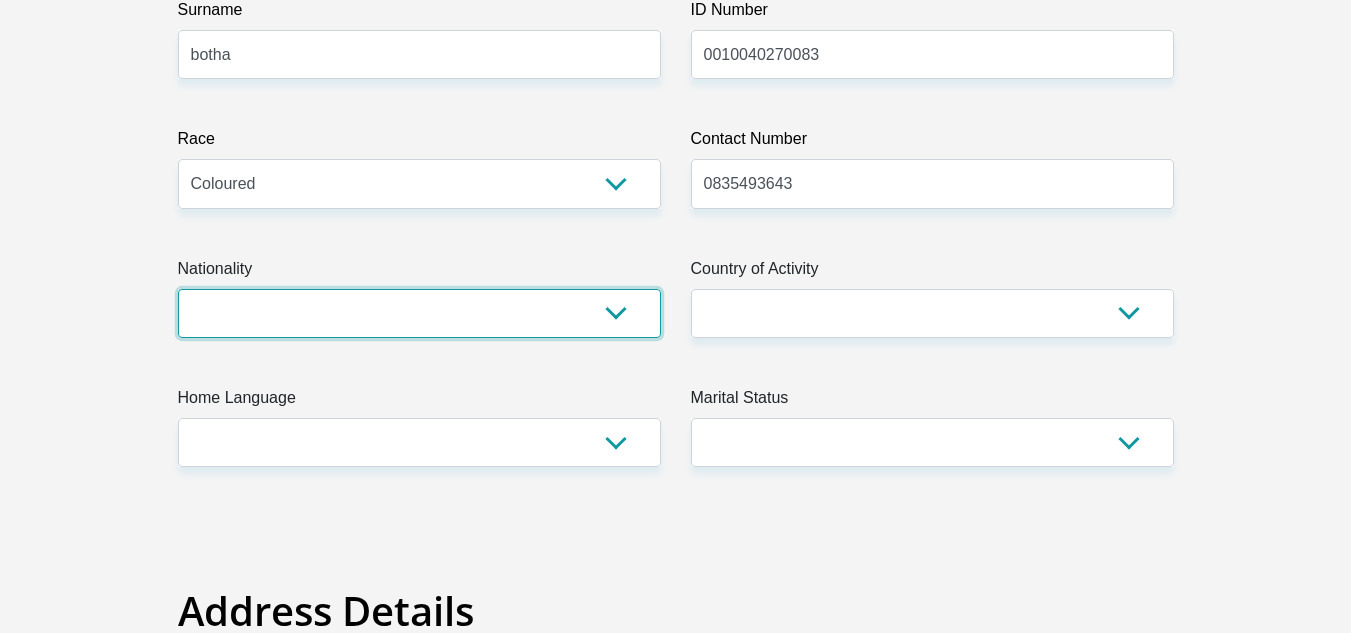 click on "South Africa
Afghanistan
Aland Islands
Albania
Algeria
America Samoa
American Virgin Islands
Andorra
Angola
Anguilla
Antarctica
Antigua and Barbuda
Argentina
Armenia
Aruba
Ascension Island
Australia
Austria
Azerbaijan
Bahamas
Bahrain
Bangladesh
Barbados
Chad" at bounding box center [419, 313] 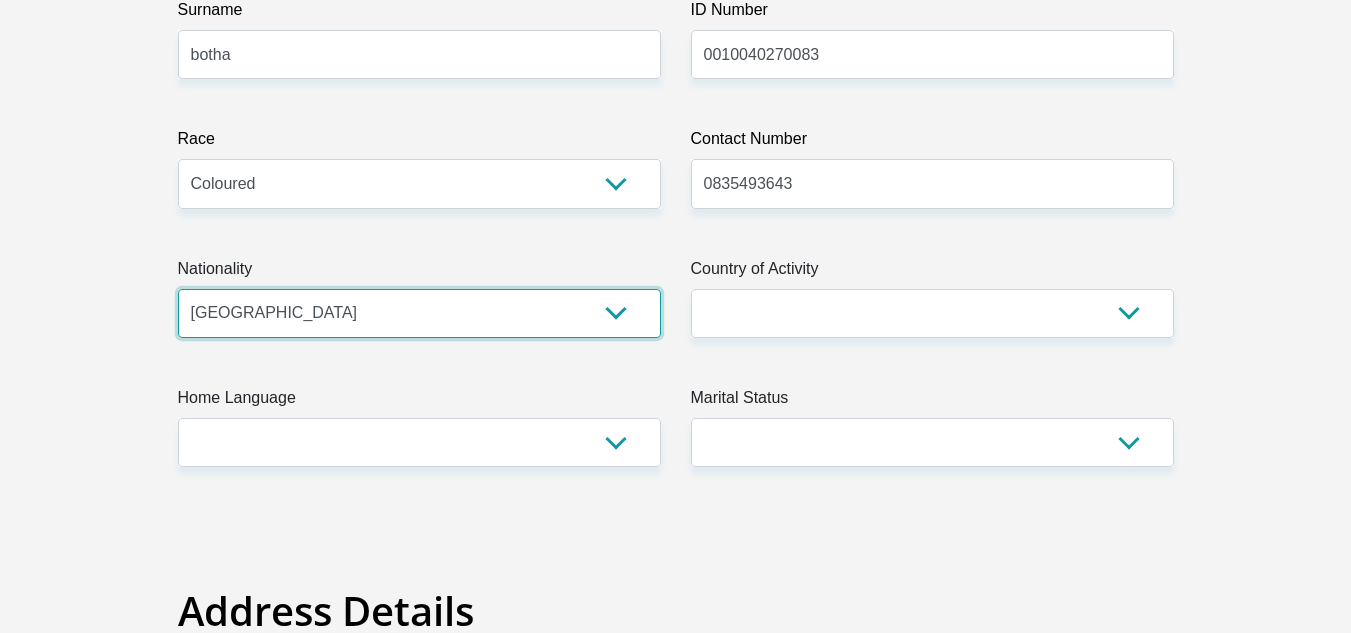 click on "South Africa
Afghanistan
Aland Islands
Albania
Algeria
America Samoa
American Virgin Islands
Andorra
Angola
Anguilla
Antarctica
Antigua and Barbuda
Argentina
Armenia
Aruba
Ascension Island
Australia
Austria
Azerbaijan
Bahamas
Bahrain
Bangladesh
Barbados
Chad" at bounding box center [419, 313] 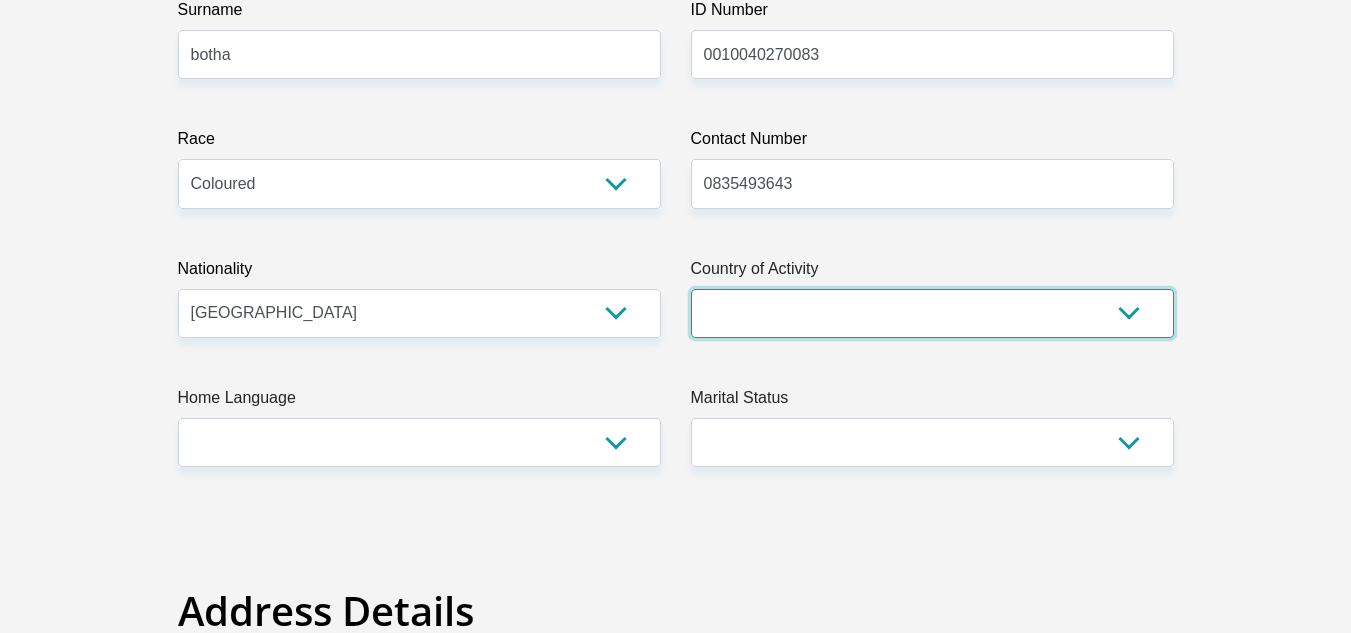 click on "South Africa
Afghanistan
Aland Islands
Albania
Algeria
America Samoa
American Virgin Islands
Andorra
Angola
Anguilla
Antarctica
Antigua and Barbuda
Argentina
Armenia
Aruba
Ascension Island
Australia
Austria
Azerbaijan
Chad" at bounding box center (932, 313) 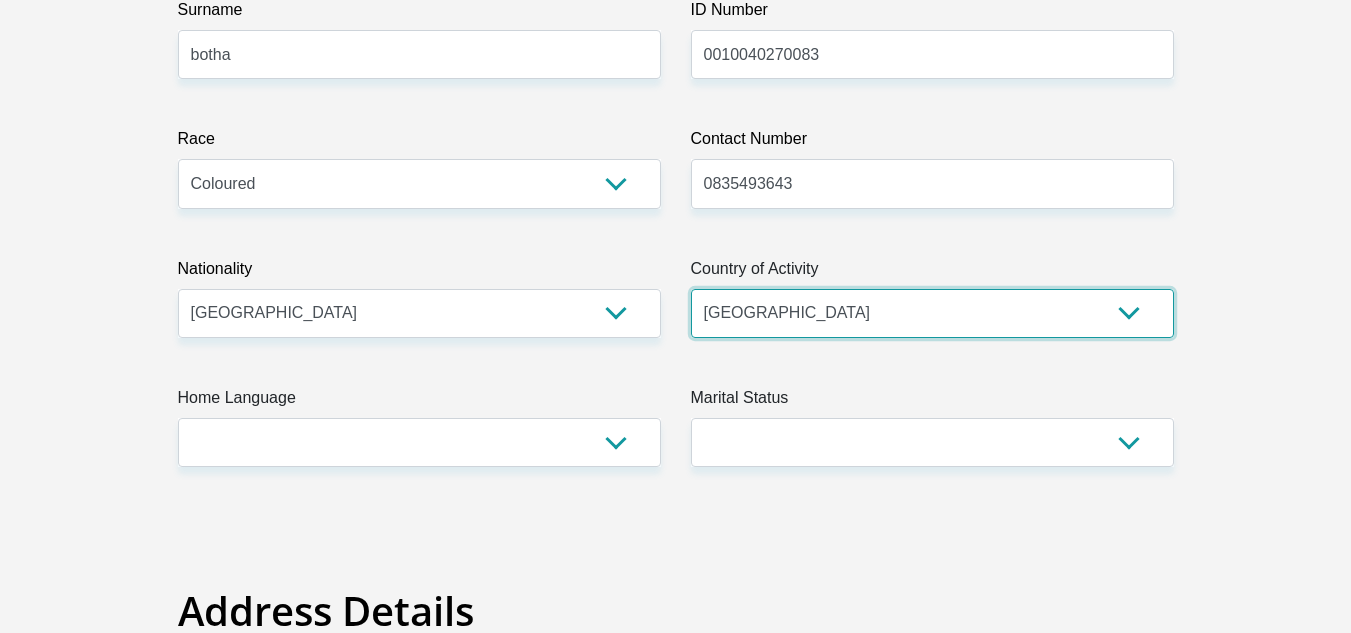 click on "South Africa
Afghanistan
Aland Islands
Albania
Algeria
America Samoa
American Virgin Islands
Andorra
Angola
Anguilla
Antarctica
Antigua and Barbuda
Argentina
Armenia
Aruba
Ascension Island
Australia
Austria
Azerbaijan
Chad" at bounding box center [932, 313] 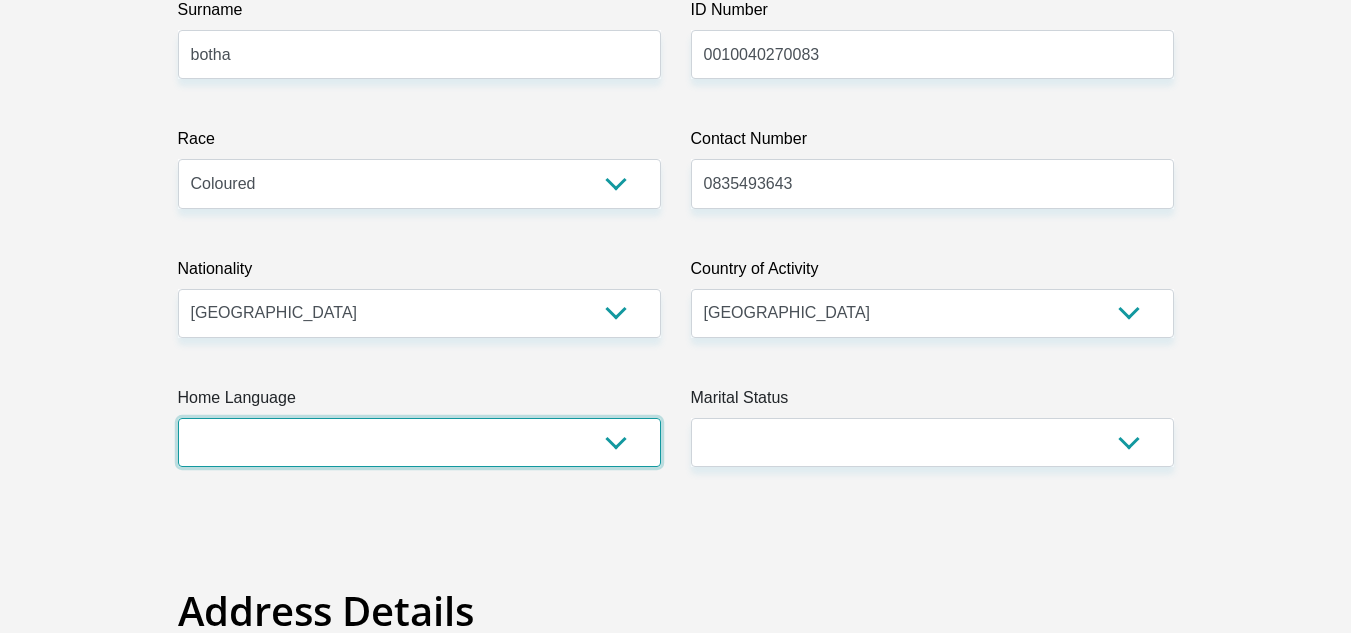 click on "Afrikaans
English
Sepedi
South Ndebele
Southern Sotho
Swati
Tsonga
Tswana
Venda
Xhosa
Zulu
Other" at bounding box center [419, 442] 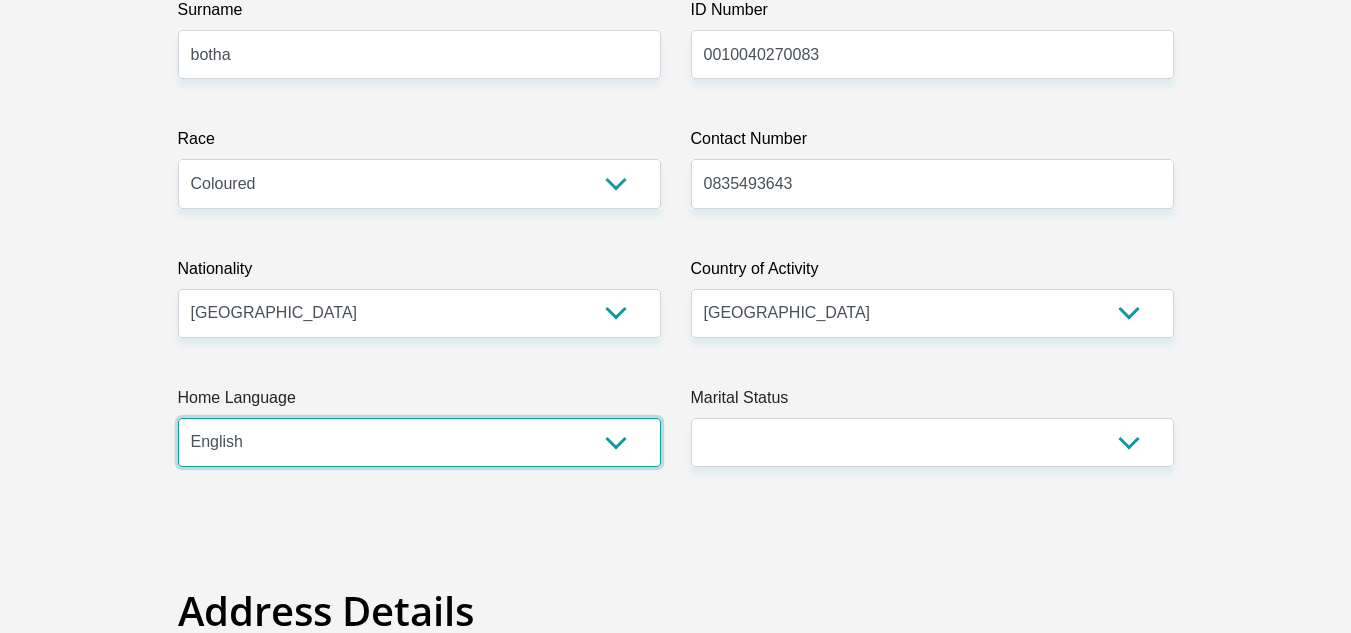 click on "Afrikaans
English
Sepedi
South Ndebele
Southern Sotho
Swati
Tsonga
Tswana
Venda
Xhosa
Zulu
Other" at bounding box center [419, 442] 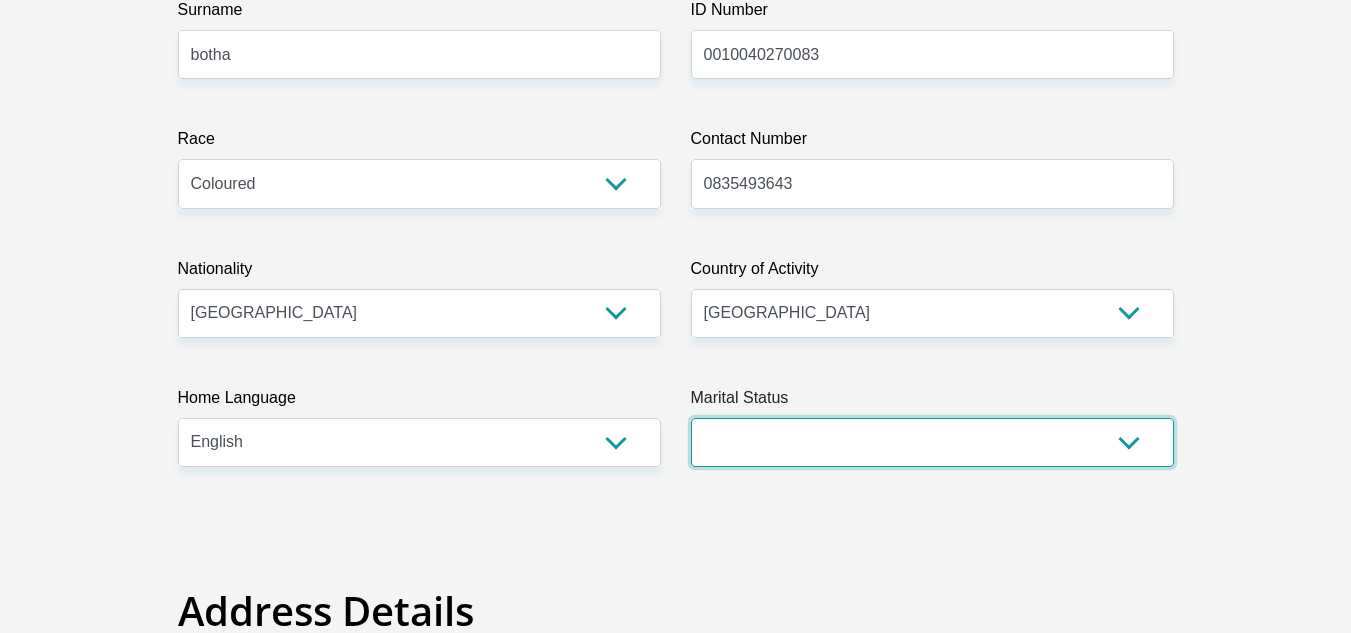click on "Married ANC
Single
Divorced
Widowed
Married COP or Customary Law" at bounding box center [932, 442] 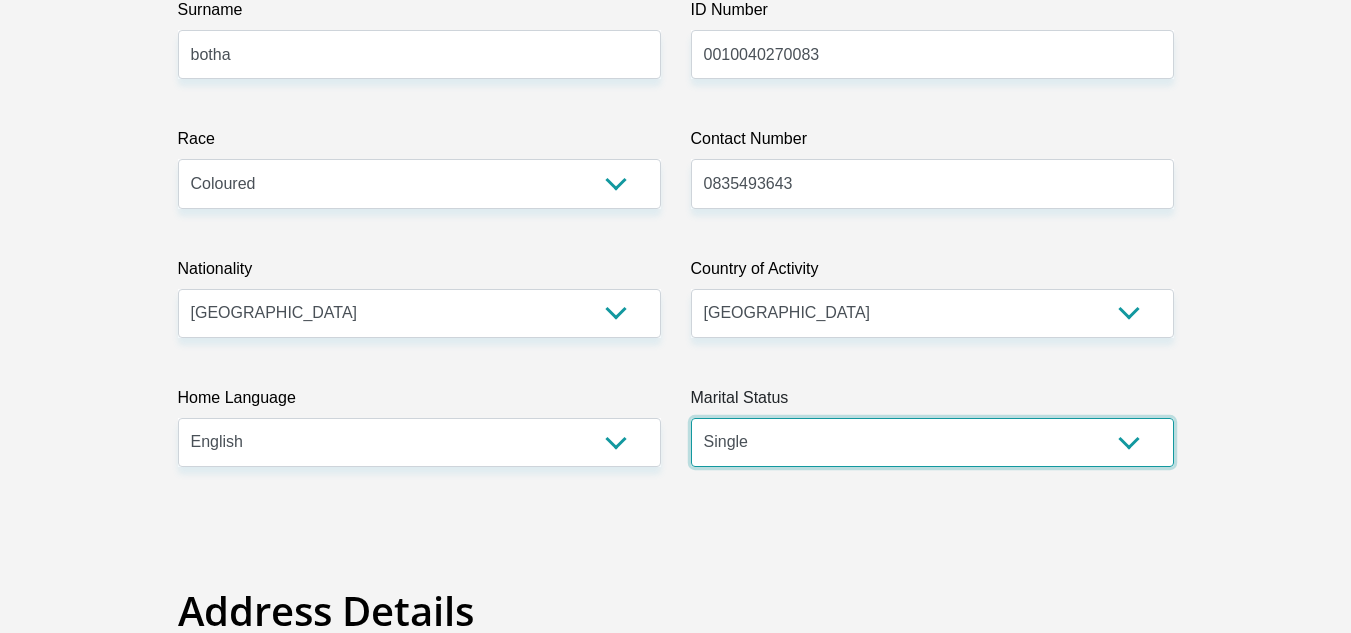 click on "Married ANC
Single
Divorced
Widowed
Married COP or Customary Law" at bounding box center (932, 442) 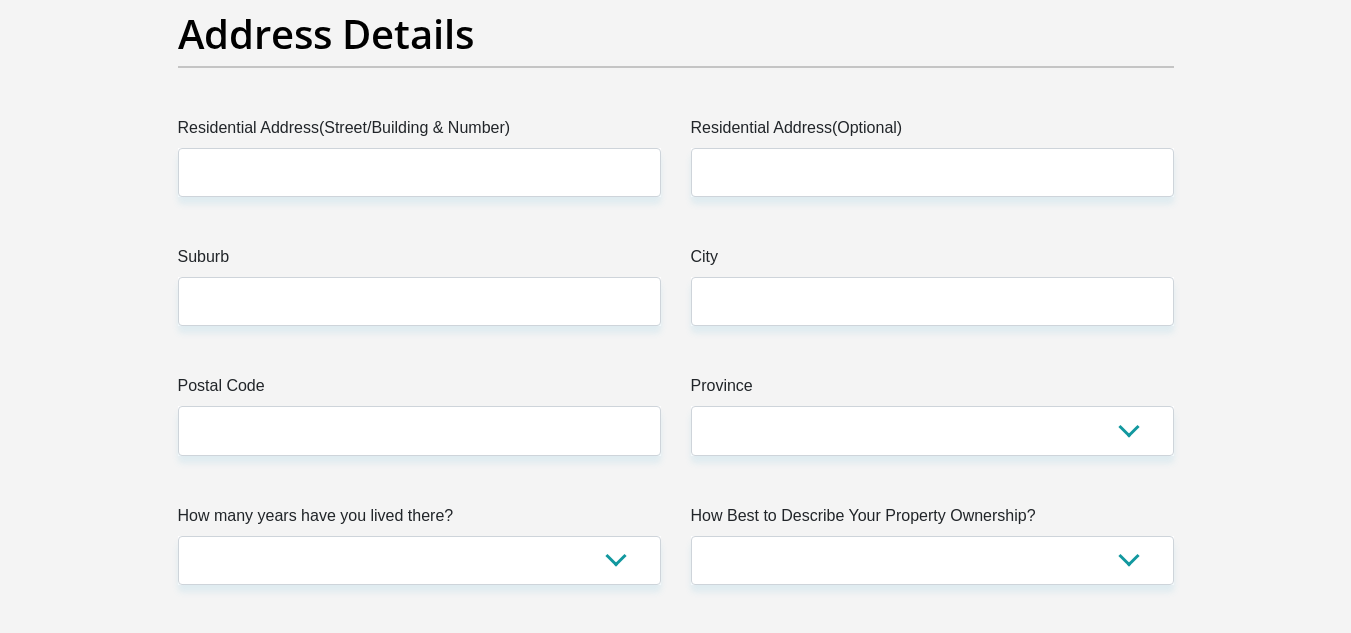 scroll, scrollTop: 1070, scrollLeft: 0, axis: vertical 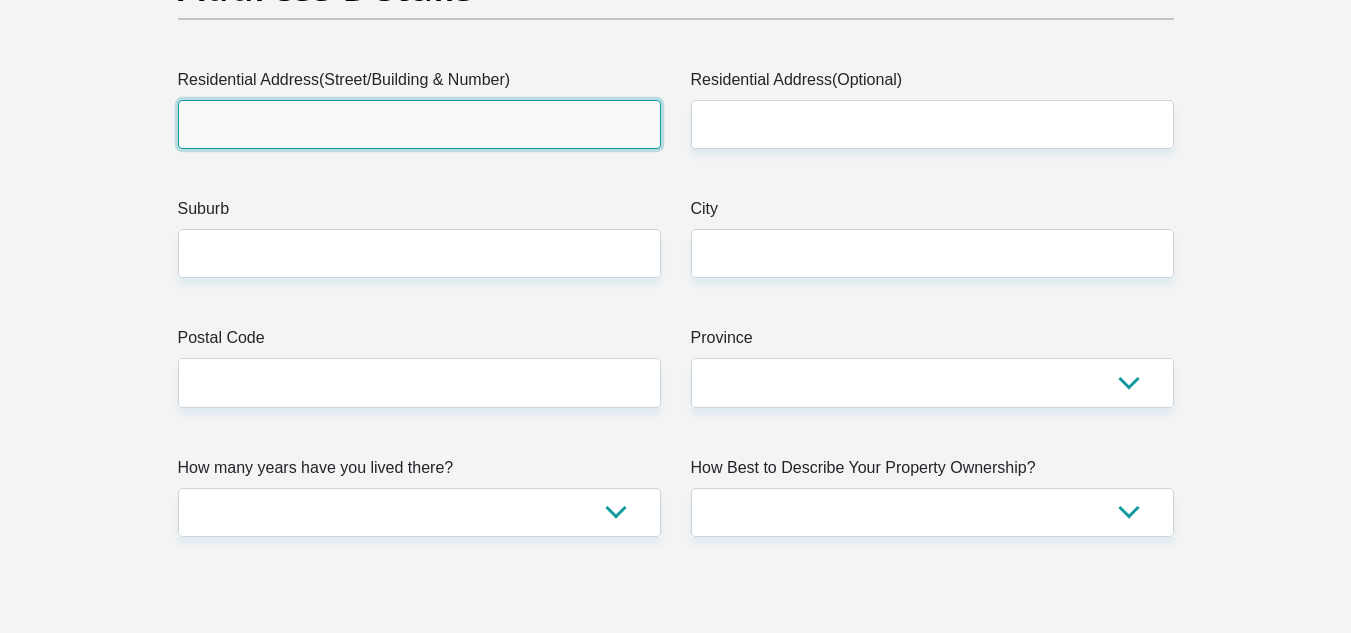 click on "Residential Address(Street/Building & Number)" at bounding box center (419, 124) 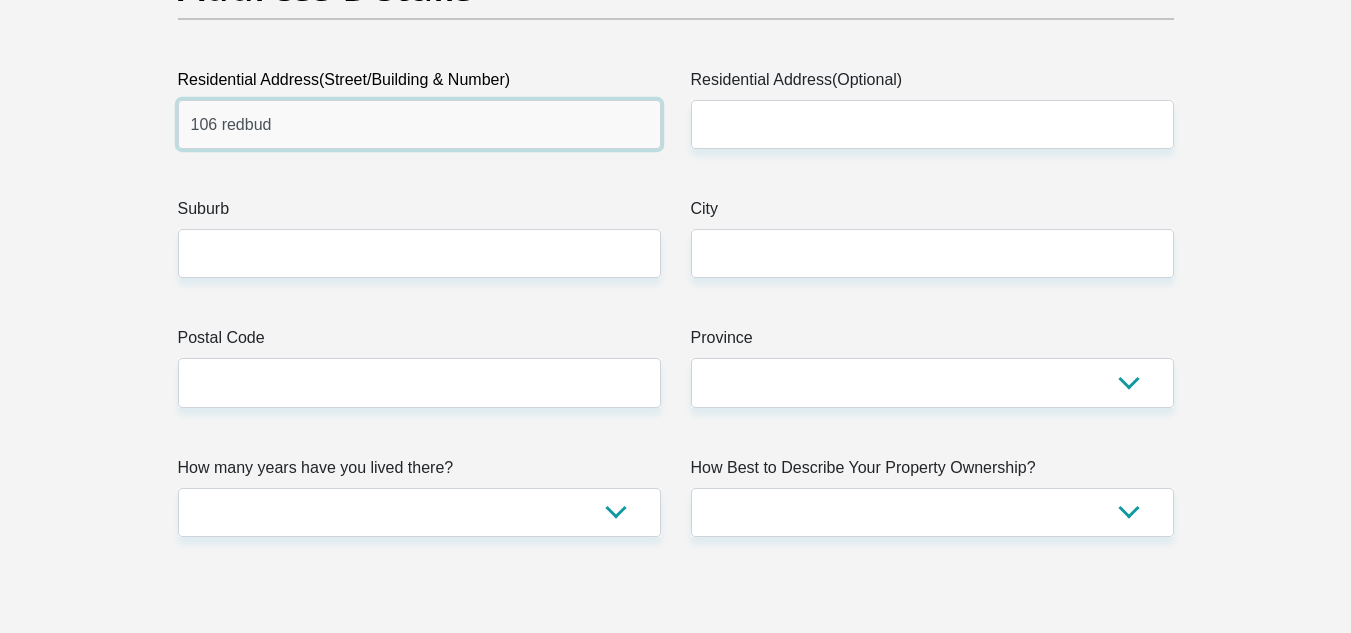 type on "106 redbud" 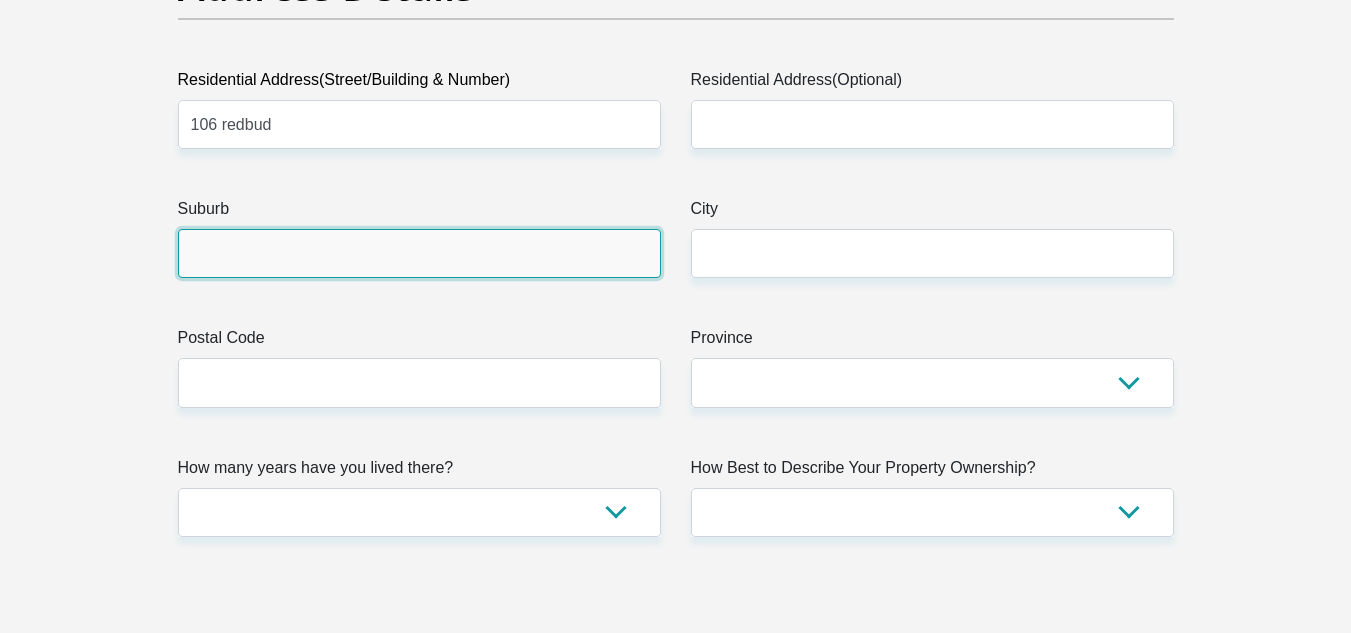 click on "Suburb" at bounding box center (419, 253) 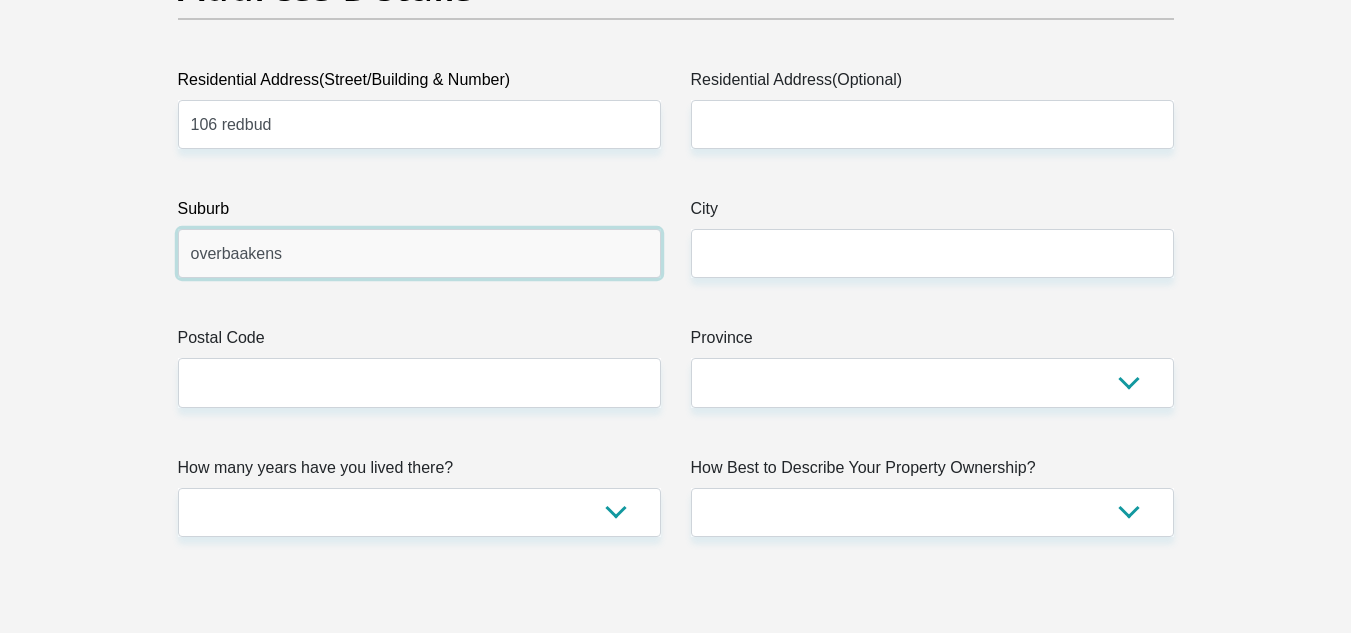 type on "overbaakens" 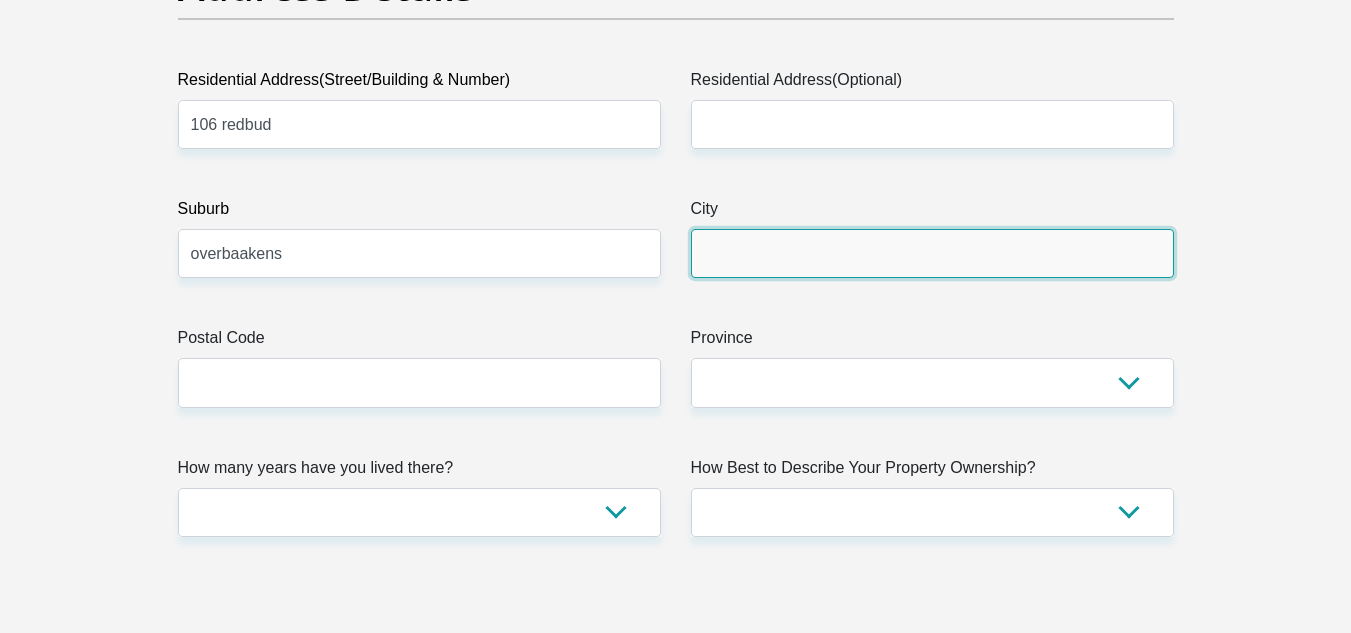 click on "City" at bounding box center (932, 253) 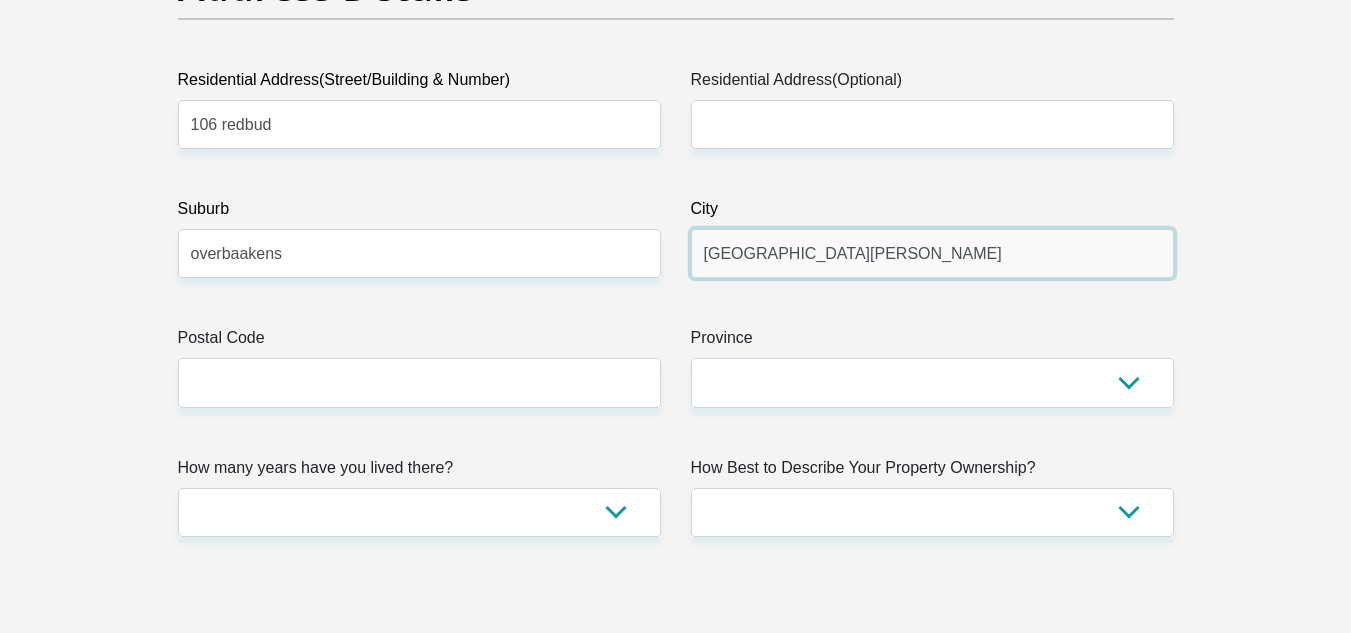 type on "port elizabeth" 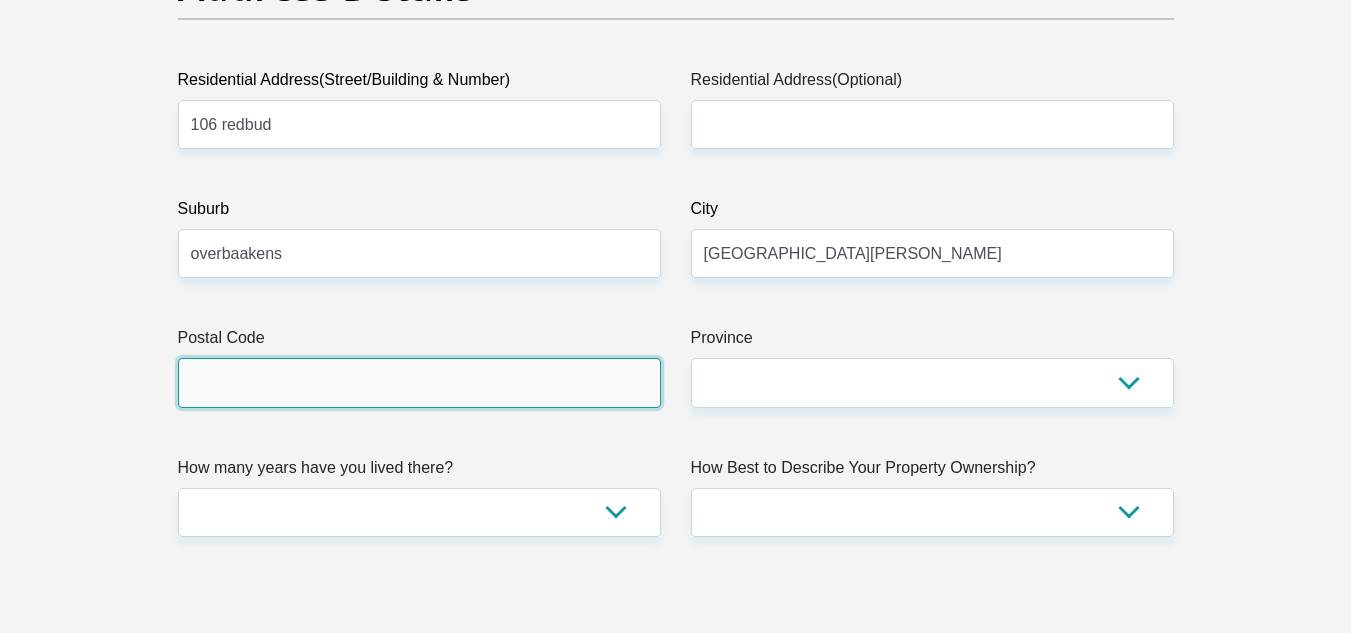click on "Postal Code" at bounding box center [419, 382] 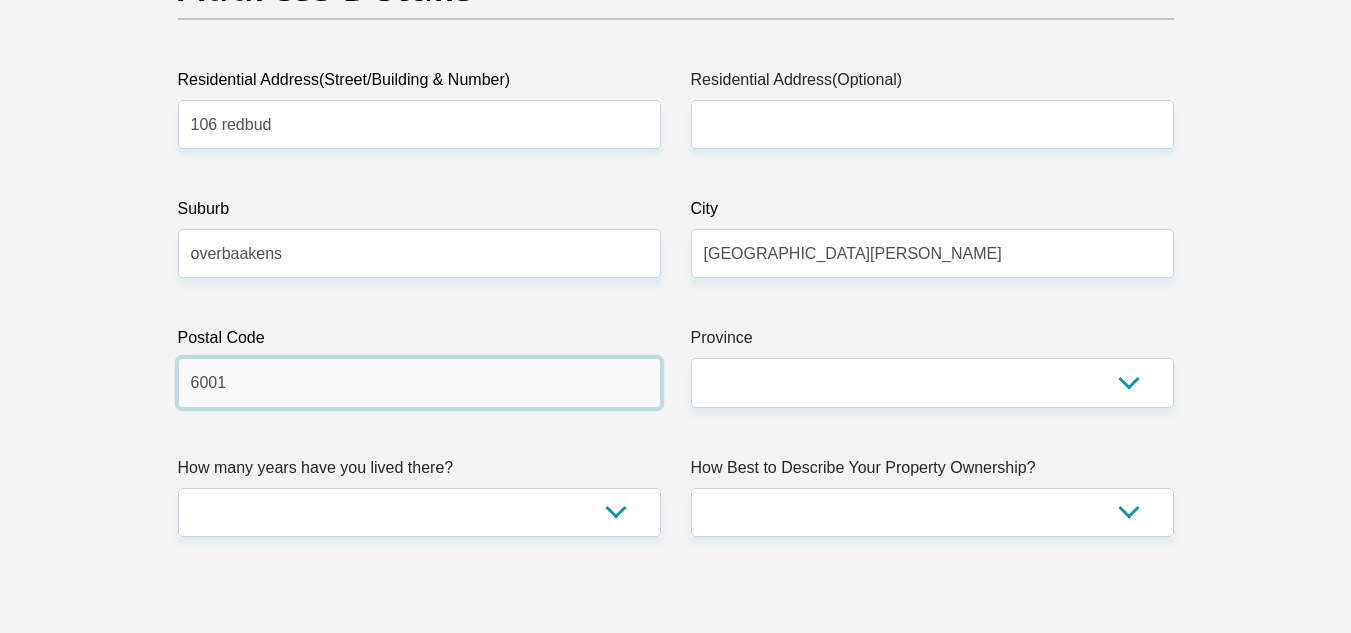 type on "6001" 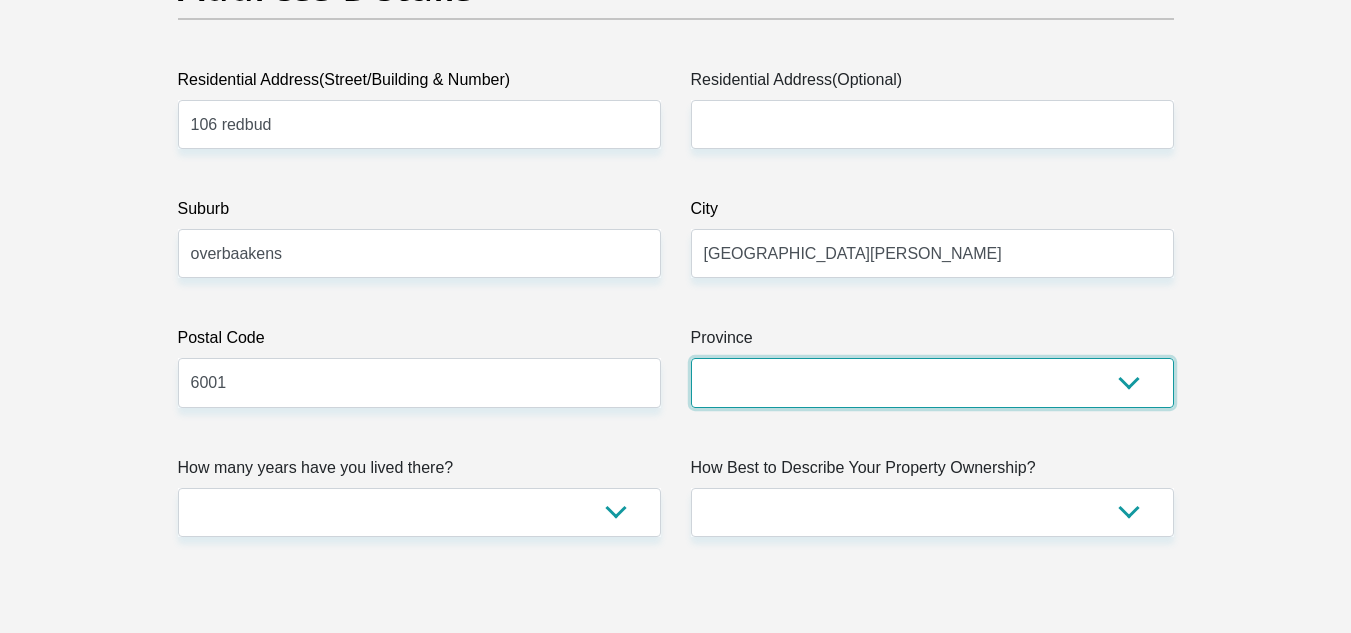 click on "Eastern Cape
Free State
Gauteng
KwaZulu-Natal
Limpopo
Mpumalanga
Northern Cape
North West
Western Cape" at bounding box center (932, 382) 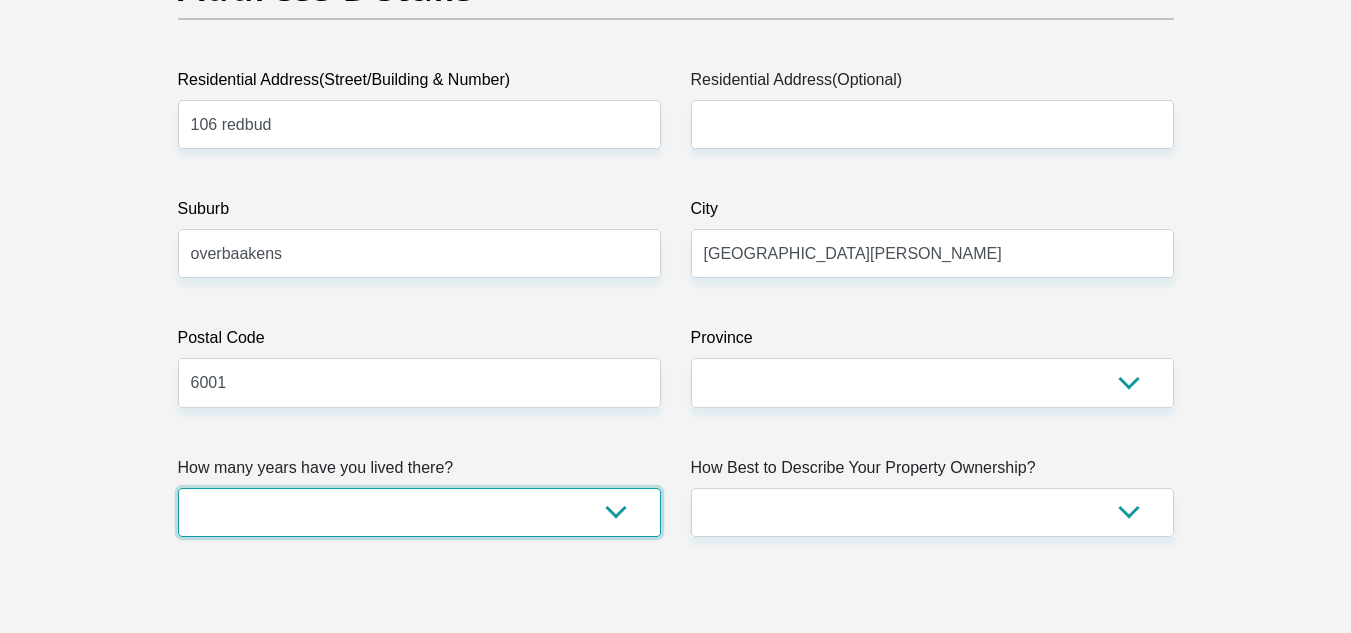 click on "less than 1 year
1-3 years
3-5 years
5+ years" at bounding box center [419, 512] 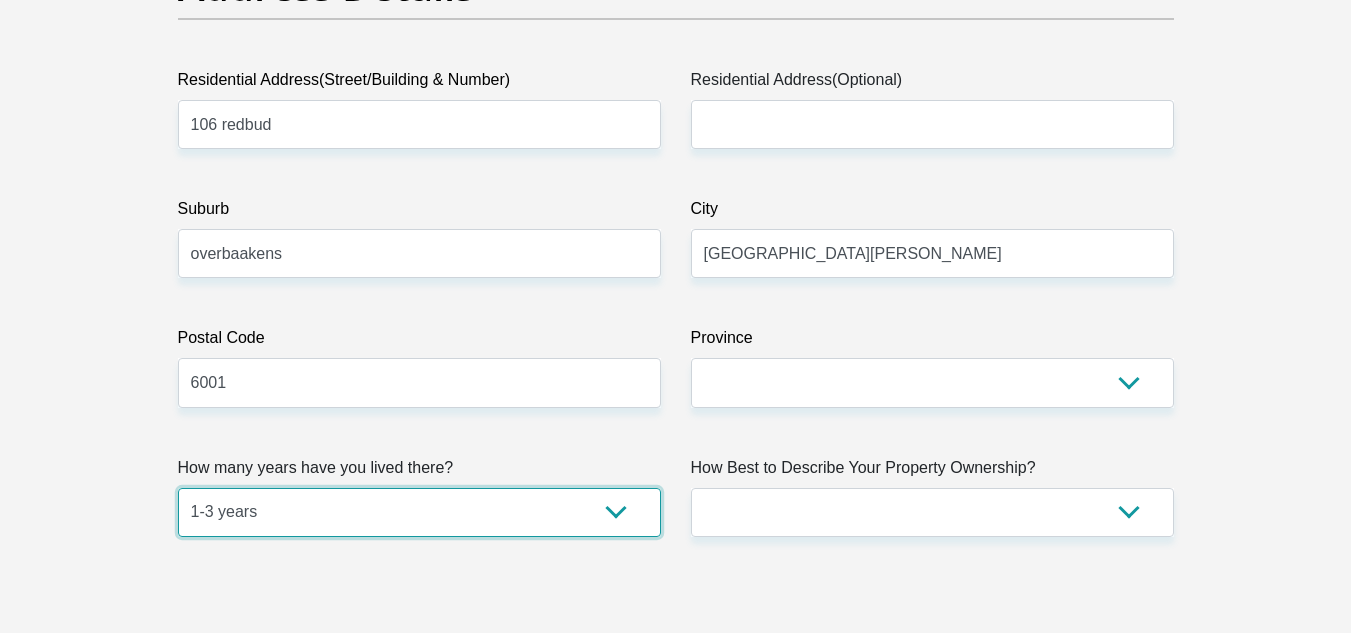 click on "less than 1 year
1-3 years
3-5 years
5+ years" at bounding box center [419, 512] 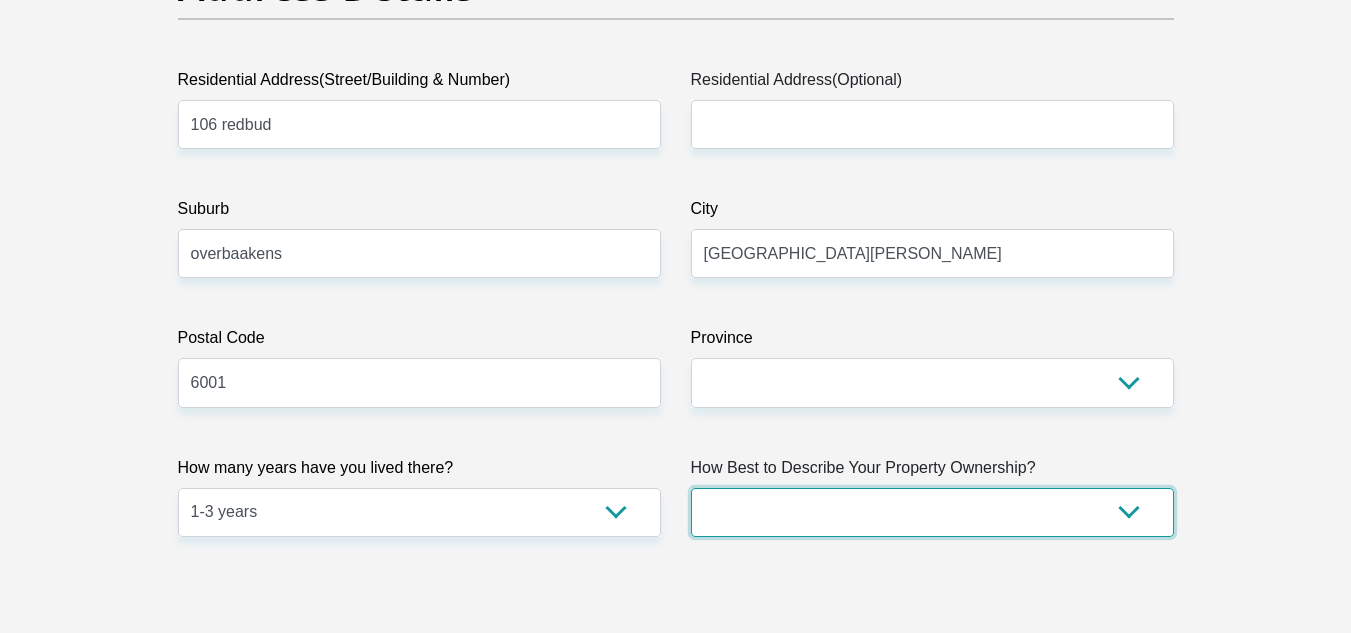 click on "Owned
Rented
Family Owned
Company Dwelling" at bounding box center (932, 512) 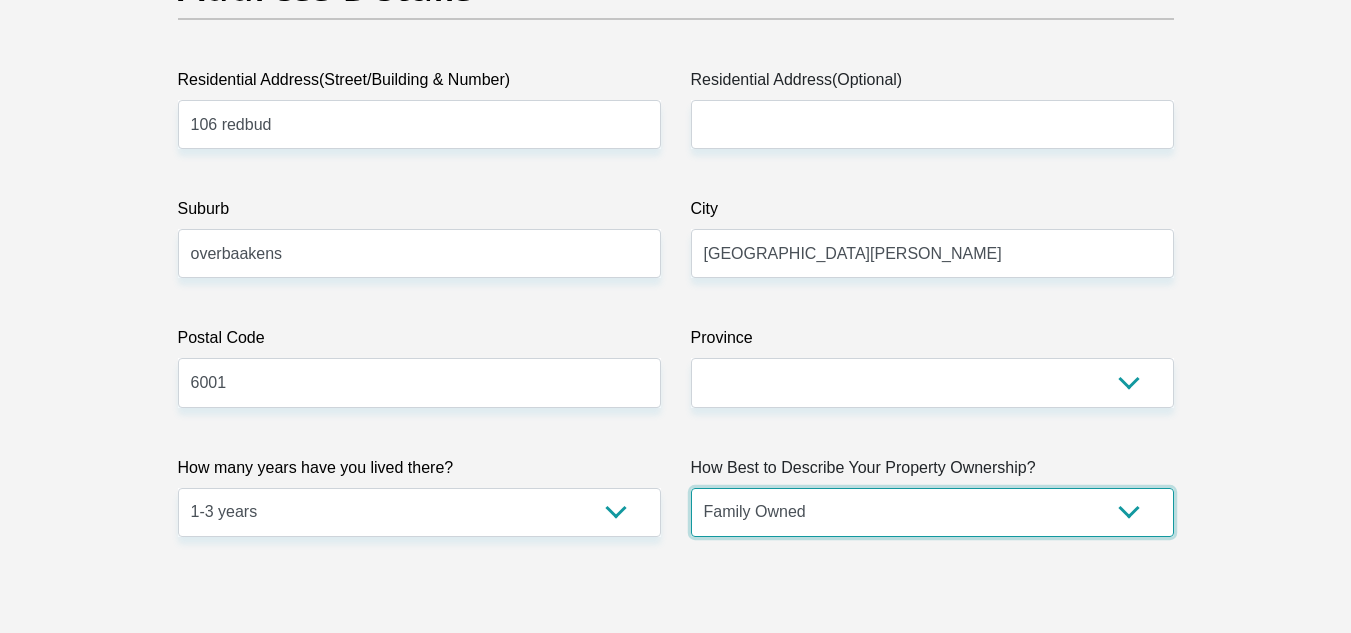 click on "Owned
Rented
Family Owned
Company Dwelling" at bounding box center (932, 512) 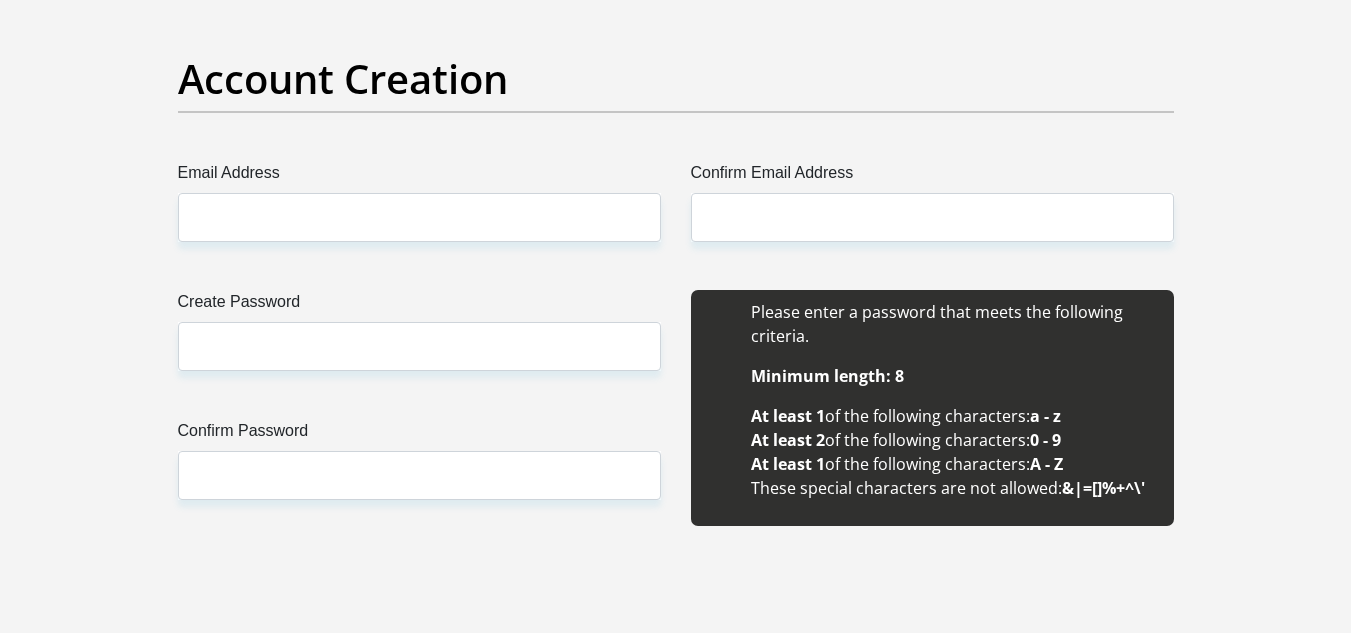 scroll, scrollTop: 1696, scrollLeft: 0, axis: vertical 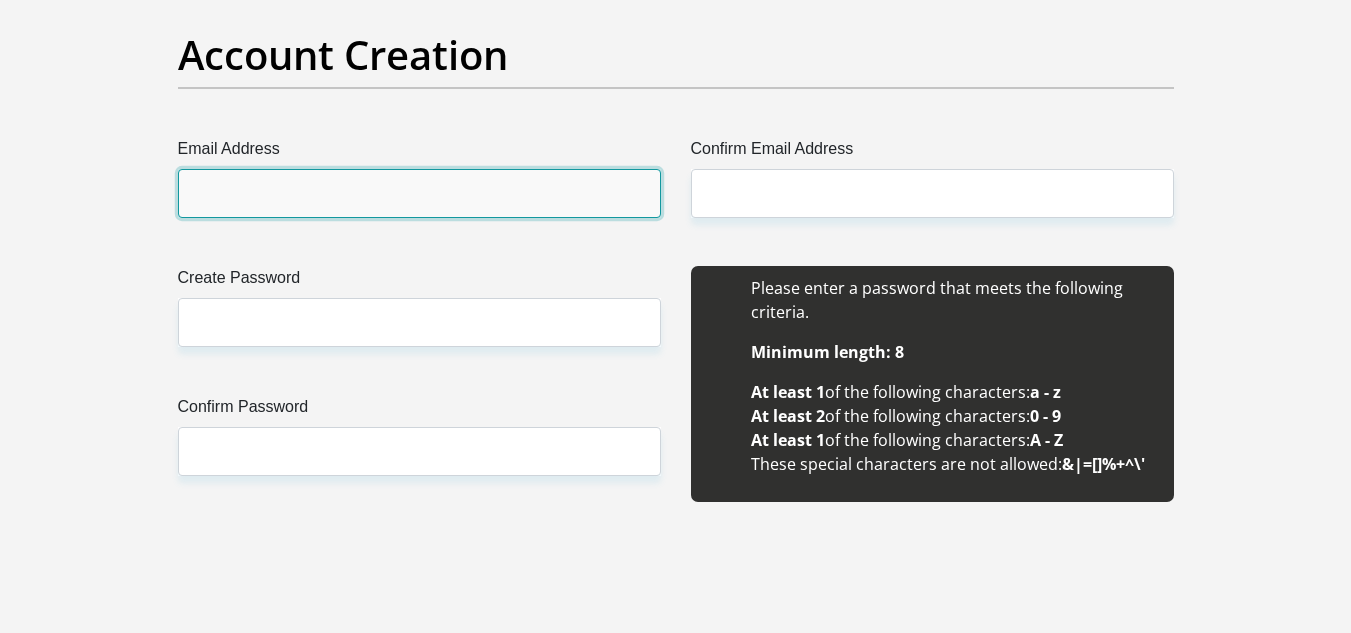 click on "Email Address" at bounding box center [419, 193] 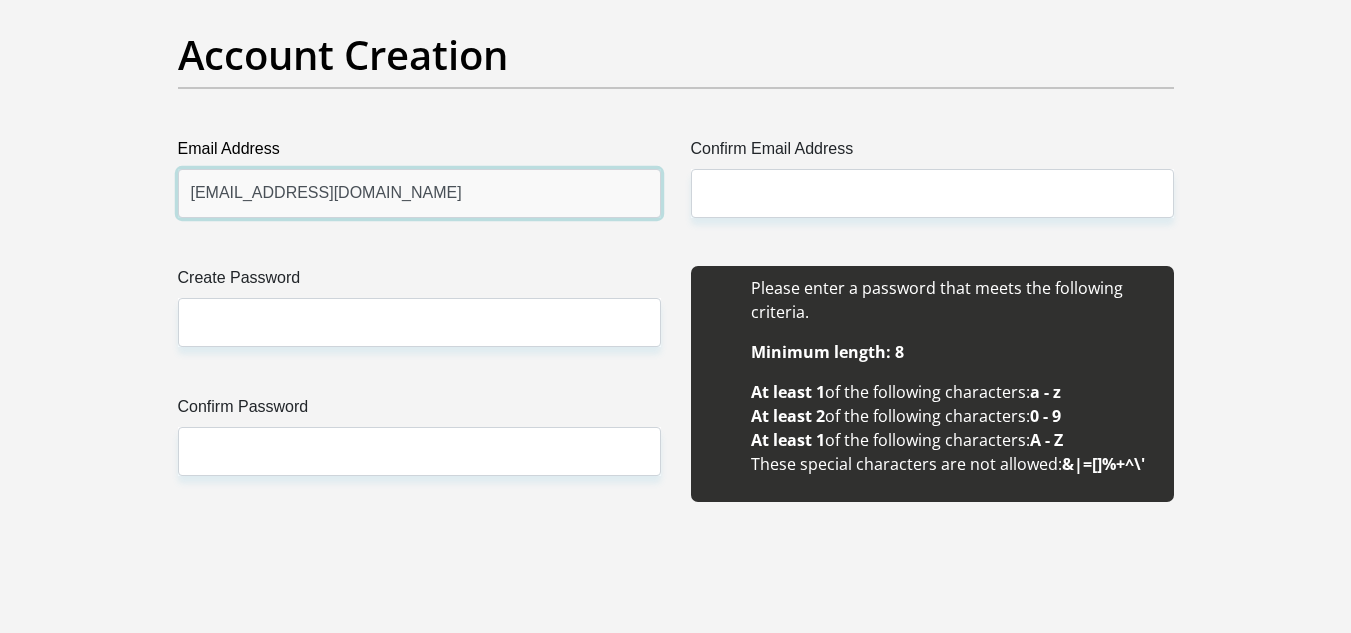 type on "reecebotha1@gmail.com" 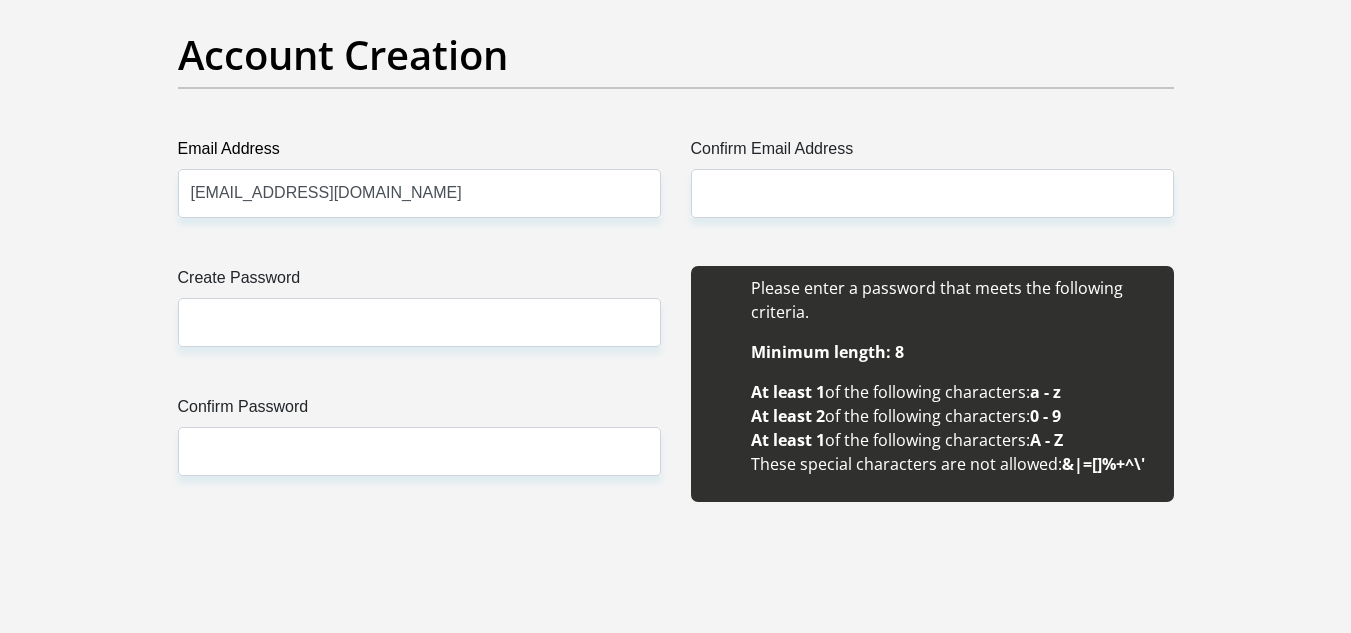 click on "Title
Mr
Ms
Mrs
Dr
Other
First Name
reece
Surname
botha
ID Number
0010040270083
Please input valid ID number
Race
Black
Coloured
Indian
White
Other
Contact Number
0835493643
Please input valid contact number
Nationality
South Africa
Afghanistan
Aland Islands  Albania  Algeria" at bounding box center [676, 1871] 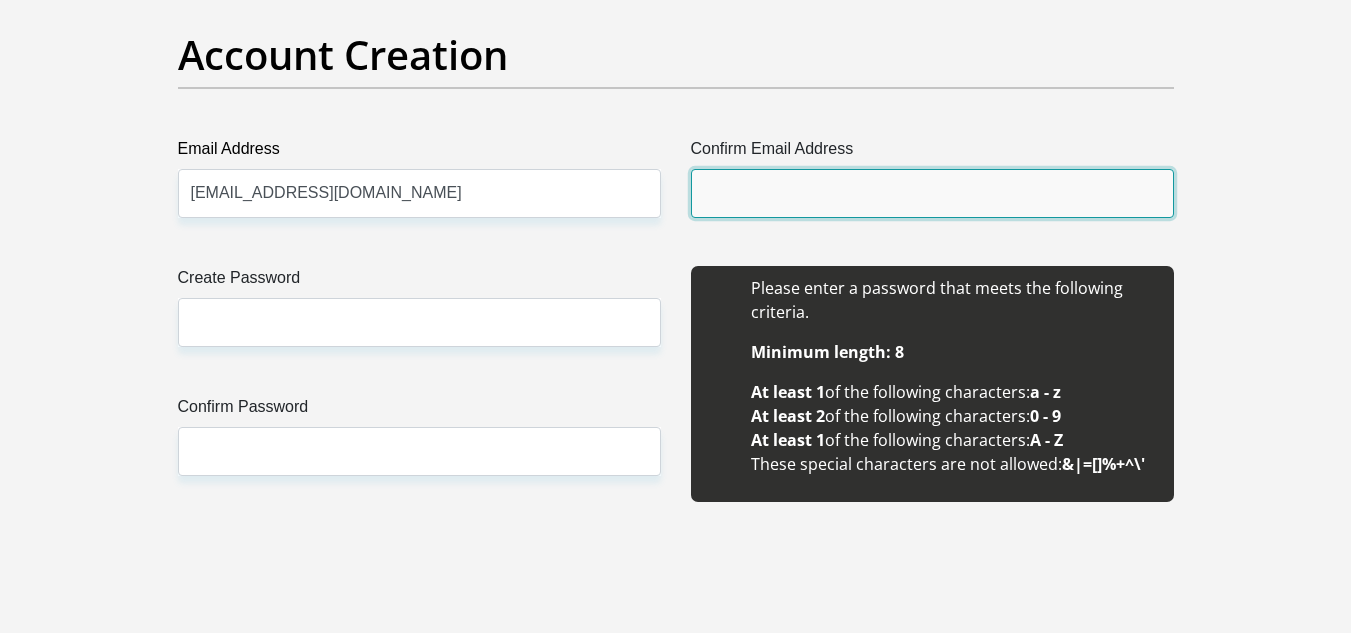 click on "Confirm Email Address" at bounding box center (932, 193) 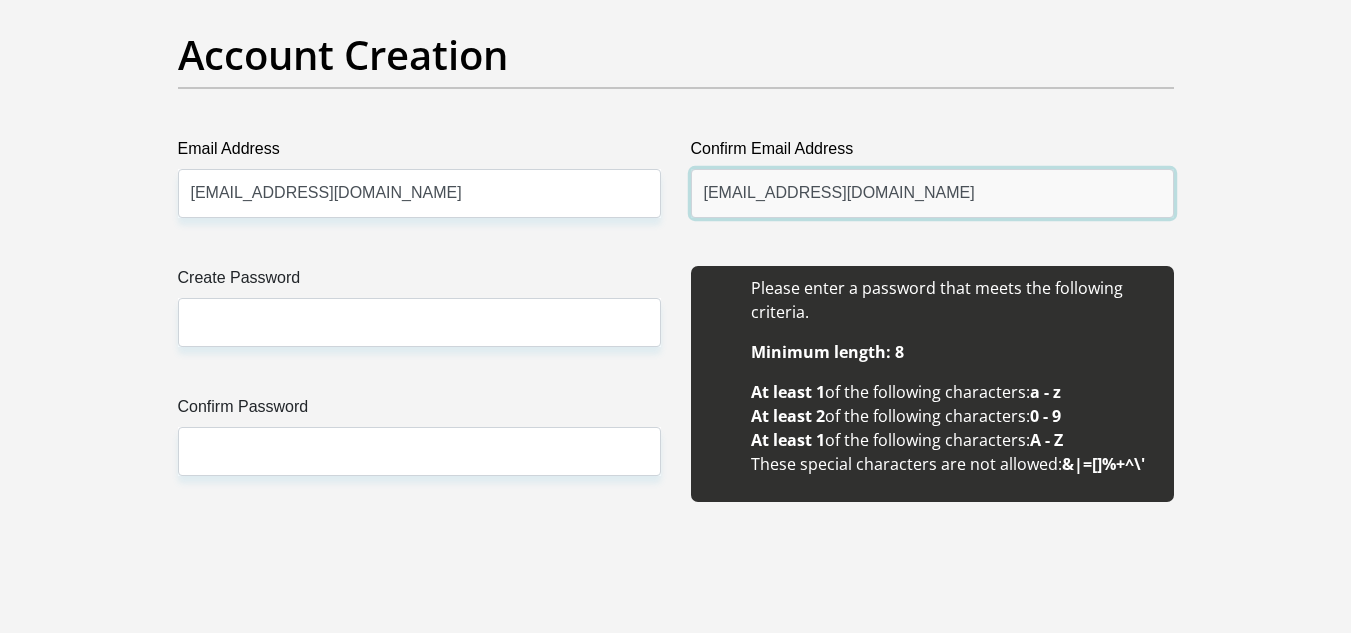 type on "reecebotha1@gmail.com" 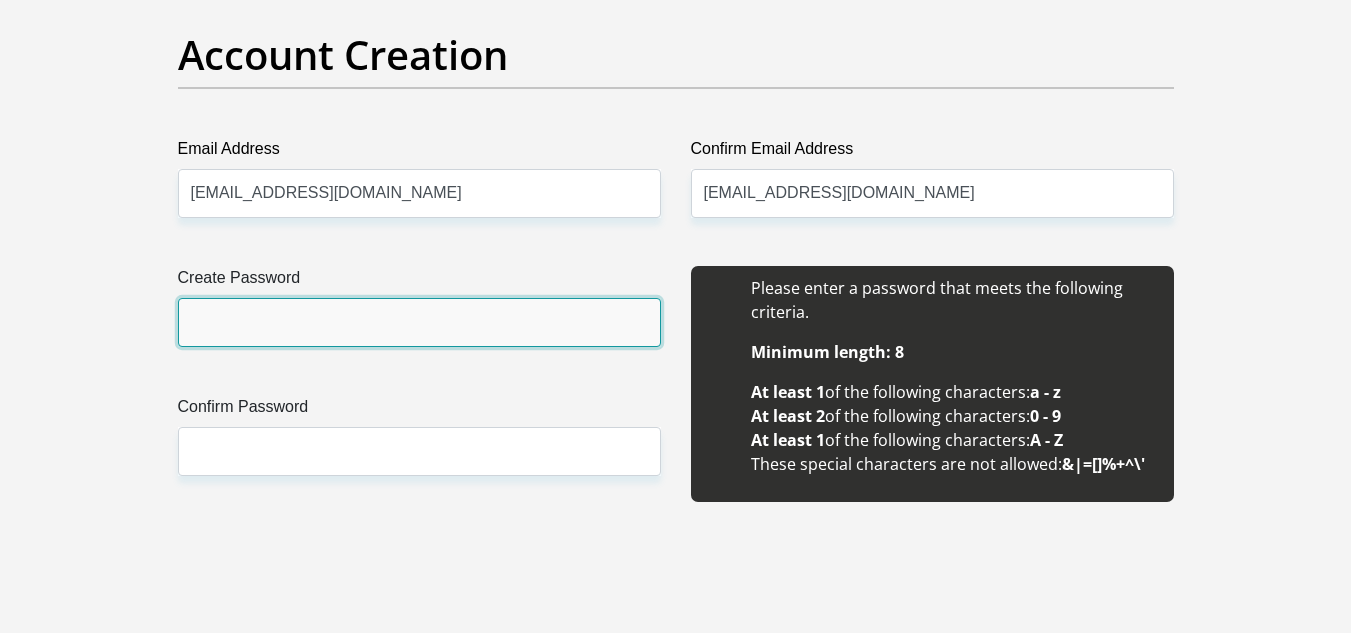 click on "Create Password" at bounding box center [419, 322] 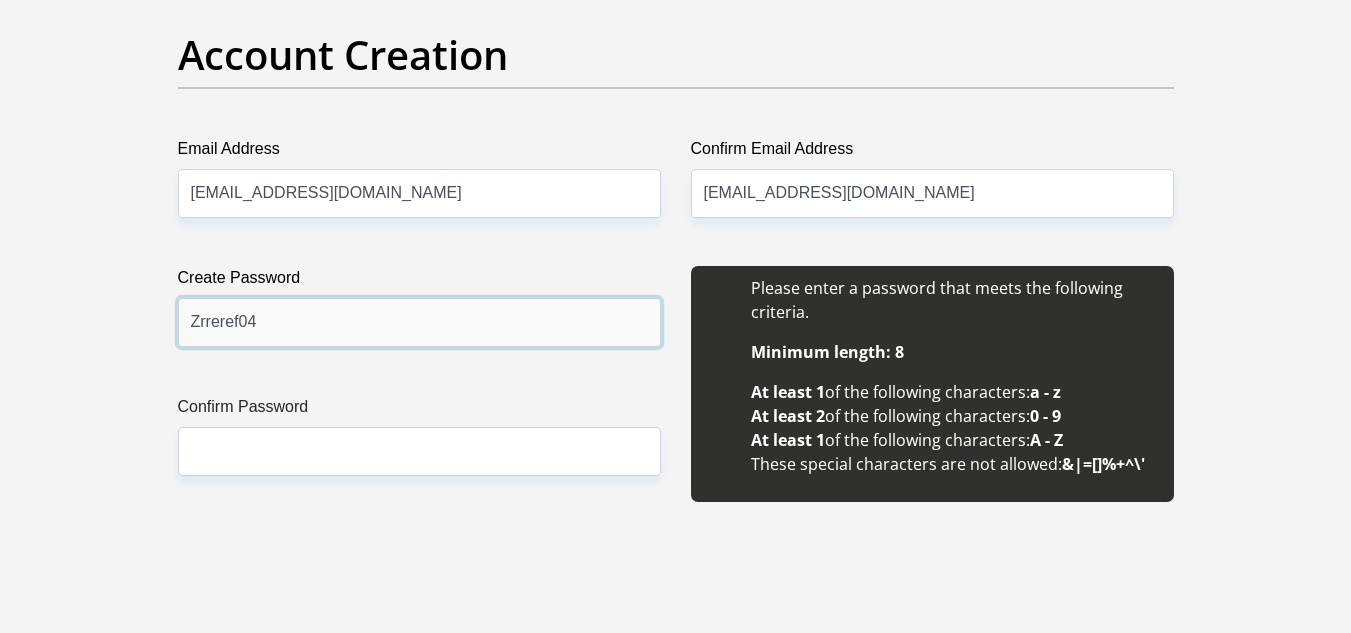 type on "Zrreref04" 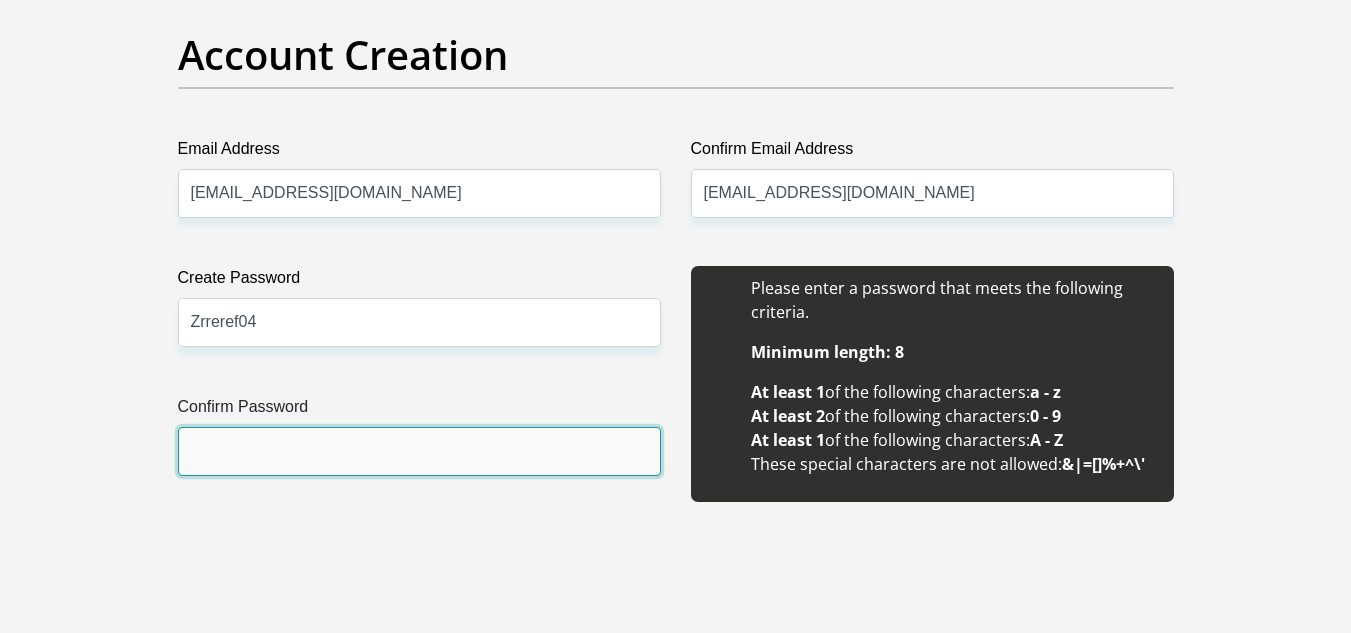 click on "Confirm Password" at bounding box center (419, 451) 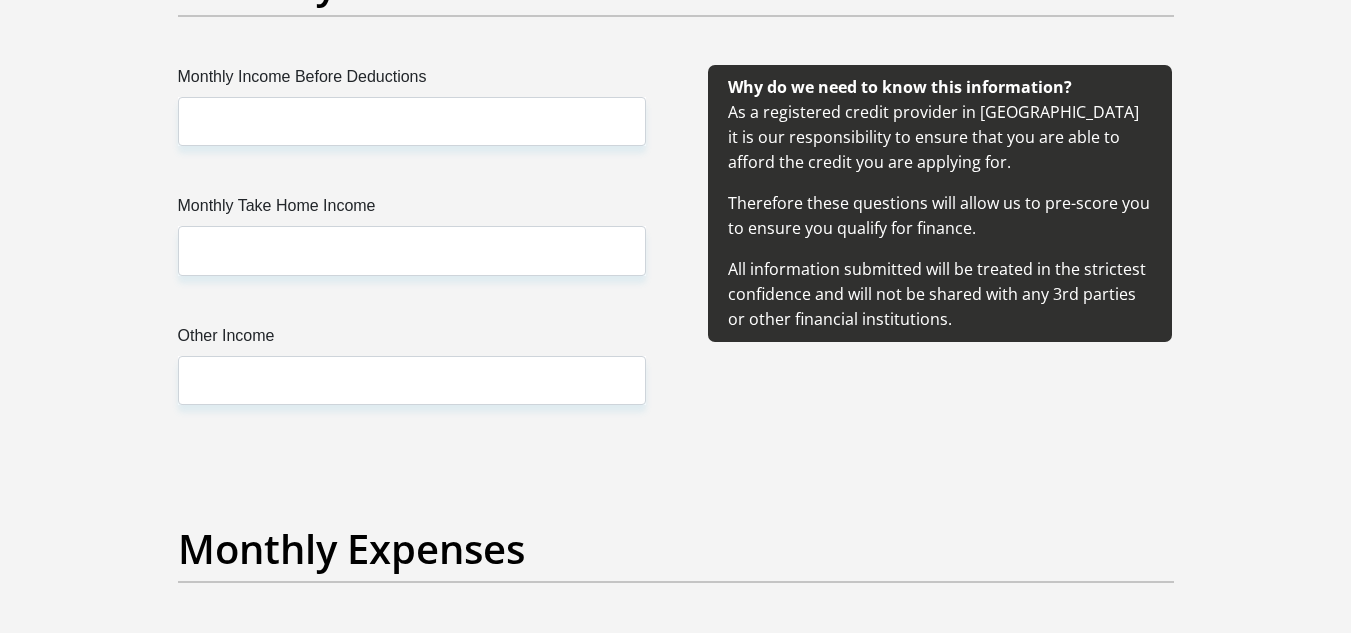 scroll, scrollTop: 2405, scrollLeft: 0, axis: vertical 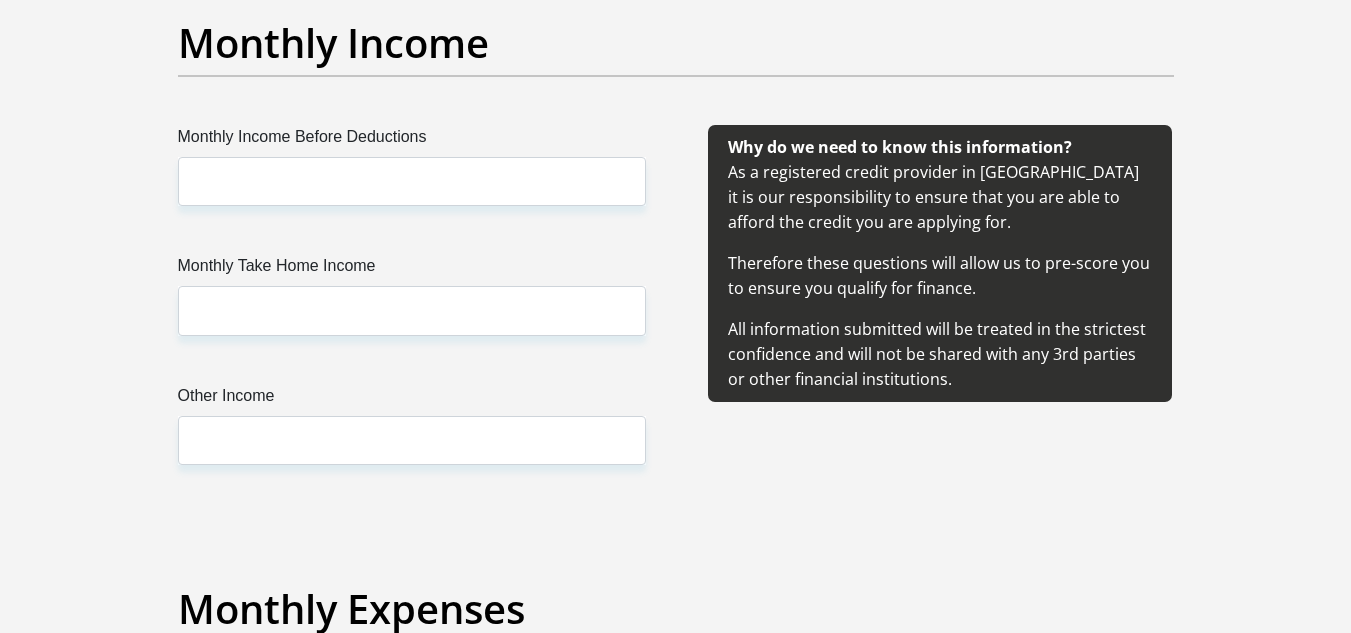 type on "Zrreref04" 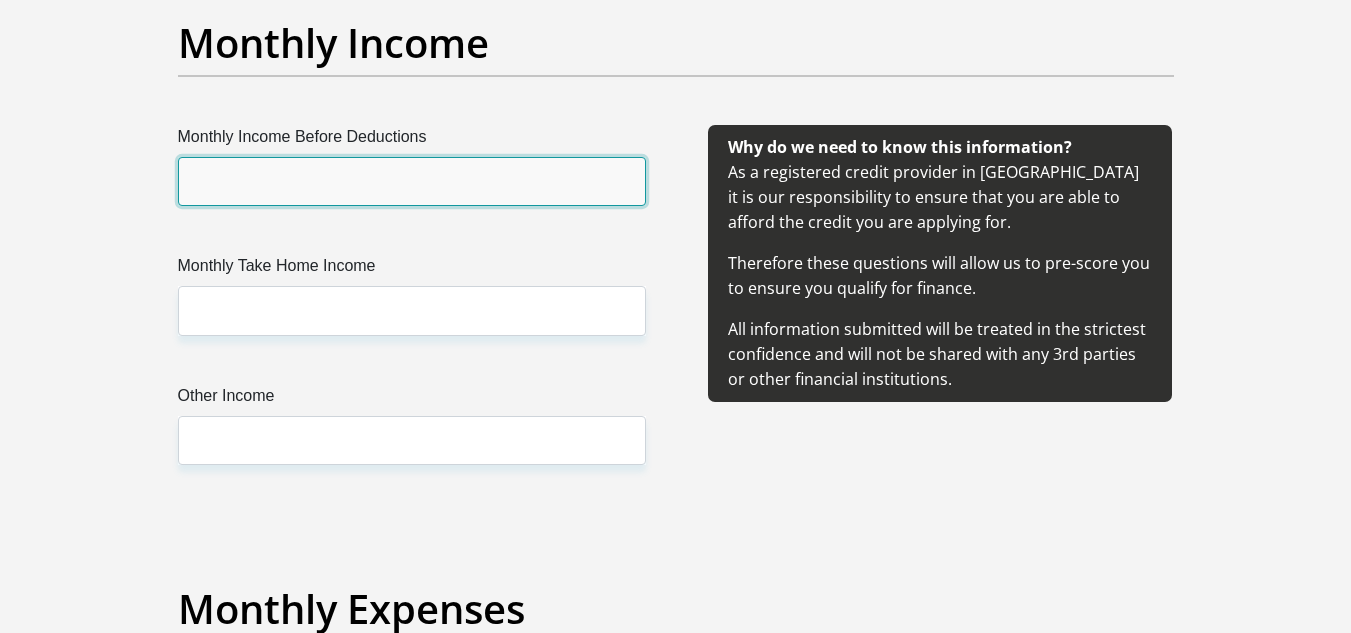 click on "Monthly Income Before Deductions" at bounding box center (412, 181) 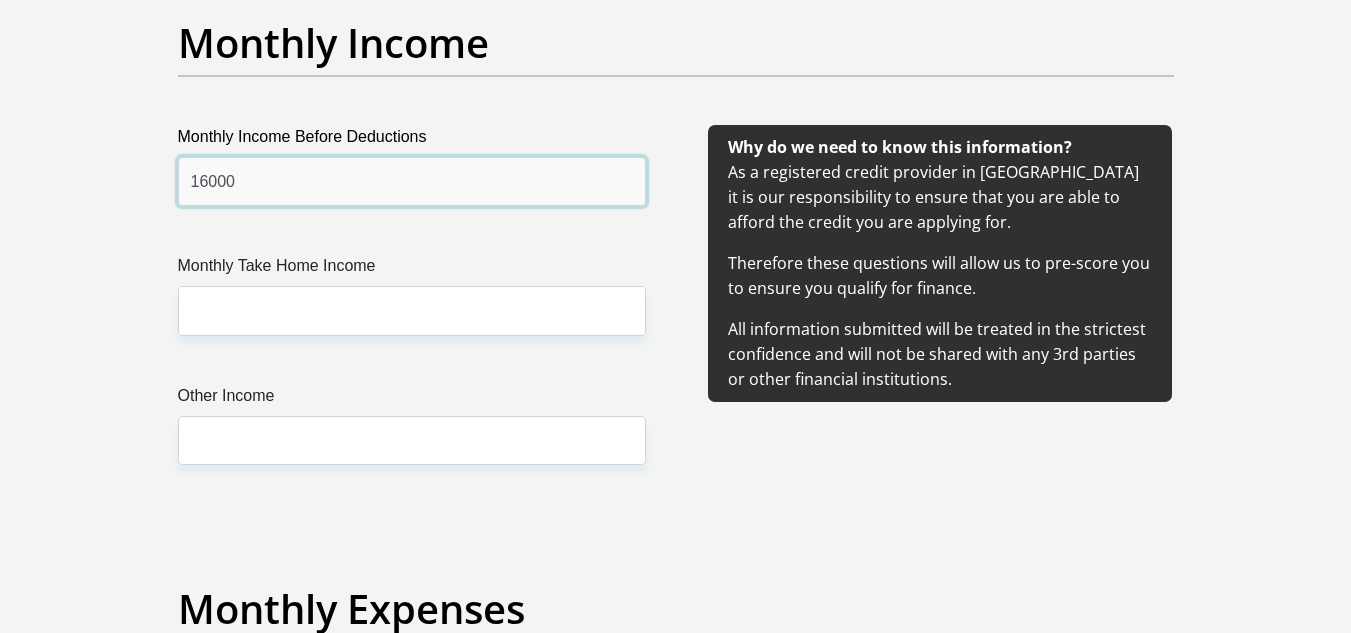 type on "16000" 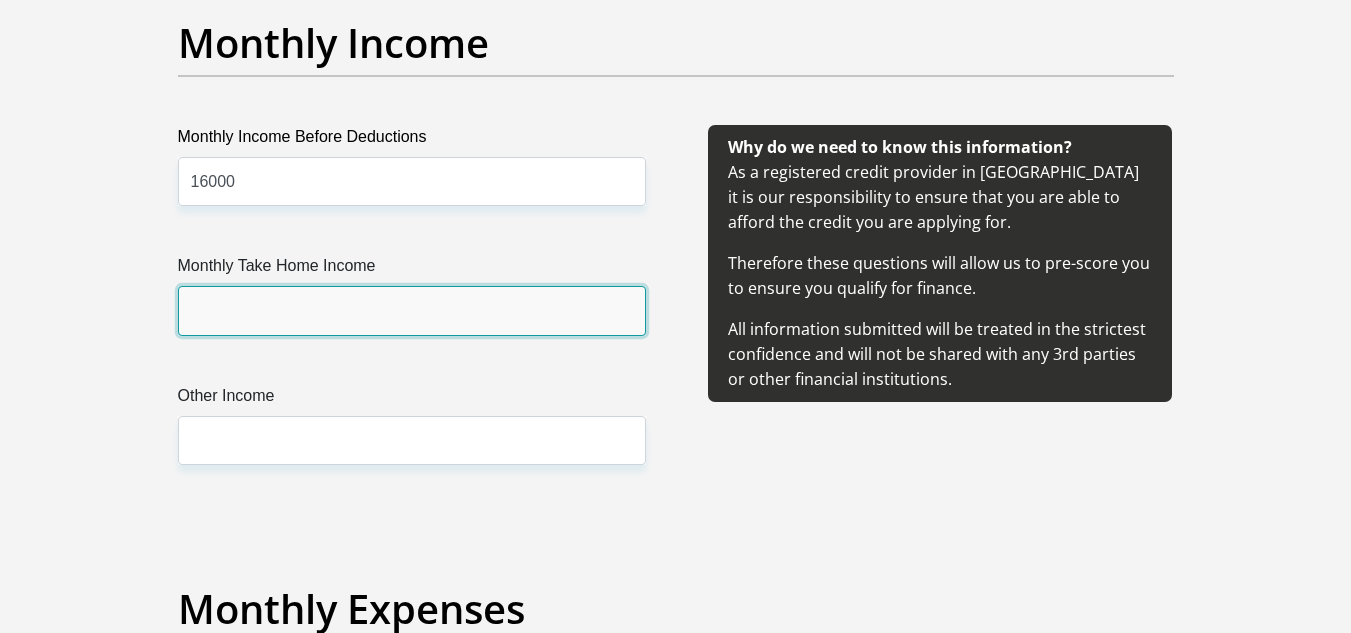 click on "Monthly Take Home Income" at bounding box center [412, 310] 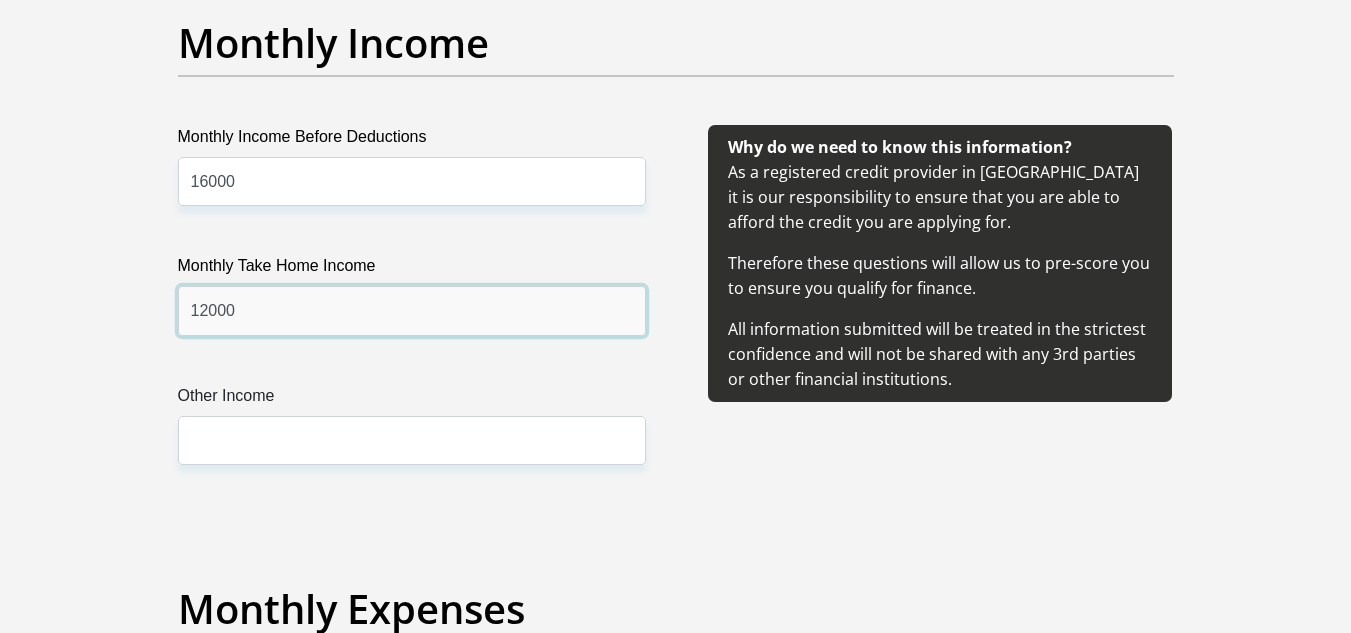 type on "12000" 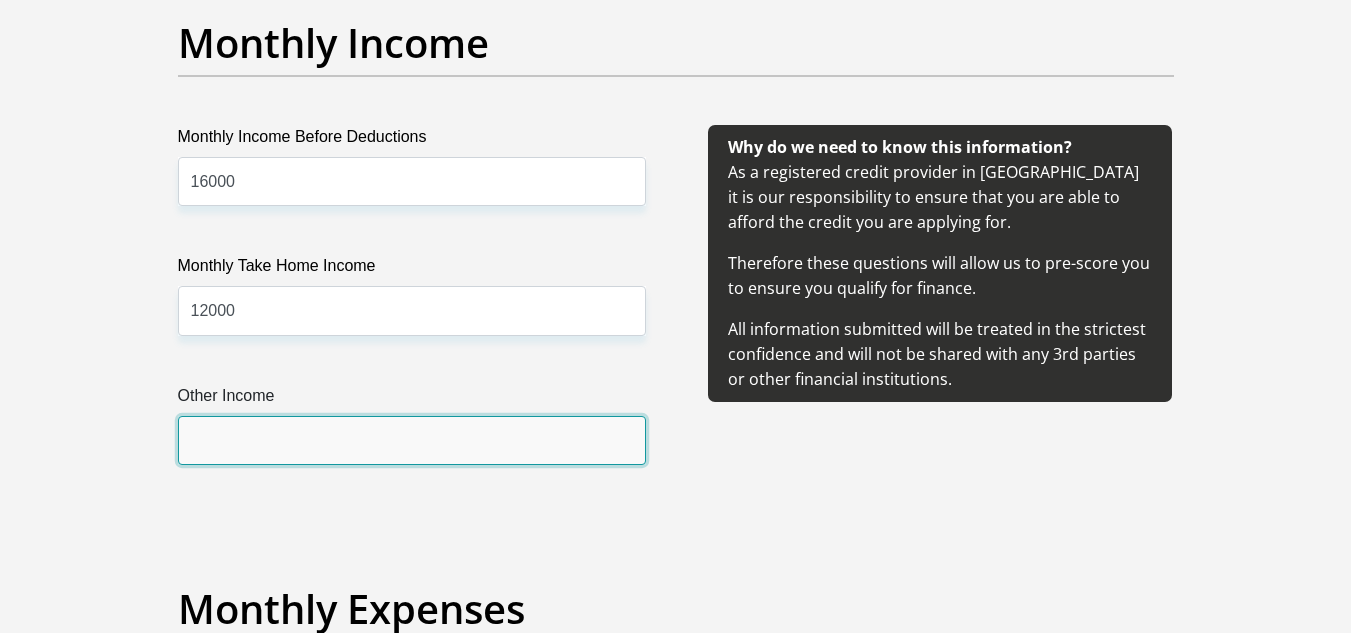 click on "Other Income" at bounding box center [412, 440] 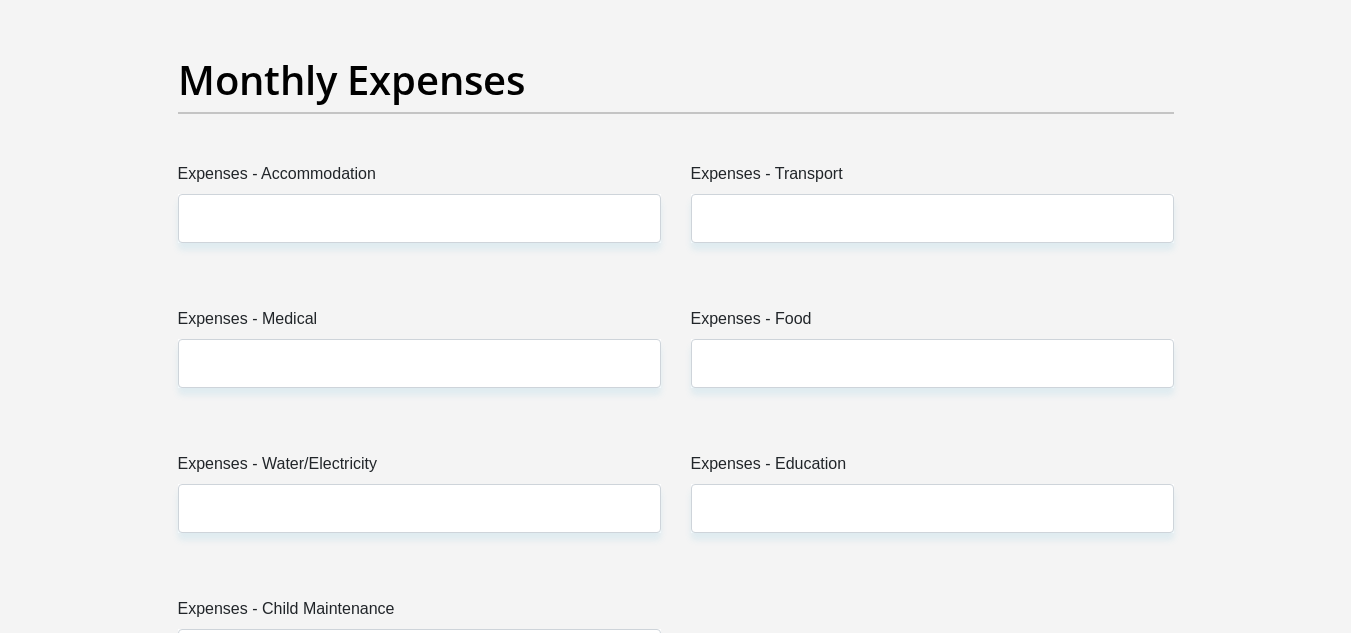 scroll, scrollTop: 2886, scrollLeft: 0, axis: vertical 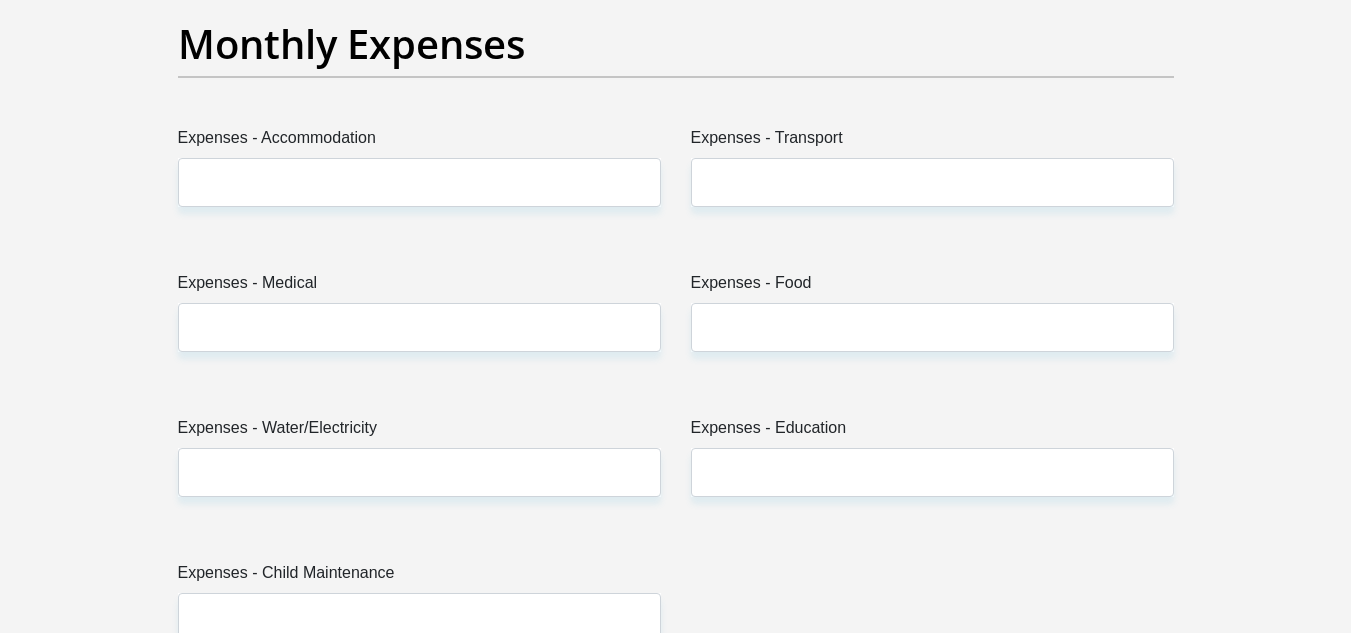 type on "1000" 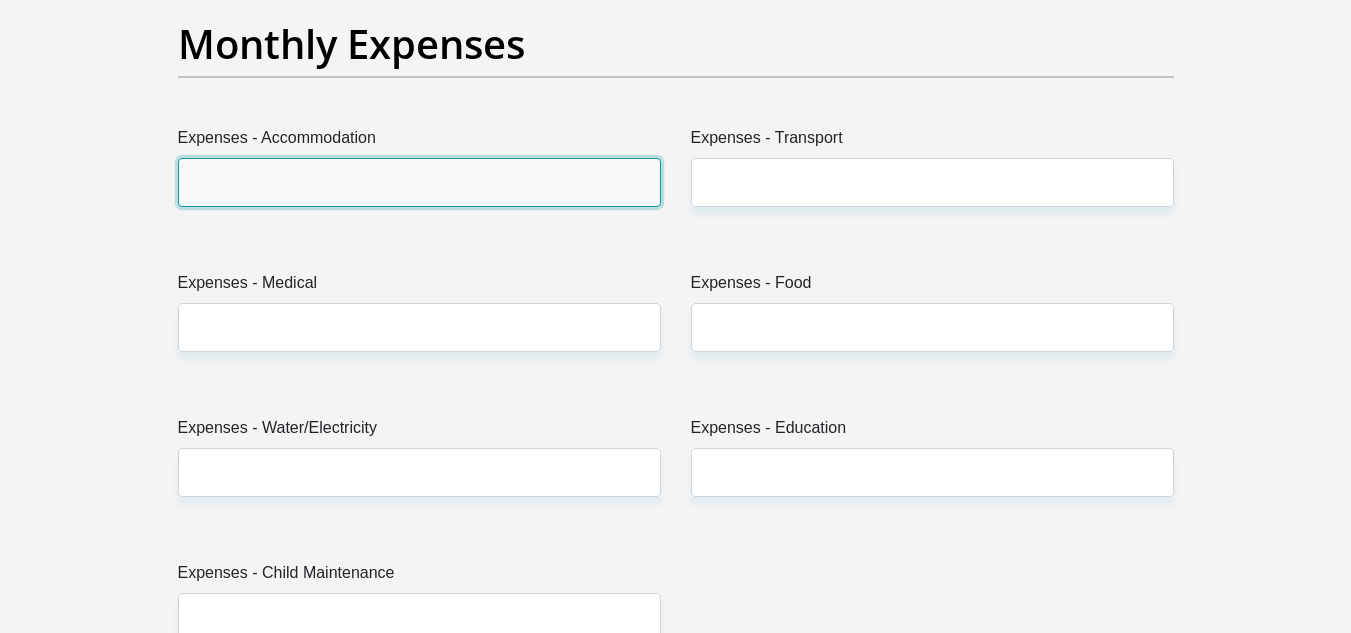 click on "Expenses - Accommodation" at bounding box center (419, 182) 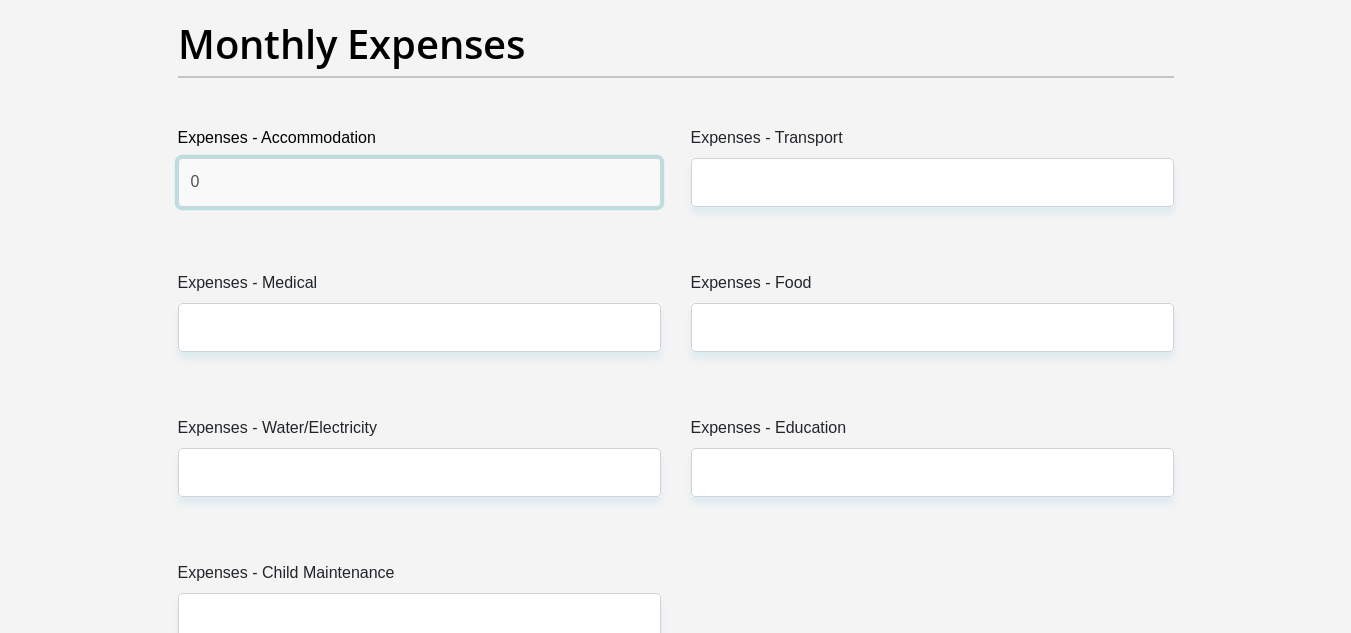 type on "0" 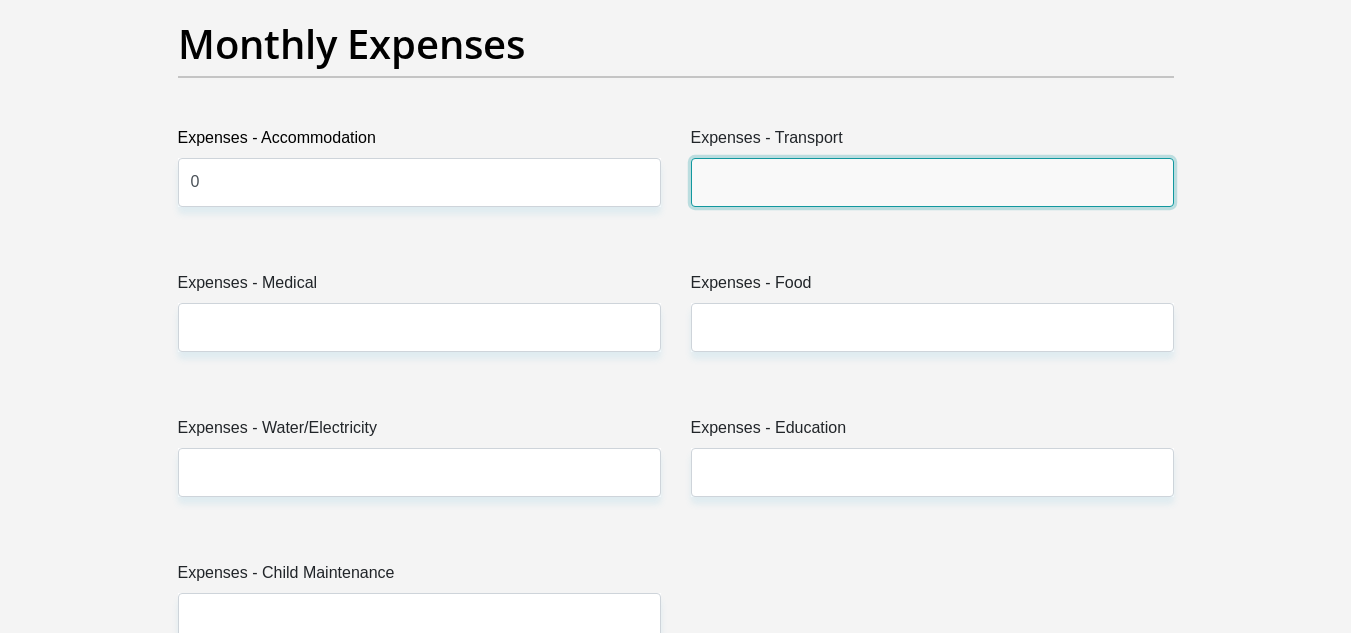 click on "Expenses - Transport" at bounding box center [932, 182] 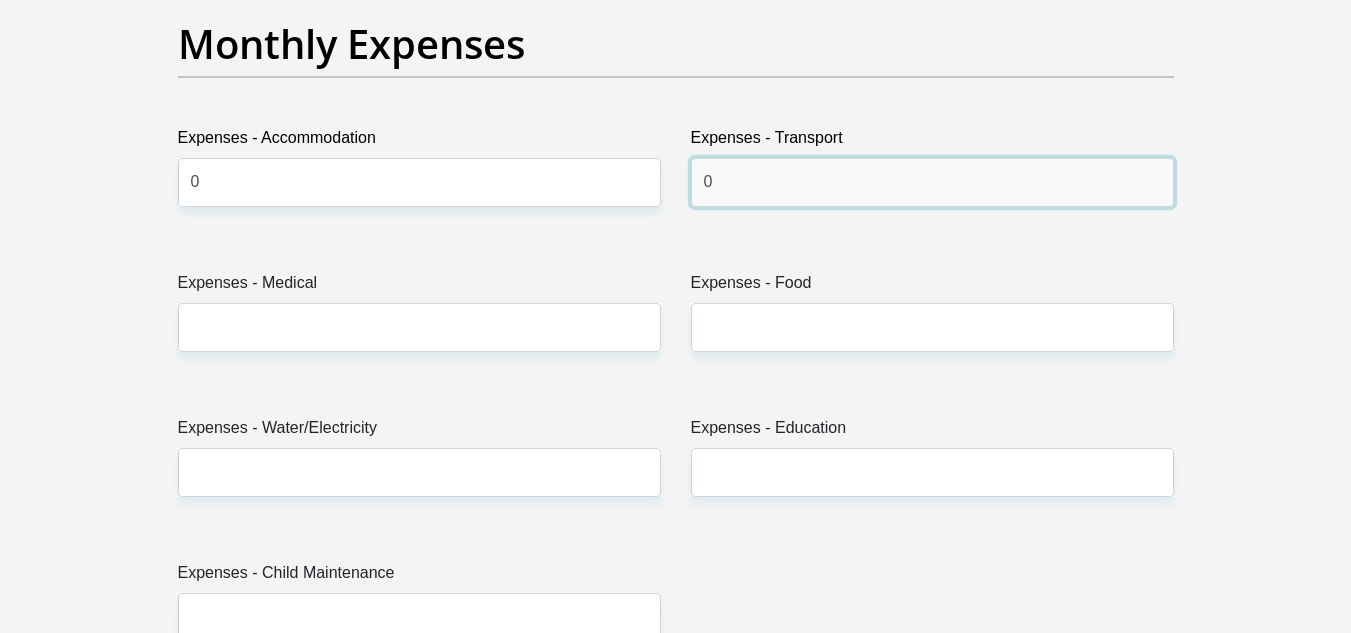 type on "0" 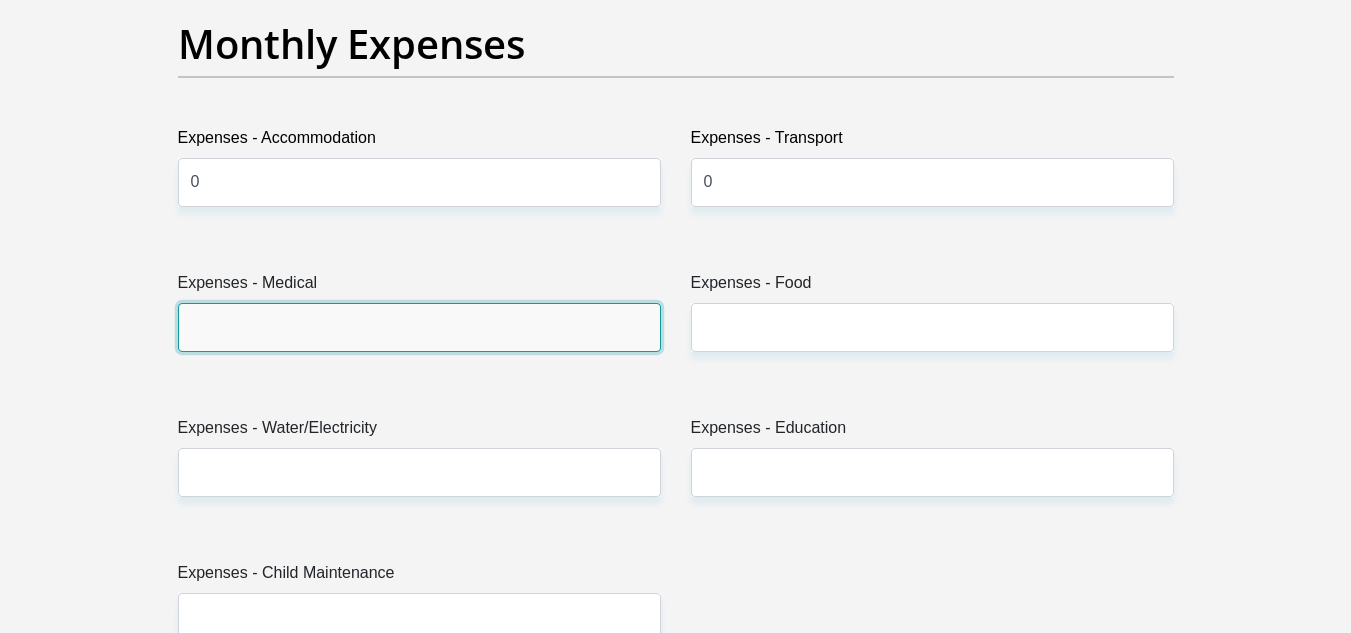 click on "Expenses - Medical" at bounding box center (419, 327) 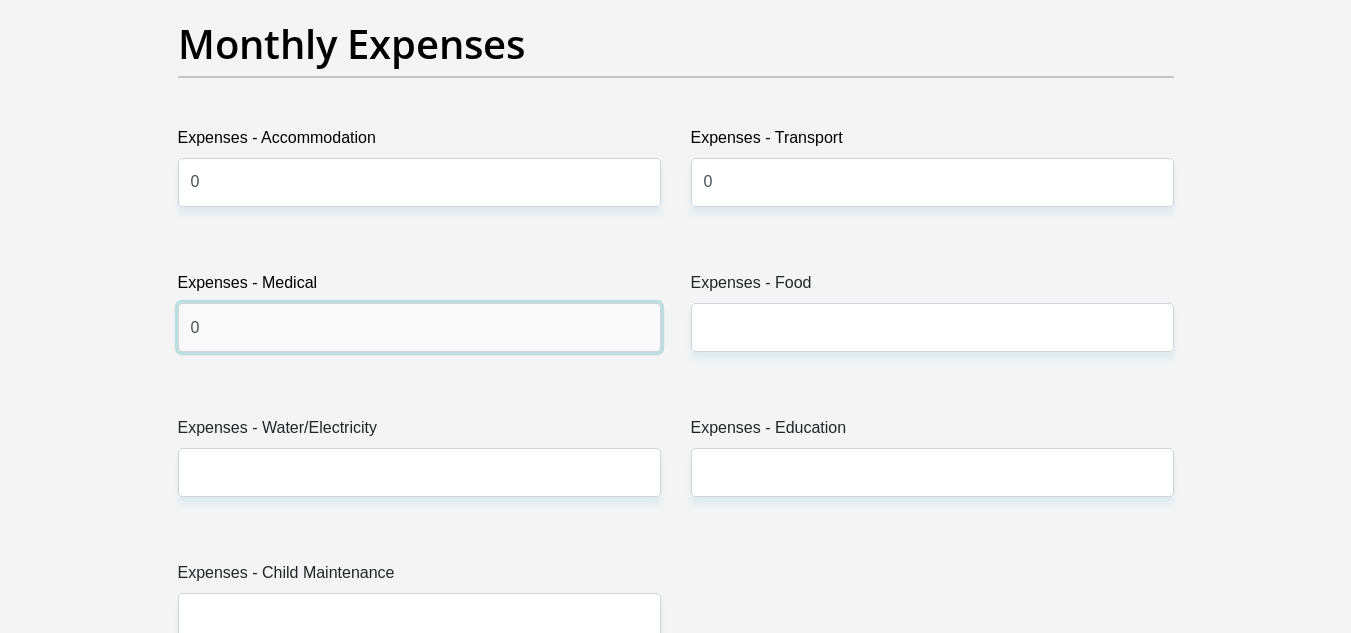 type on "0" 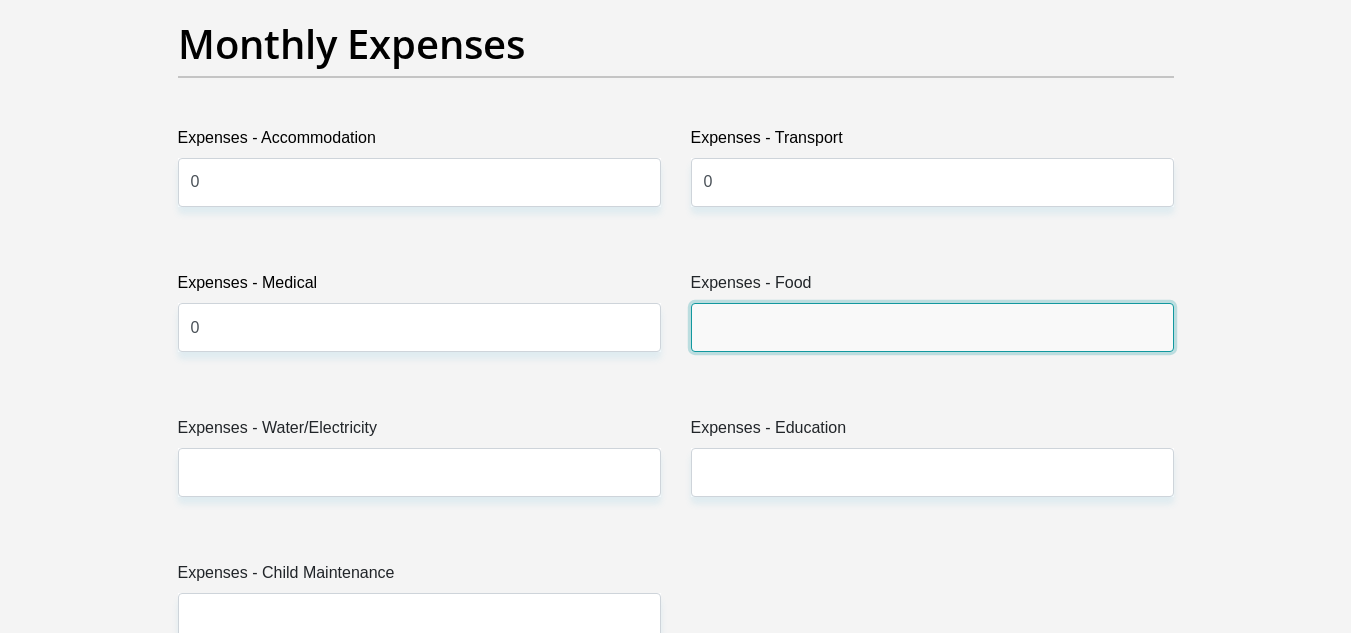 click on "Expenses - Food" at bounding box center [932, 327] 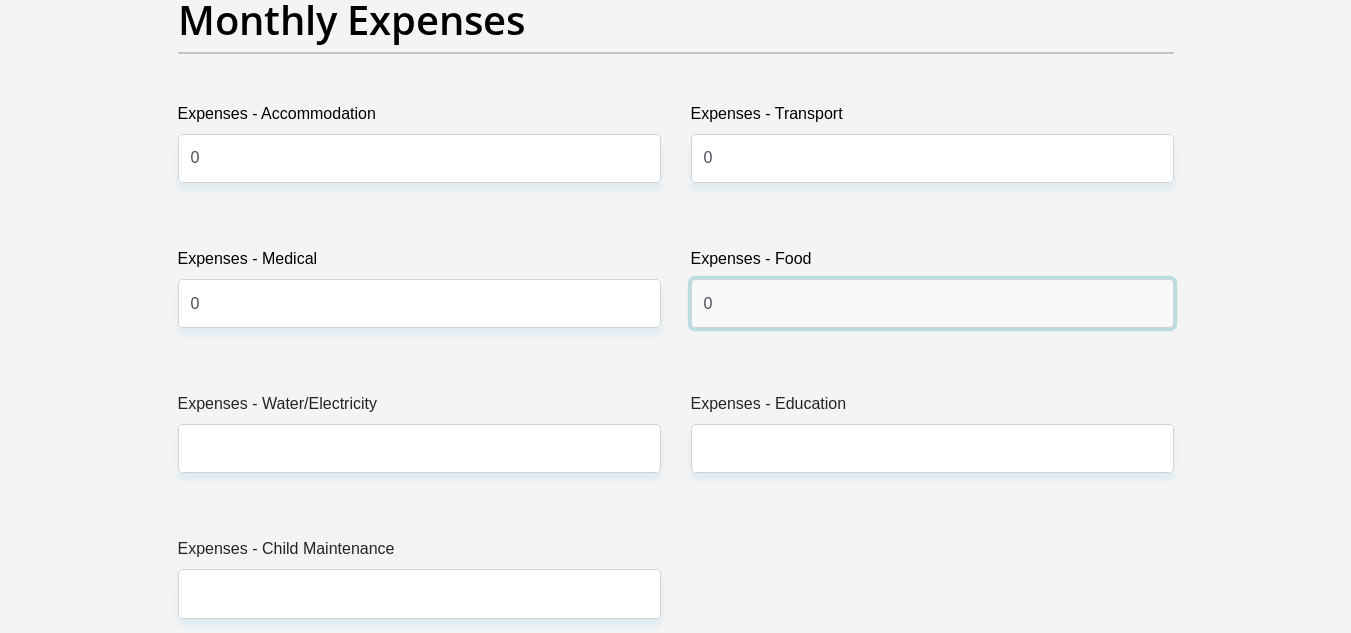 scroll, scrollTop: 3006, scrollLeft: 0, axis: vertical 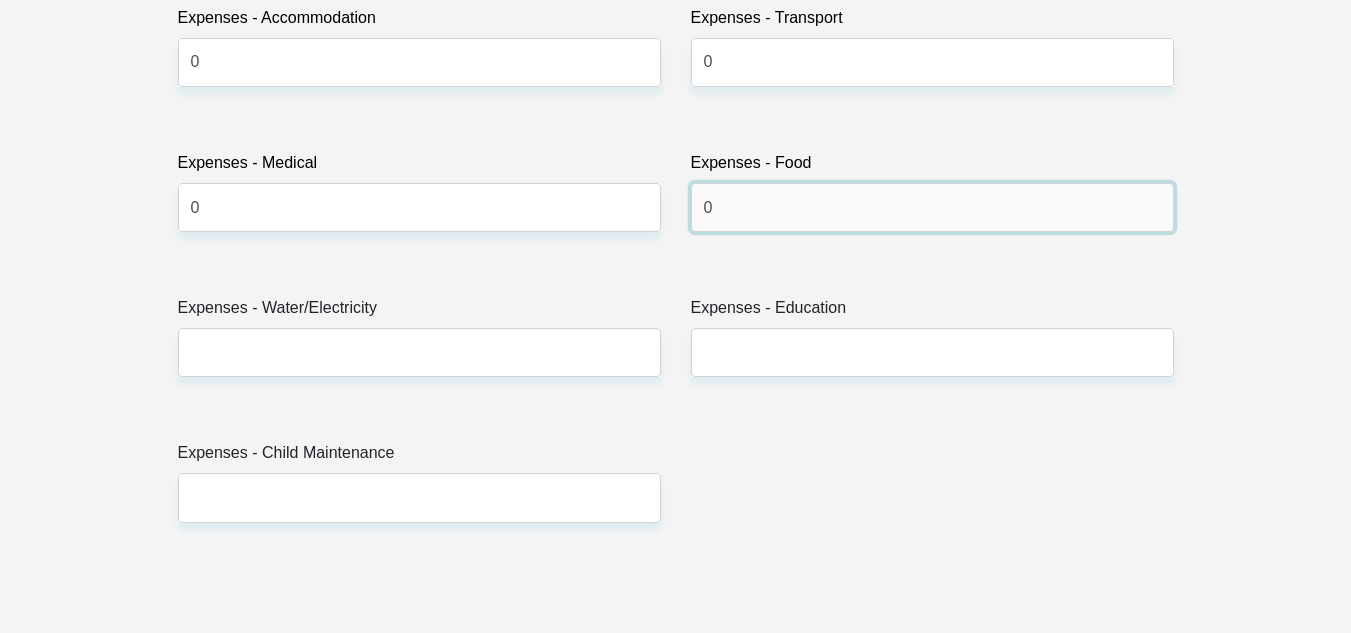 type on "0" 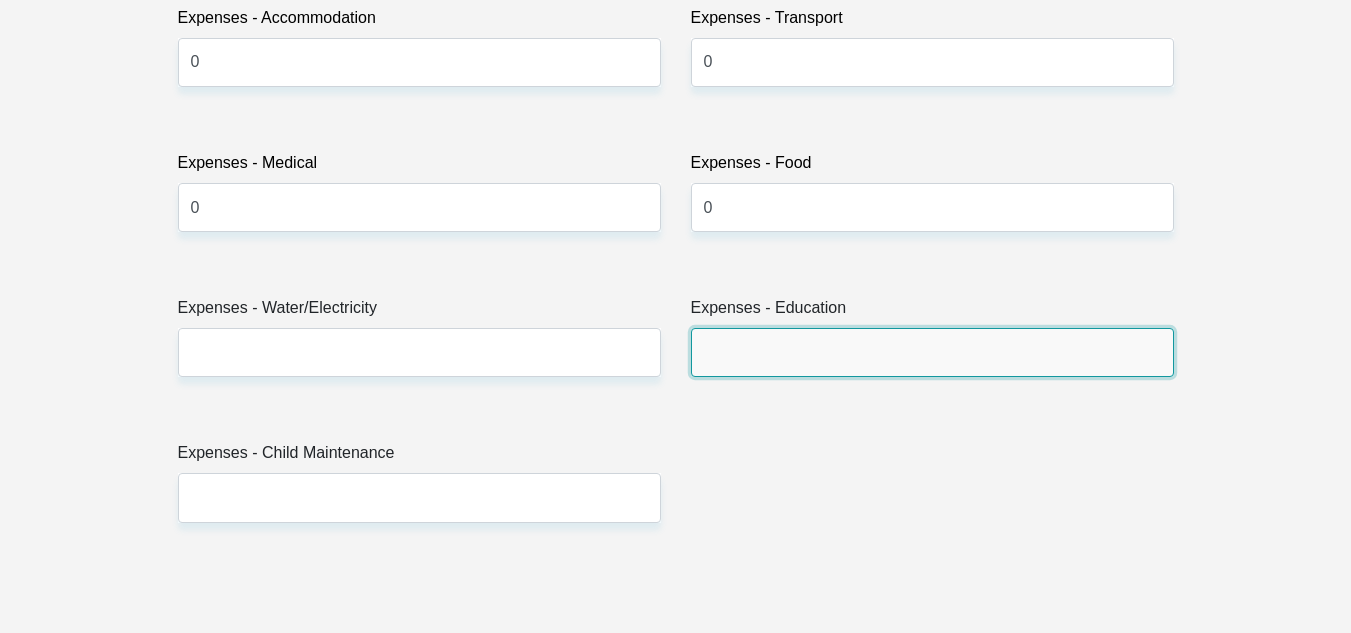 click on "Expenses - Education" at bounding box center (932, 352) 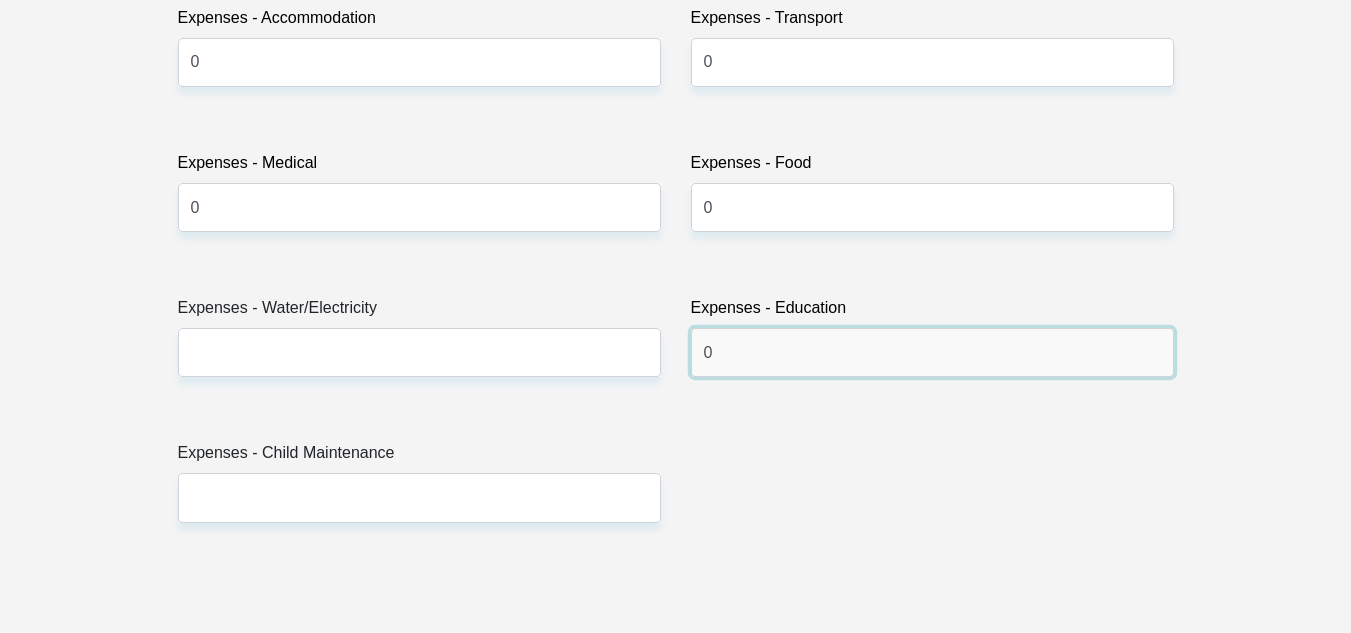 type on "0" 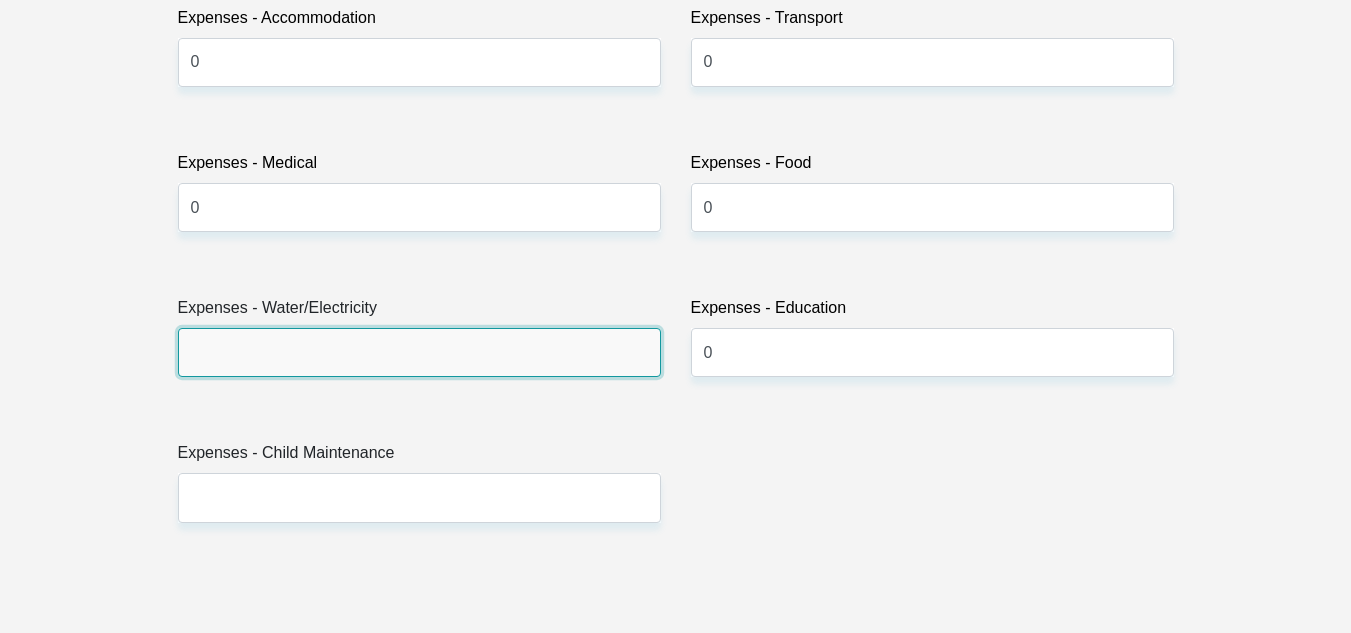 click on "Expenses - Water/Electricity" at bounding box center [419, 352] 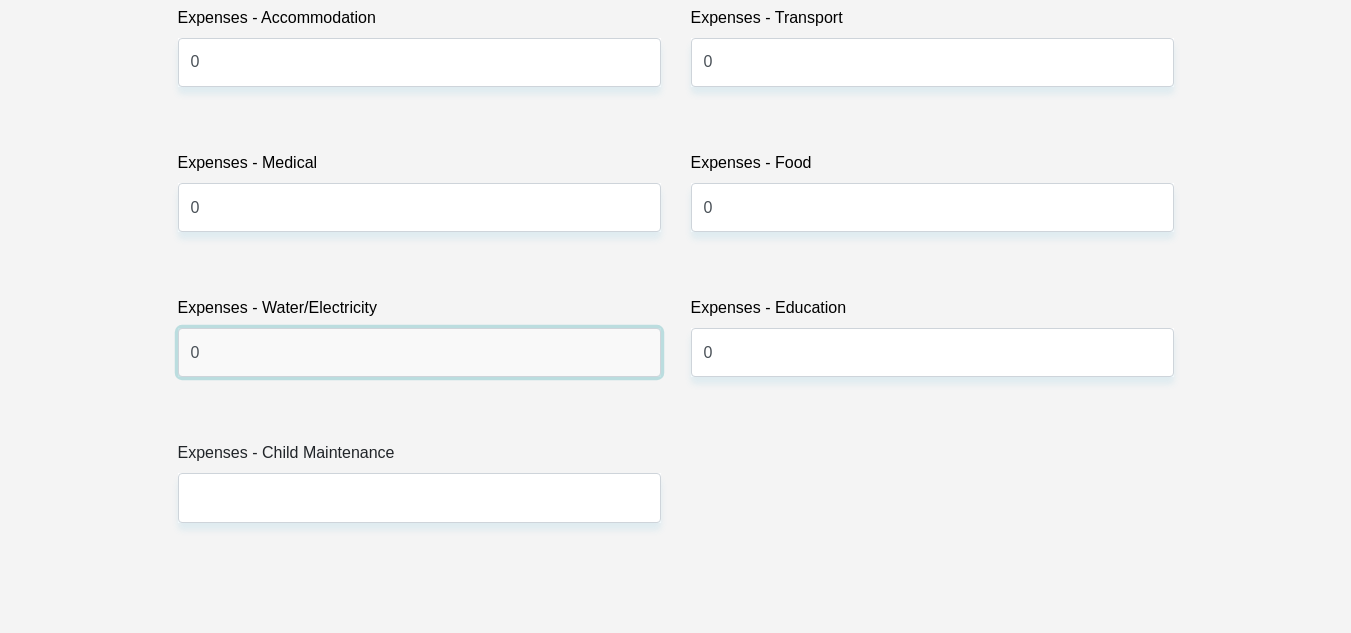 type on "0" 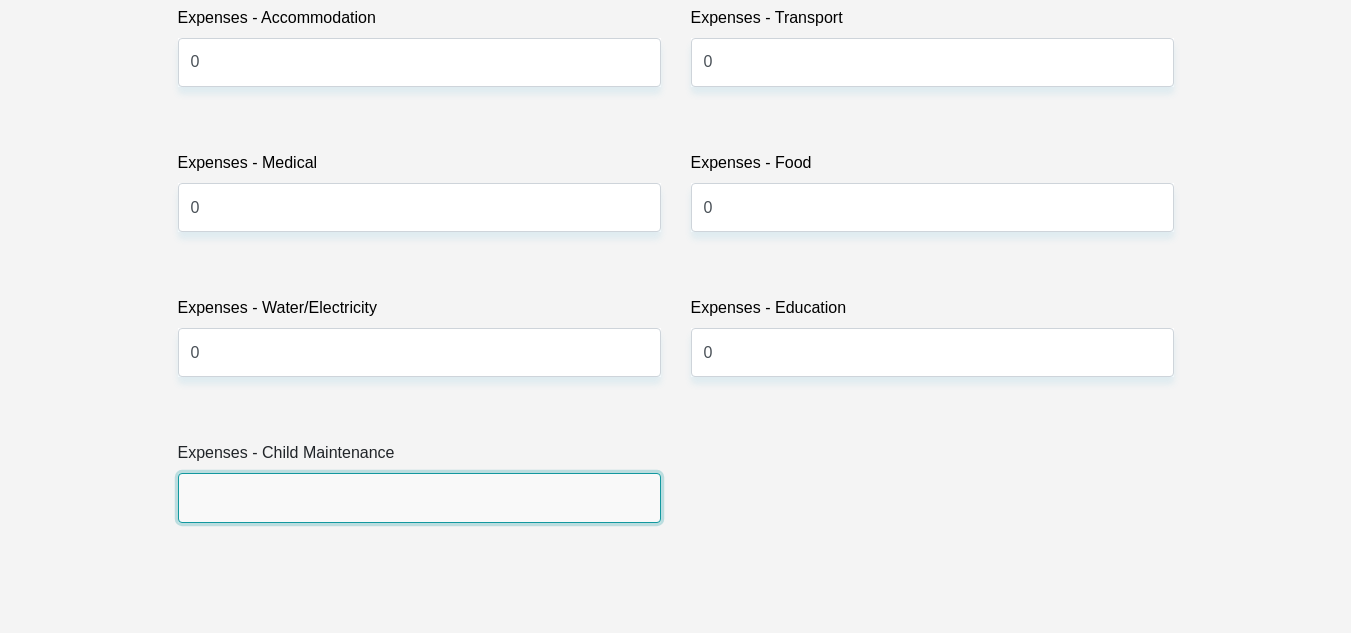 click on "Expenses - Child Maintenance" at bounding box center (419, 497) 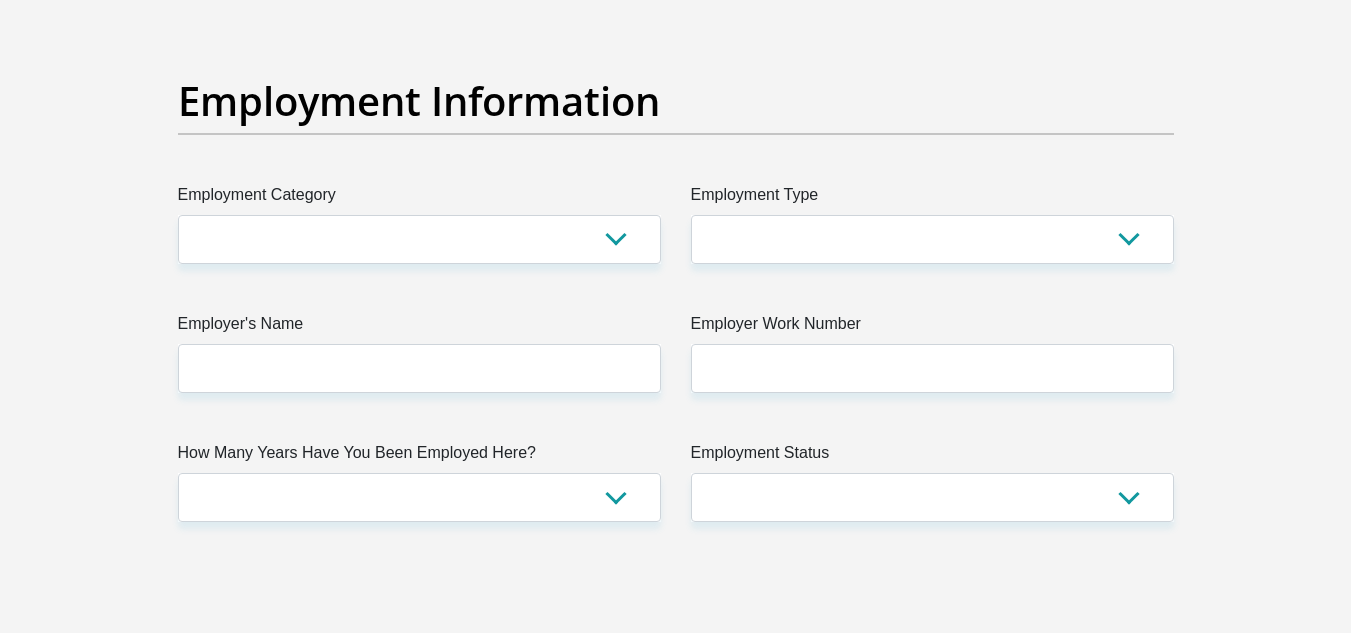 scroll, scrollTop: 3632, scrollLeft: 0, axis: vertical 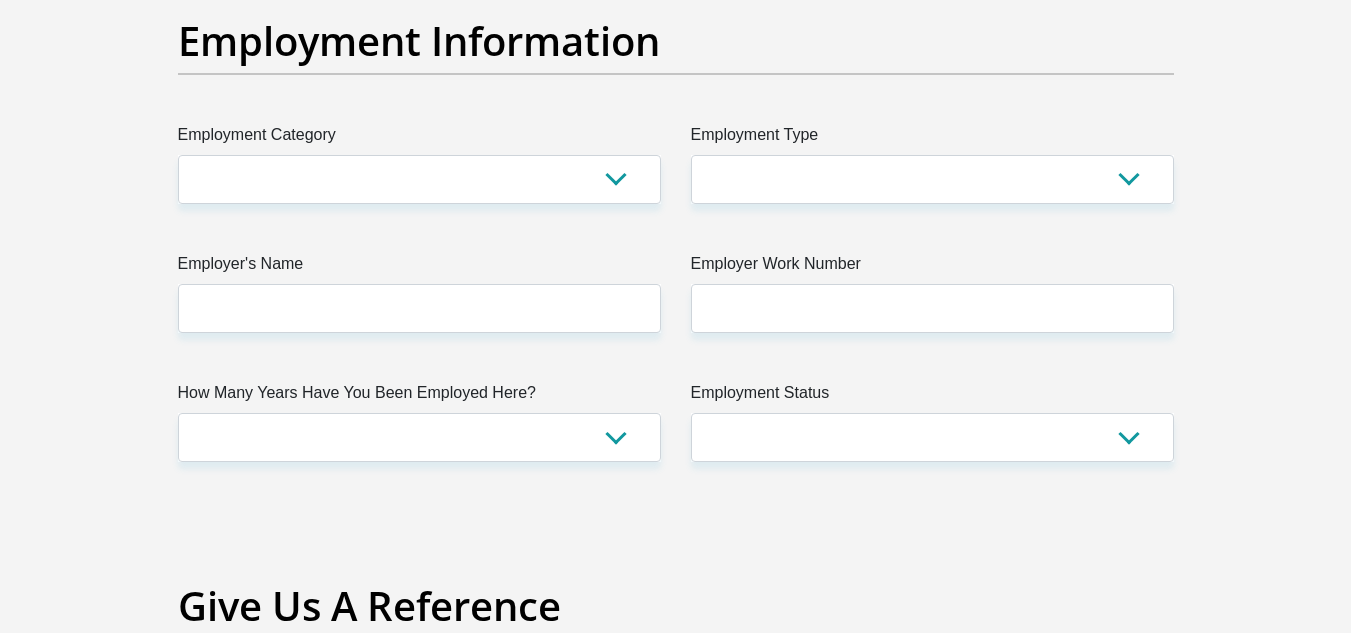 type on "0" 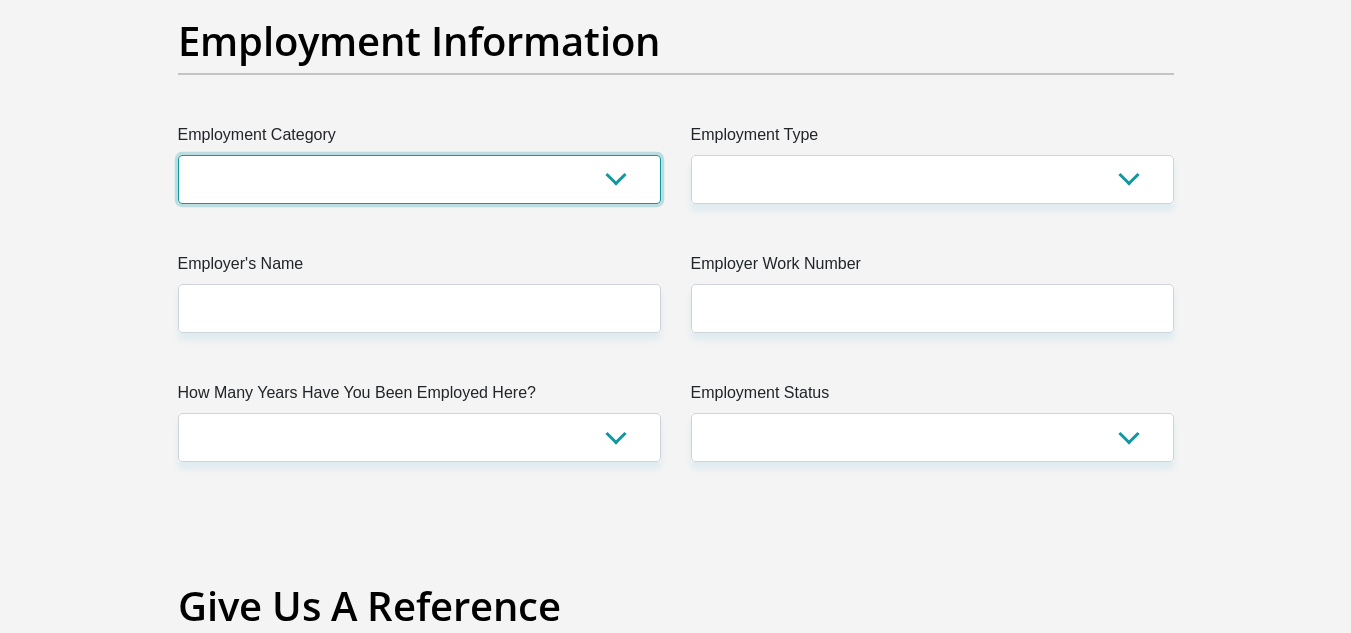 click on "AGRICULTURE
ALCOHOL & TOBACCO
CONSTRUCTION MATERIALS
METALLURGY
EQUIPMENT FOR RENEWABLE ENERGY
SPECIALIZED CONTRACTORS
CAR
GAMING (INCL. INTERNET
OTHER WHOLESALE
UNLICENSED PHARMACEUTICALS
CURRENCY EXCHANGE HOUSES
OTHER FINANCIAL INSTITUTIONS & INSURANCE
REAL ESTATE AGENTS
OIL & GAS
OTHER MATERIALS (E.G. IRON ORE)
PRECIOUS STONES & PRECIOUS METALS
POLITICAL ORGANIZATIONS
RELIGIOUS ORGANIZATIONS(NOT SECTS)
ACTI. HAVING BUSINESS DEAL WITH PUBLIC ADMINISTRATION
LAUNDROMATS" at bounding box center (419, 179) 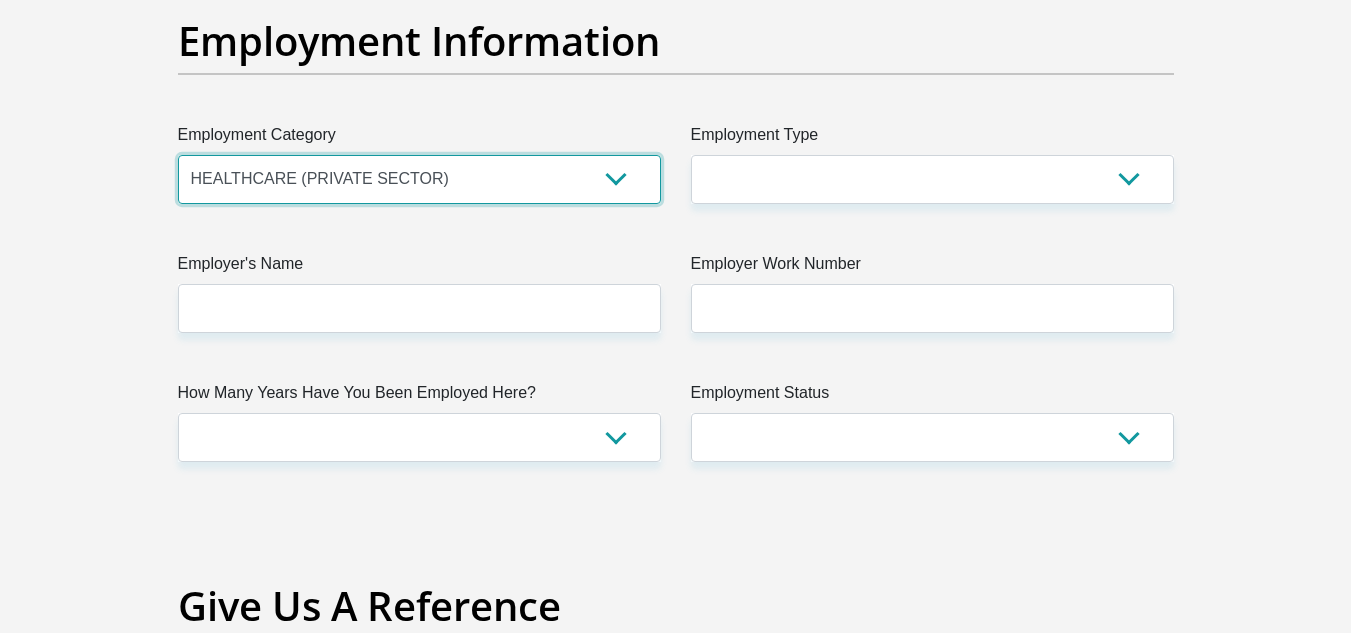 click on "AGRICULTURE
ALCOHOL & TOBACCO
CONSTRUCTION MATERIALS
METALLURGY
EQUIPMENT FOR RENEWABLE ENERGY
SPECIALIZED CONTRACTORS
CAR
GAMING (INCL. INTERNET
OTHER WHOLESALE
UNLICENSED PHARMACEUTICALS
CURRENCY EXCHANGE HOUSES
OTHER FINANCIAL INSTITUTIONS & INSURANCE
REAL ESTATE AGENTS
OIL & GAS
OTHER MATERIALS (E.G. IRON ORE)
PRECIOUS STONES & PRECIOUS METALS
POLITICAL ORGANIZATIONS
RELIGIOUS ORGANIZATIONS(NOT SECTS)
ACTI. HAVING BUSINESS DEAL WITH PUBLIC ADMINISTRATION
LAUNDROMATS" at bounding box center [419, 179] 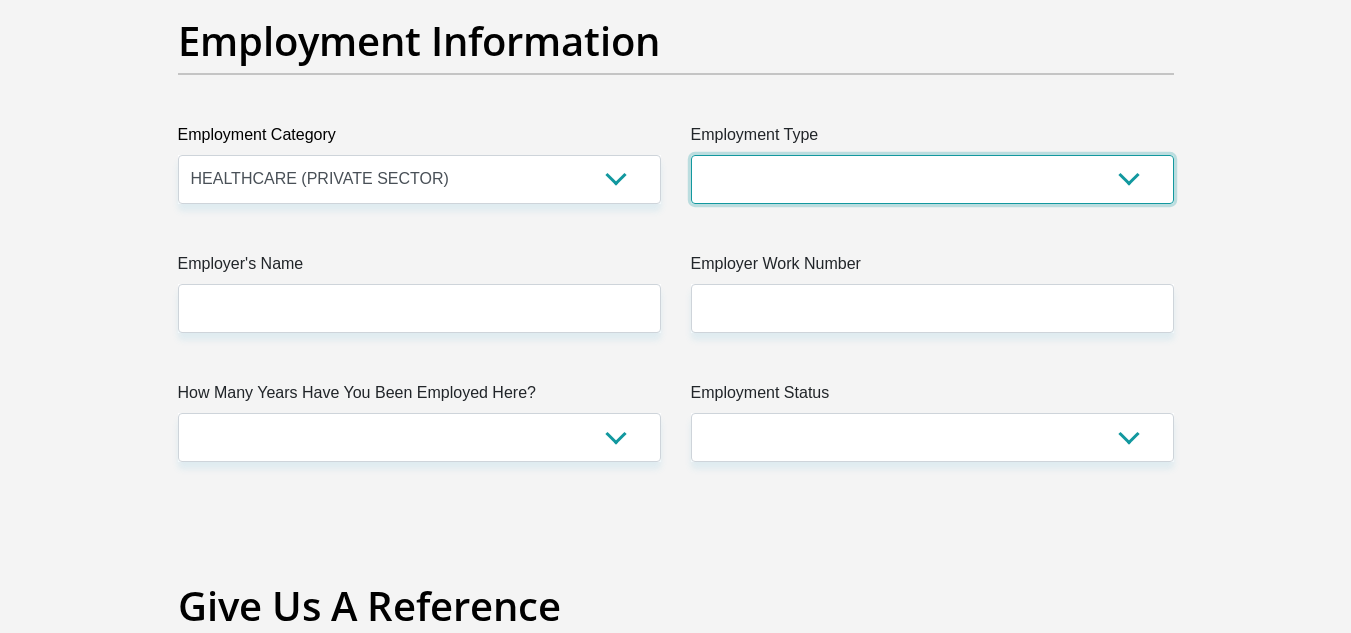 click on "College/Lecturer
Craft Seller
Creative
Driver
Executive
Farmer
Forces - Non Commissioned
Forces - Officer
Hawker
Housewife
Labourer
Licenced Professional
Manager
Miner
Non Licenced Professional
Office Staff/Clerk
Outside Worker
Pensioner
Permanent Teacher
Production/Manufacturing
Sales
Self-Employed
Semi-Professional Worker
Service Industry  Social Worker  Student" at bounding box center [932, 179] 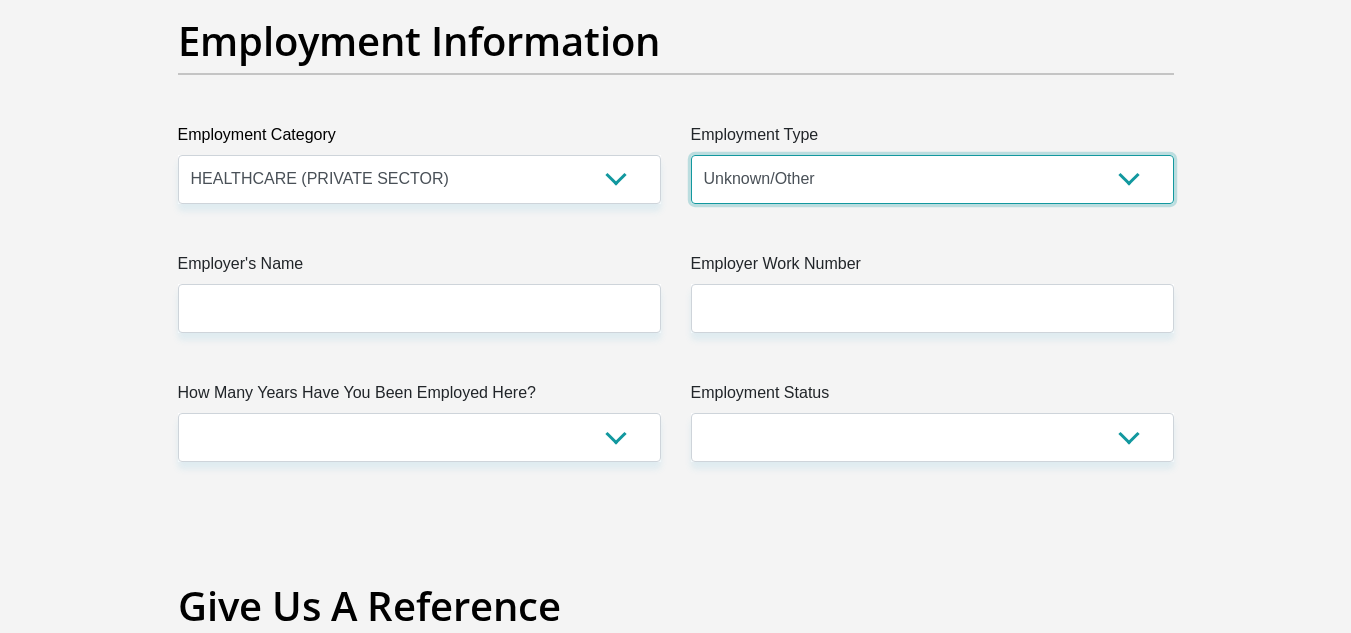 click on "College/Lecturer
Craft Seller
Creative
Driver
Executive
Farmer
Forces - Non Commissioned
Forces - Officer
Hawker
Housewife
Labourer
Licenced Professional
Manager
Miner
Non Licenced Professional
Office Staff/Clerk
Outside Worker
Pensioner
Permanent Teacher
Production/Manufacturing
Sales
Self-Employed
Semi-Professional Worker
Service Industry  Social Worker  Student" at bounding box center (932, 179) 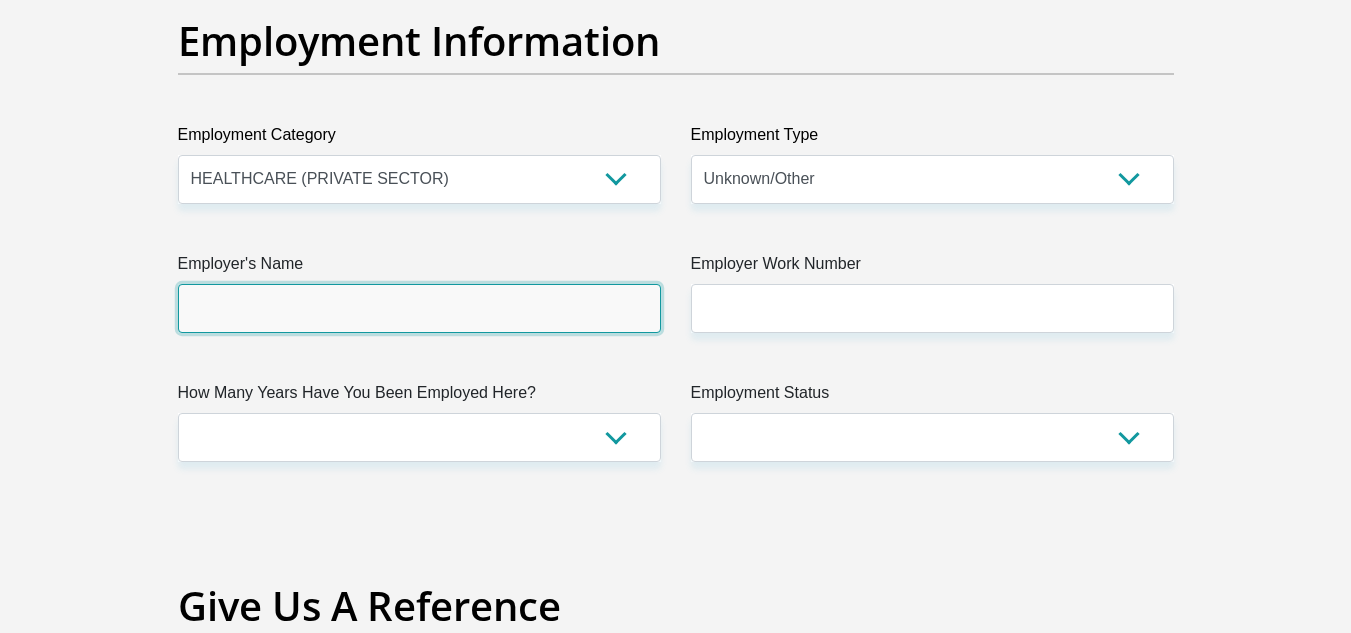 click on "Employer's Name" at bounding box center (419, 308) 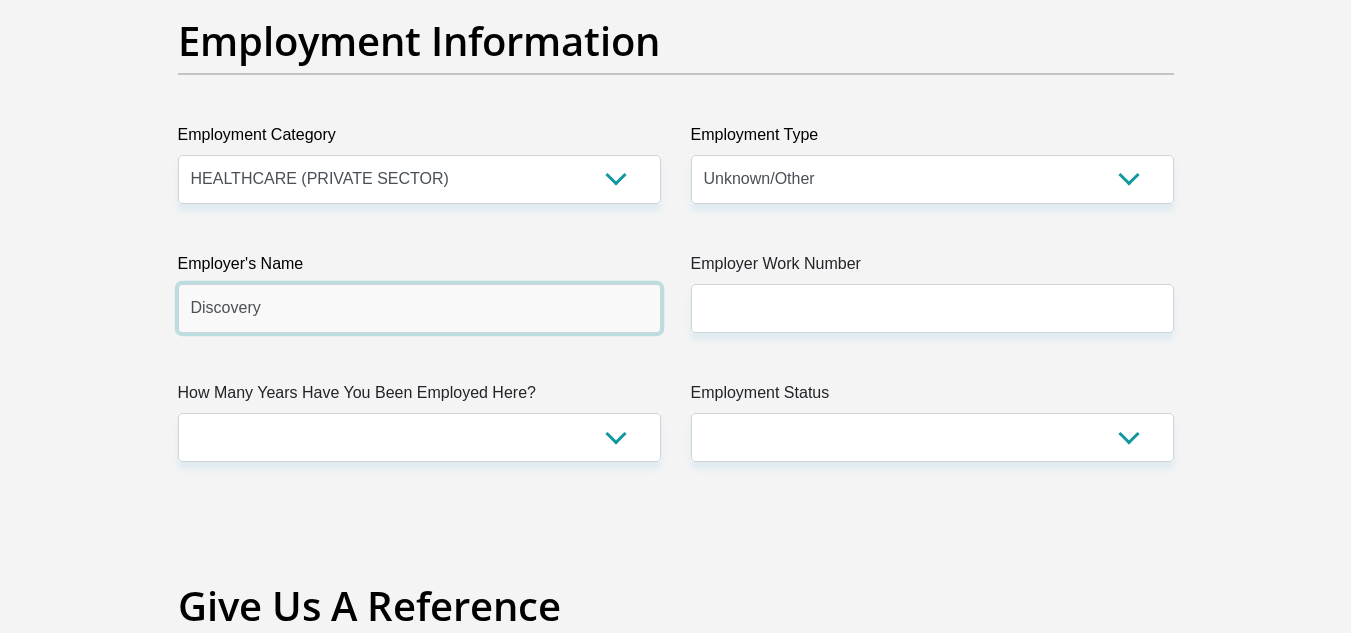 type on "Discovery" 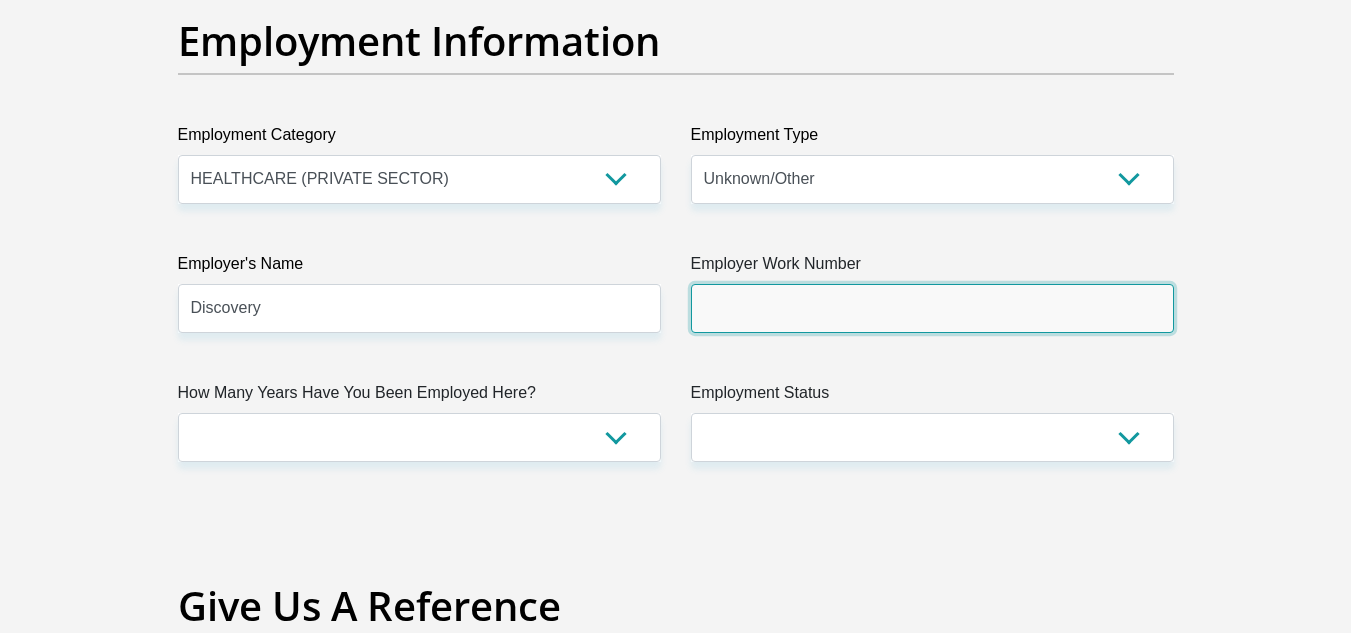 click on "Employer Work Number" at bounding box center [932, 308] 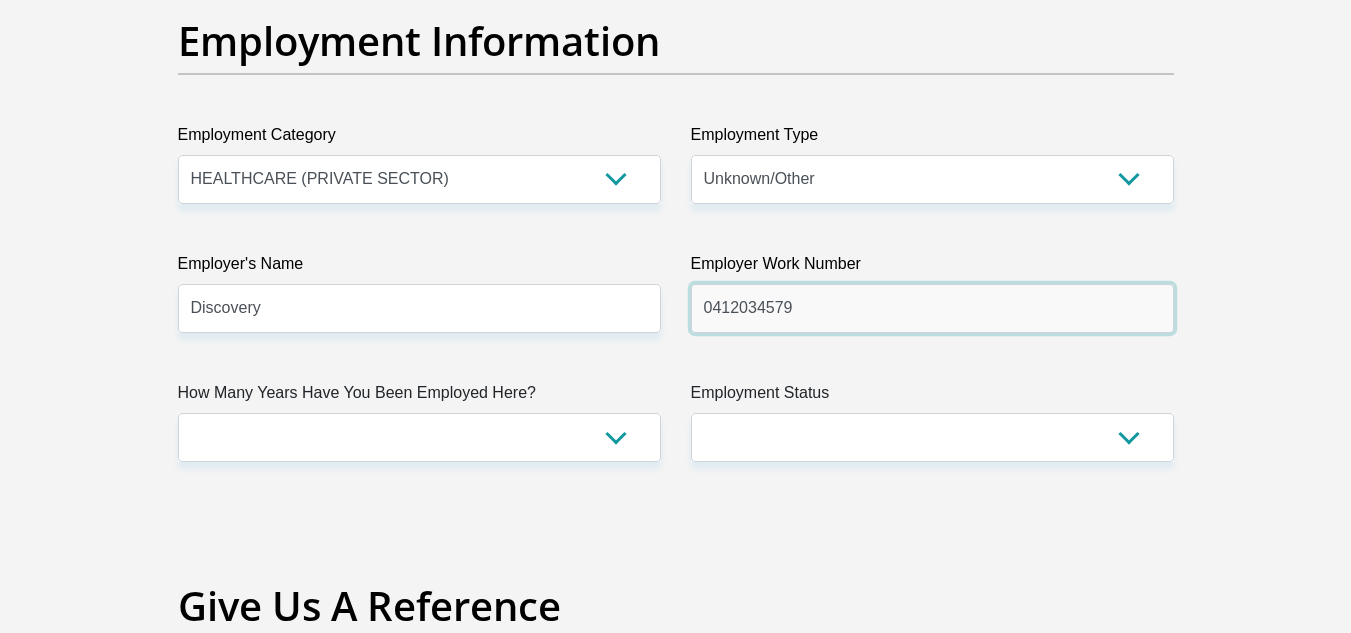 type on "0412034579" 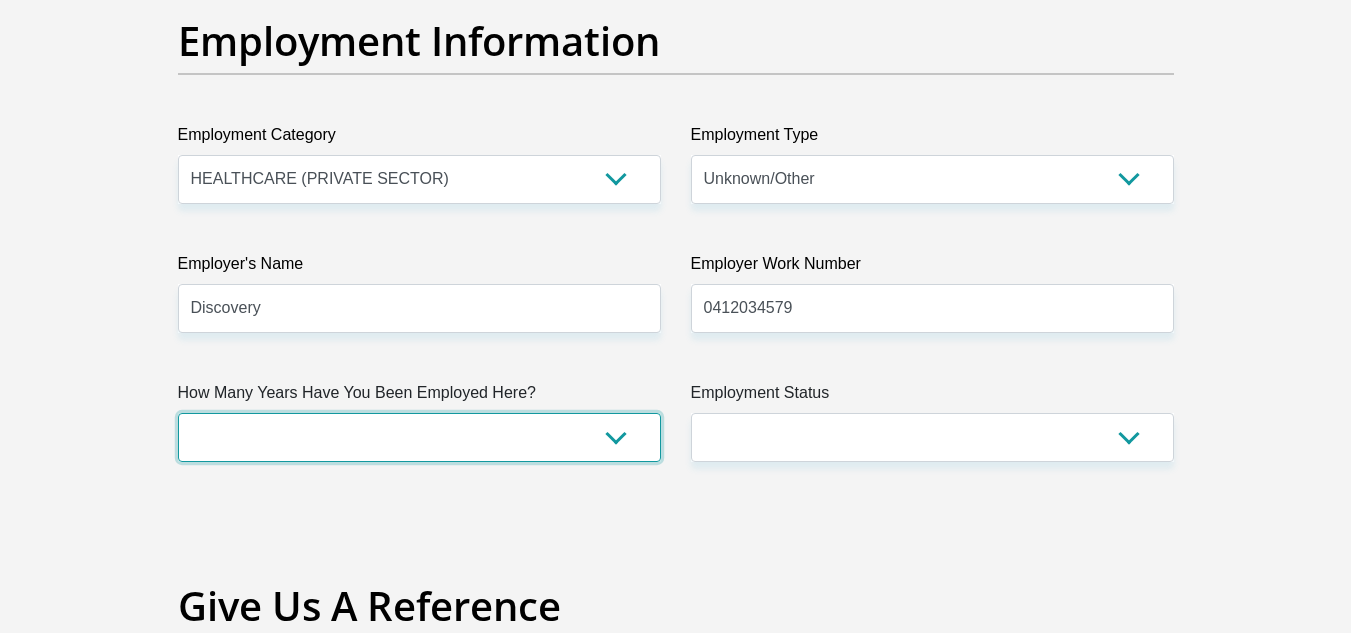 click on "less than 1 year
1-3 years
3-5 years
5+ years" at bounding box center (419, 437) 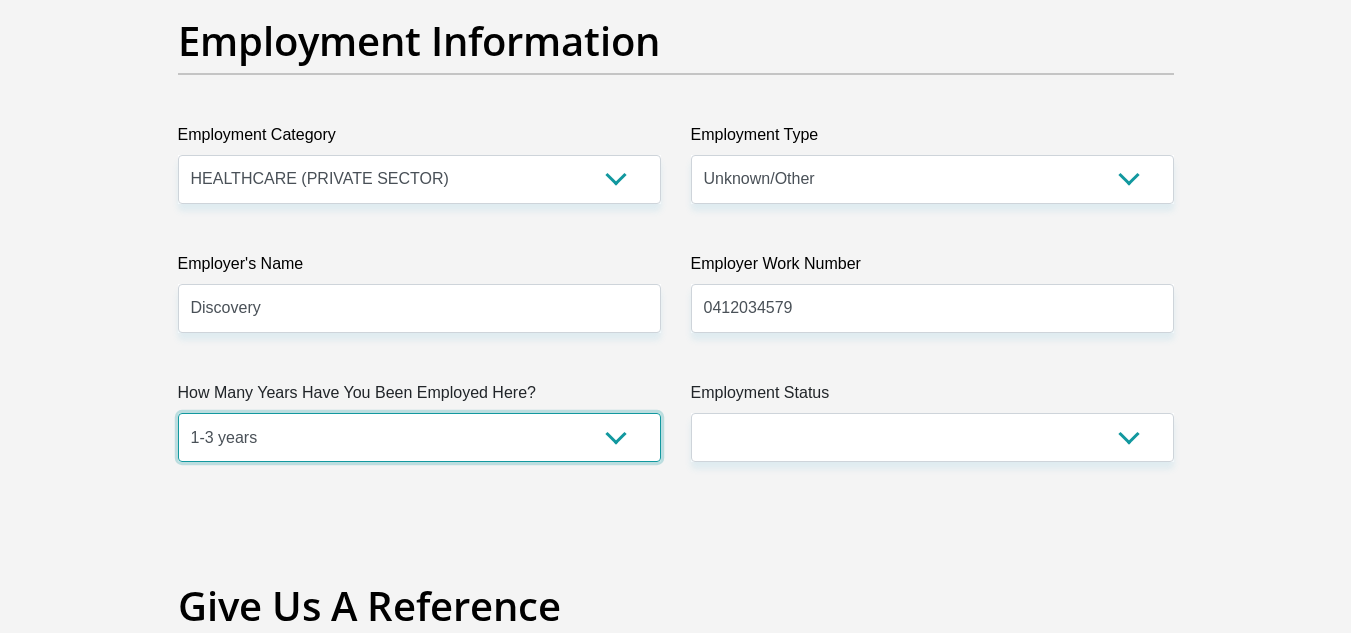 click on "less than 1 year
1-3 years
3-5 years
5+ years" at bounding box center [419, 437] 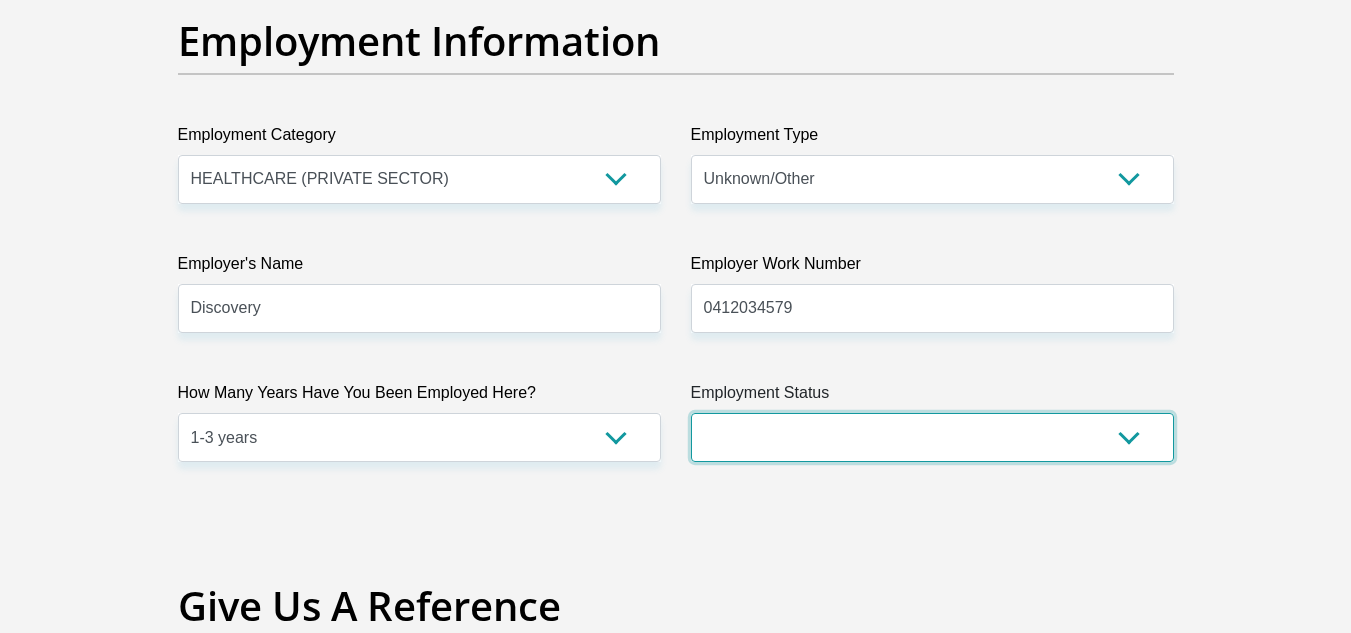 click on "Permanent/Full-time
Part-time/Casual
Contract Worker
Self-Employed
Housewife
Retired
Student
Medically Boarded
Disability
Unemployed" at bounding box center (932, 437) 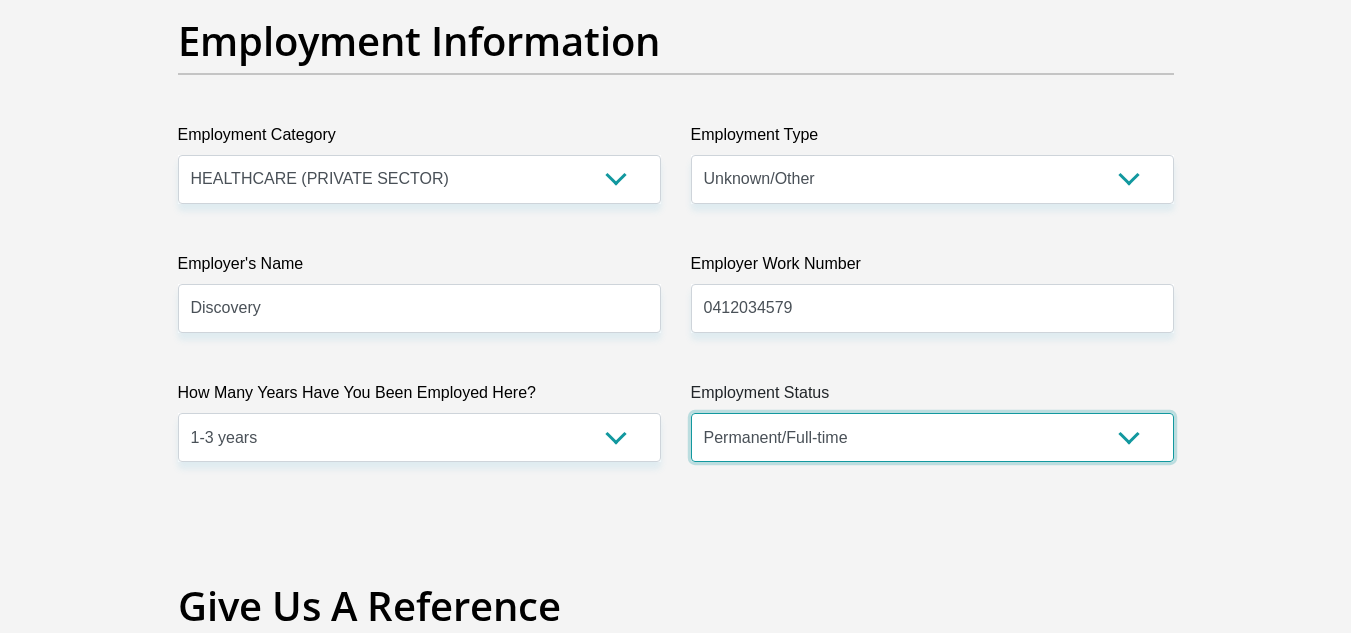 click on "Permanent/Full-time
Part-time/Casual
Contract Worker
Self-Employed
Housewife
Retired
Student
Medically Boarded
Disability
Unemployed" at bounding box center [932, 437] 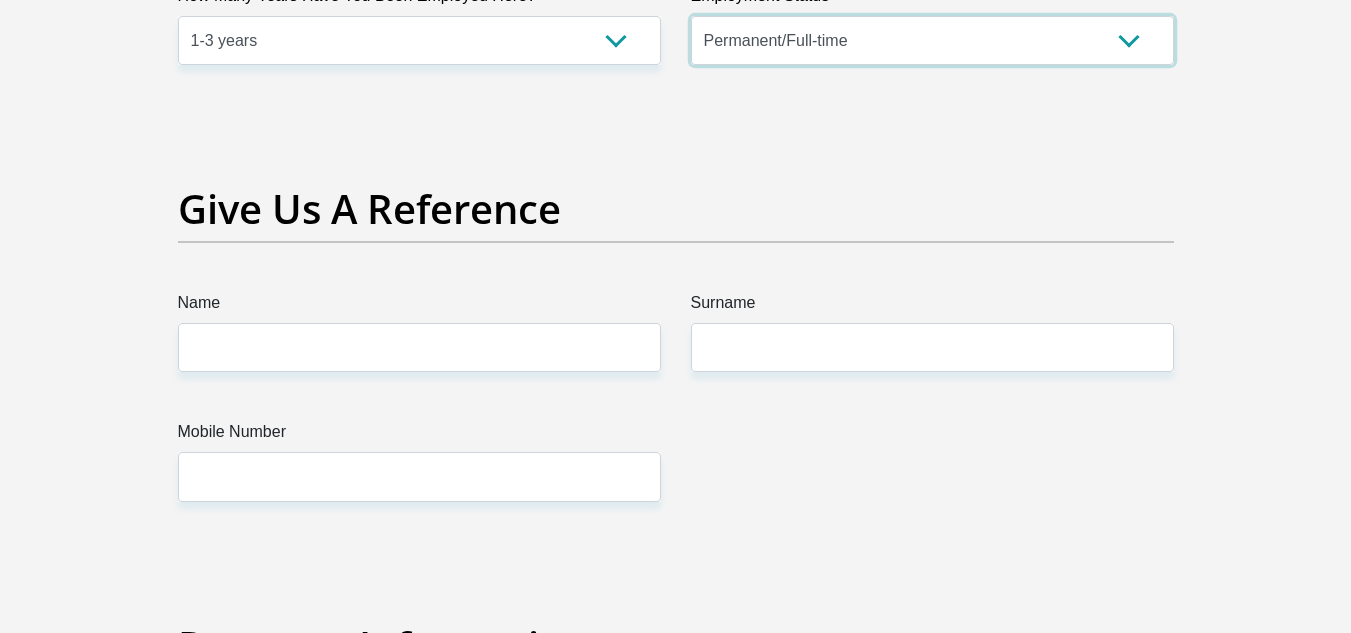 scroll, scrollTop: 4101, scrollLeft: 0, axis: vertical 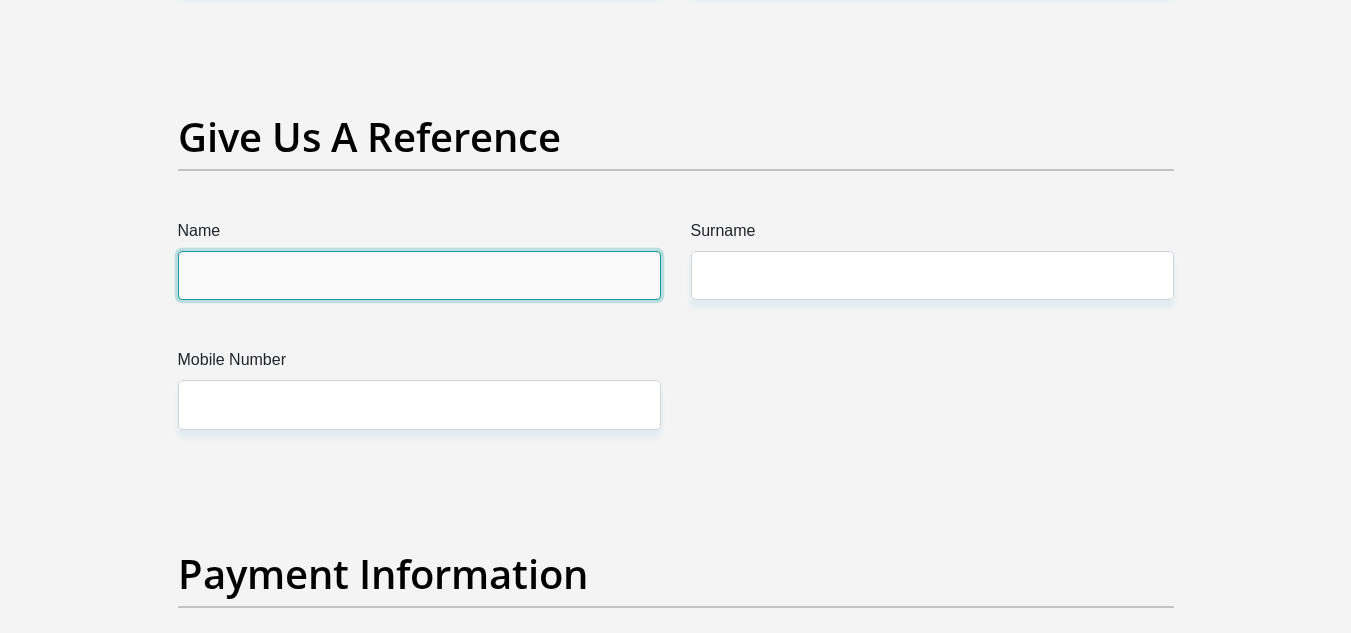 click on "Name" at bounding box center (419, 275) 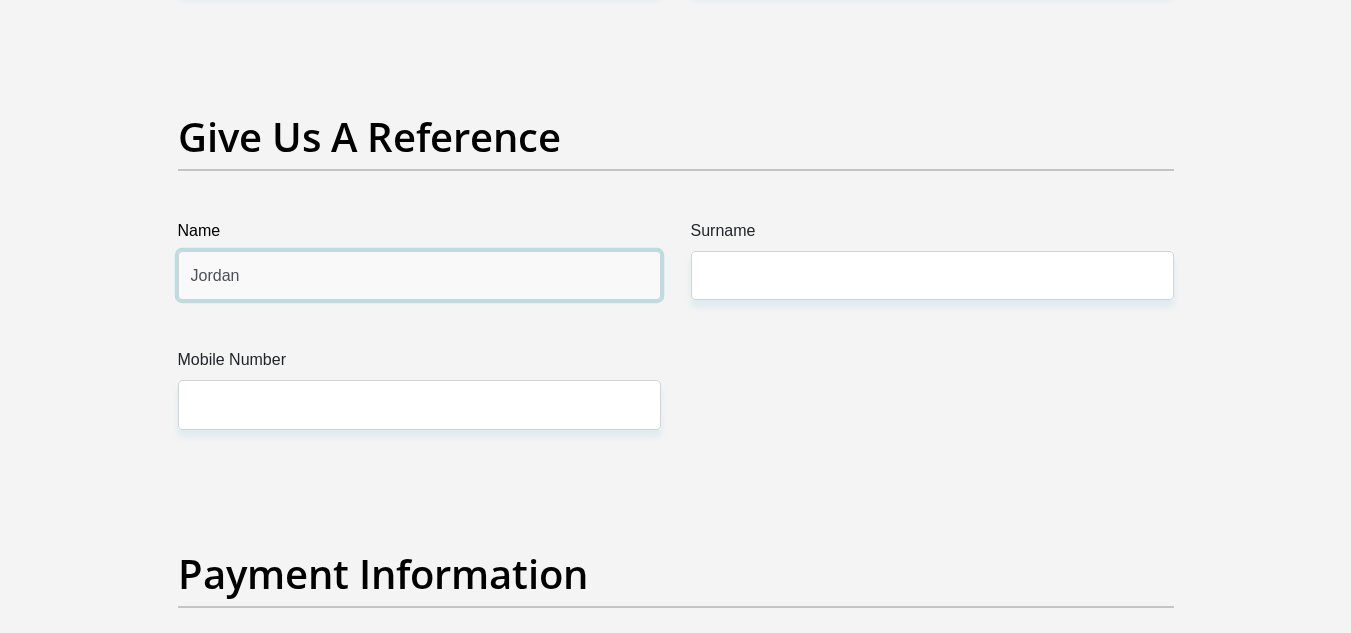type on "Jordan" 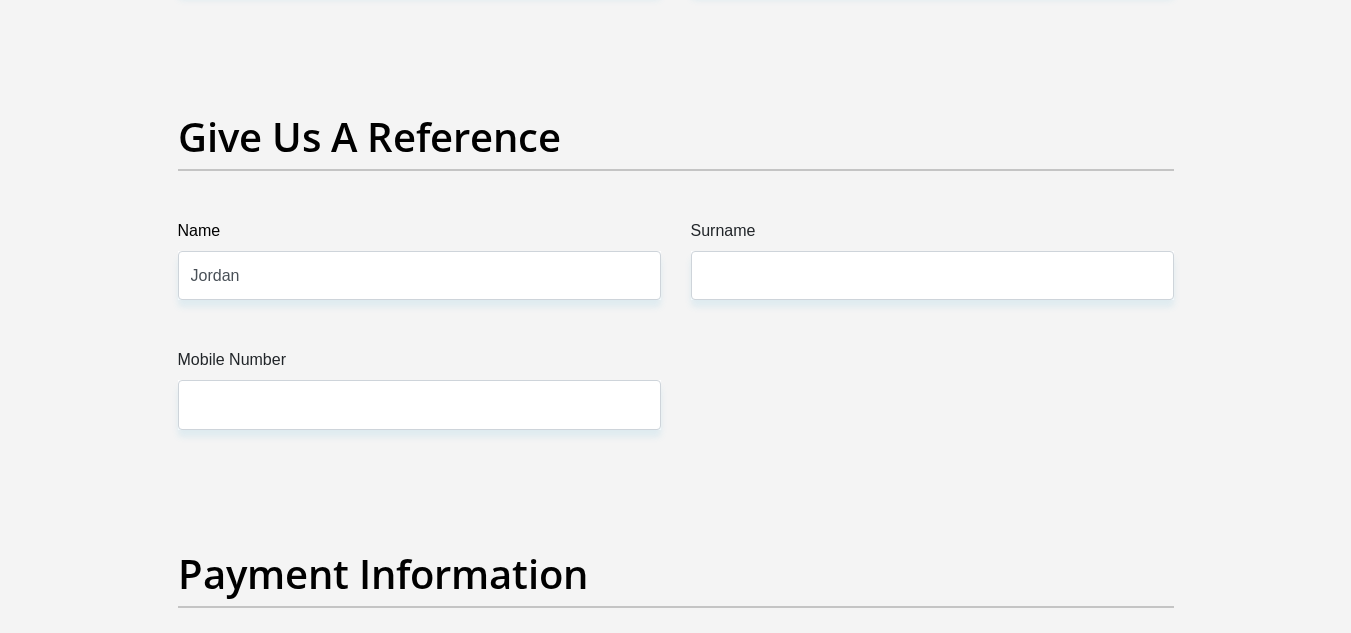 drag, startPoint x: 964, startPoint y: 247, endPoint x: 962, endPoint y: 260, distance: 13.152946 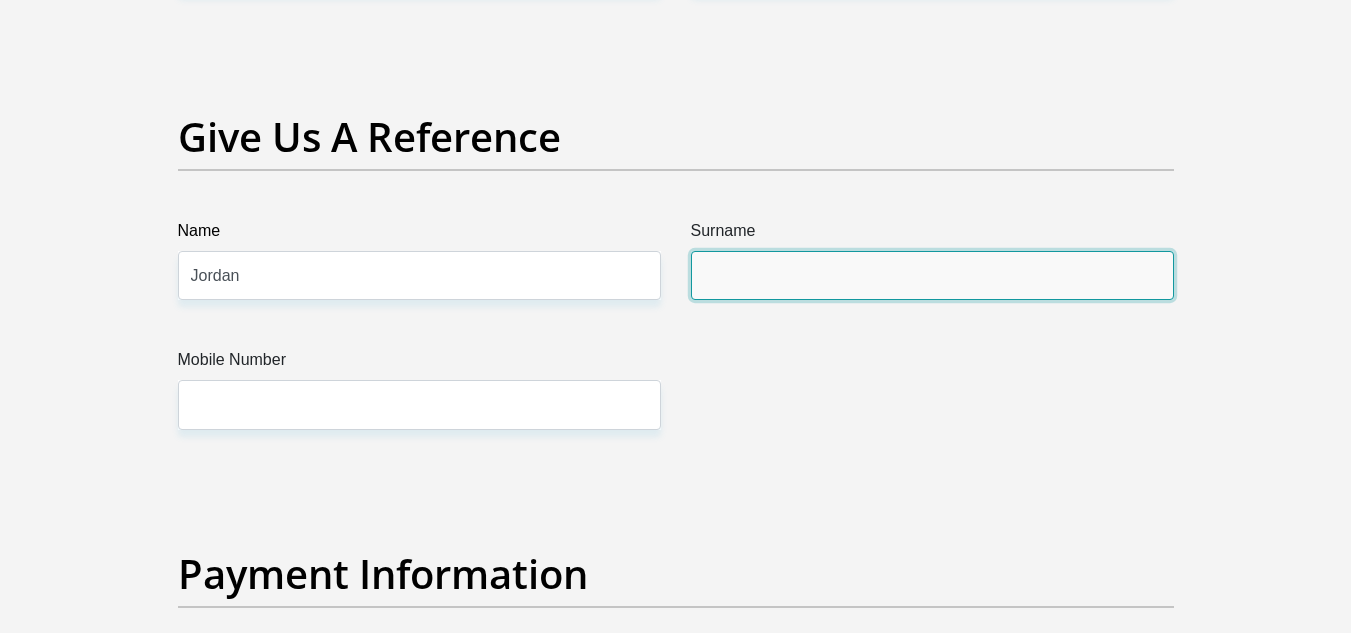 click on "Surname" at bounding box center (932, 275) 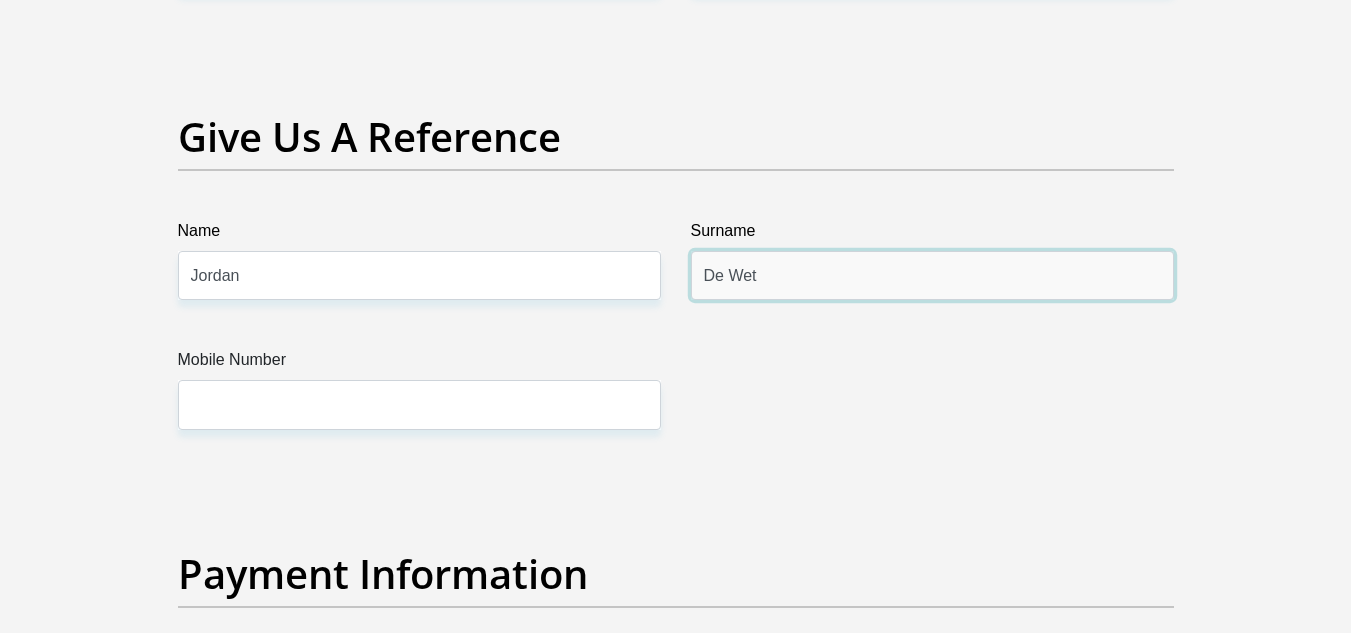 type on "De Wet" 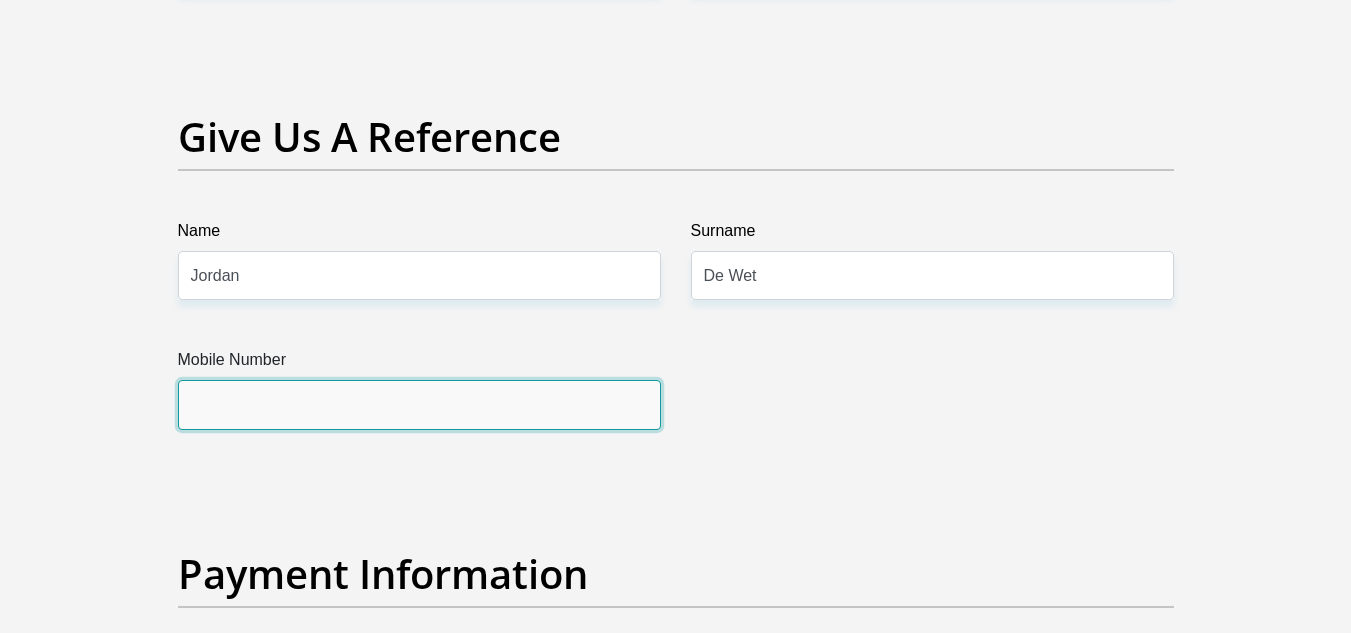 click on "Mobile Number" at bounding box center (419, 404) 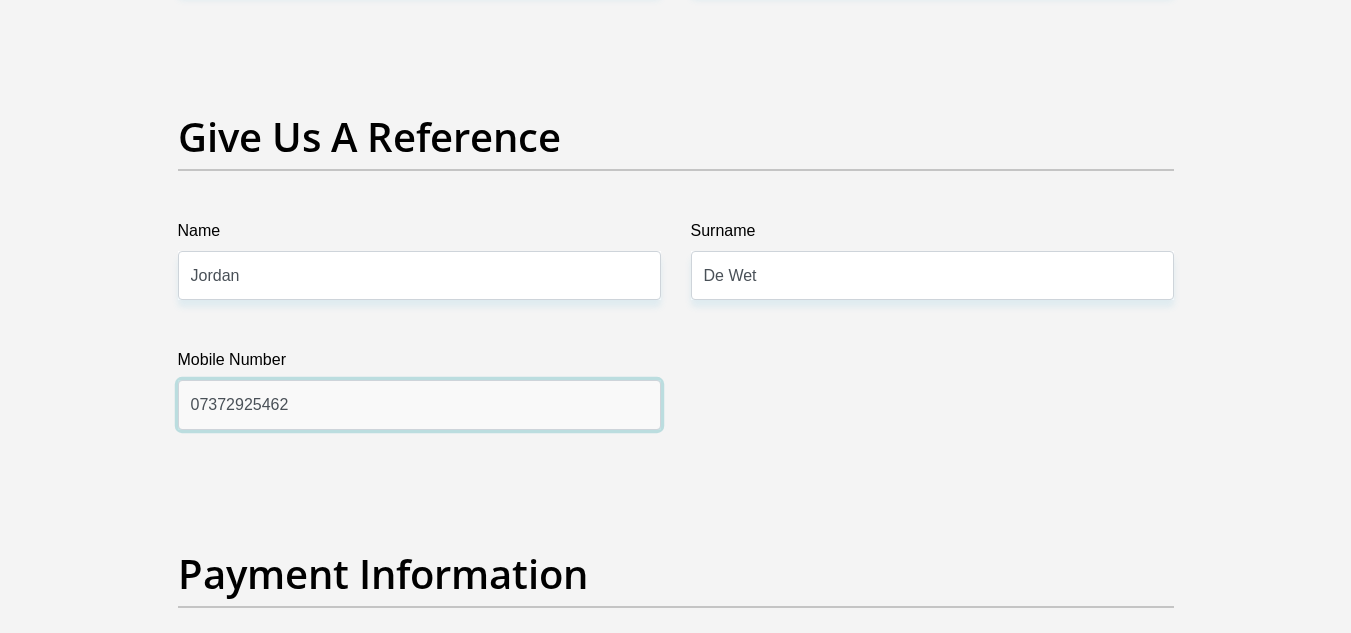 click on "07372925462" at bounding box center [419, 404] 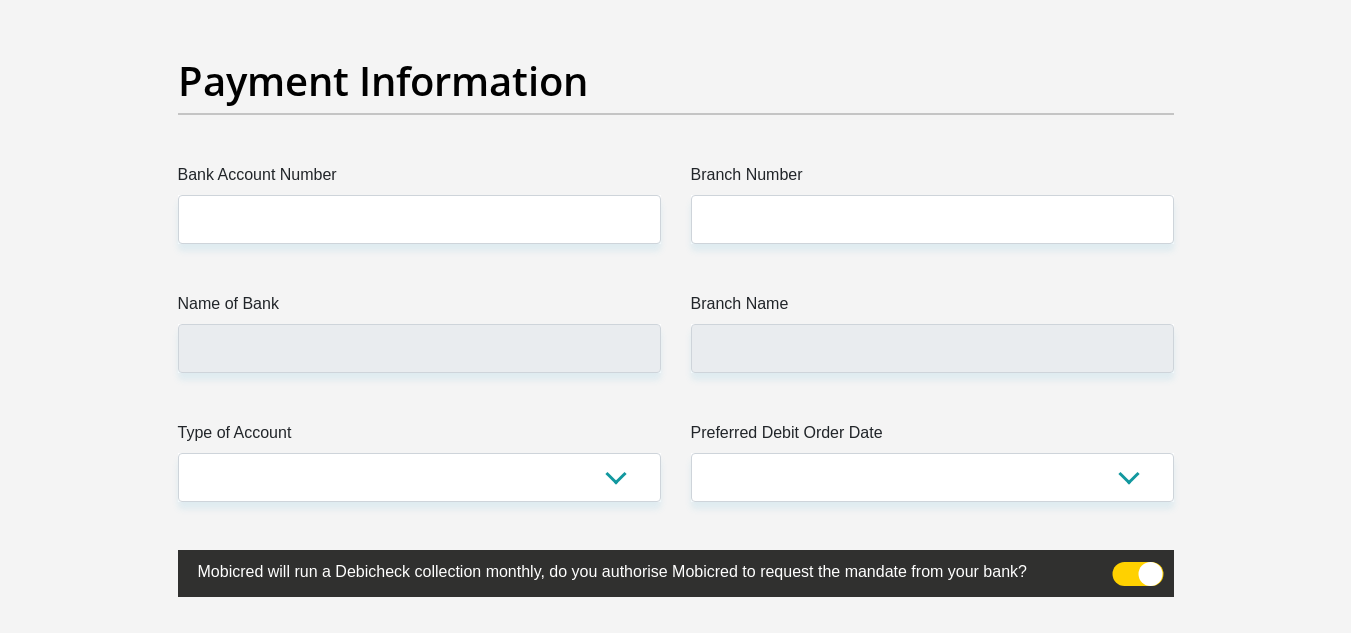 scroll, scrollTop: 4606, scrollLeft: 0, axis: vertical 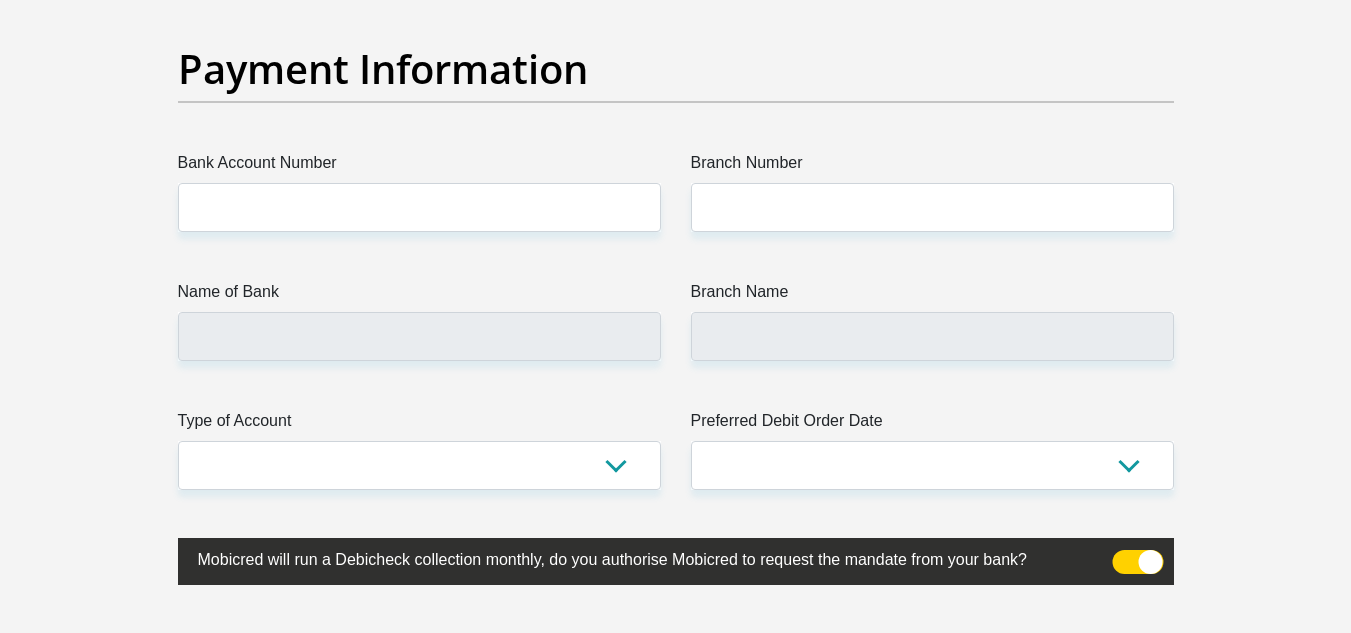 type on "0737292546" 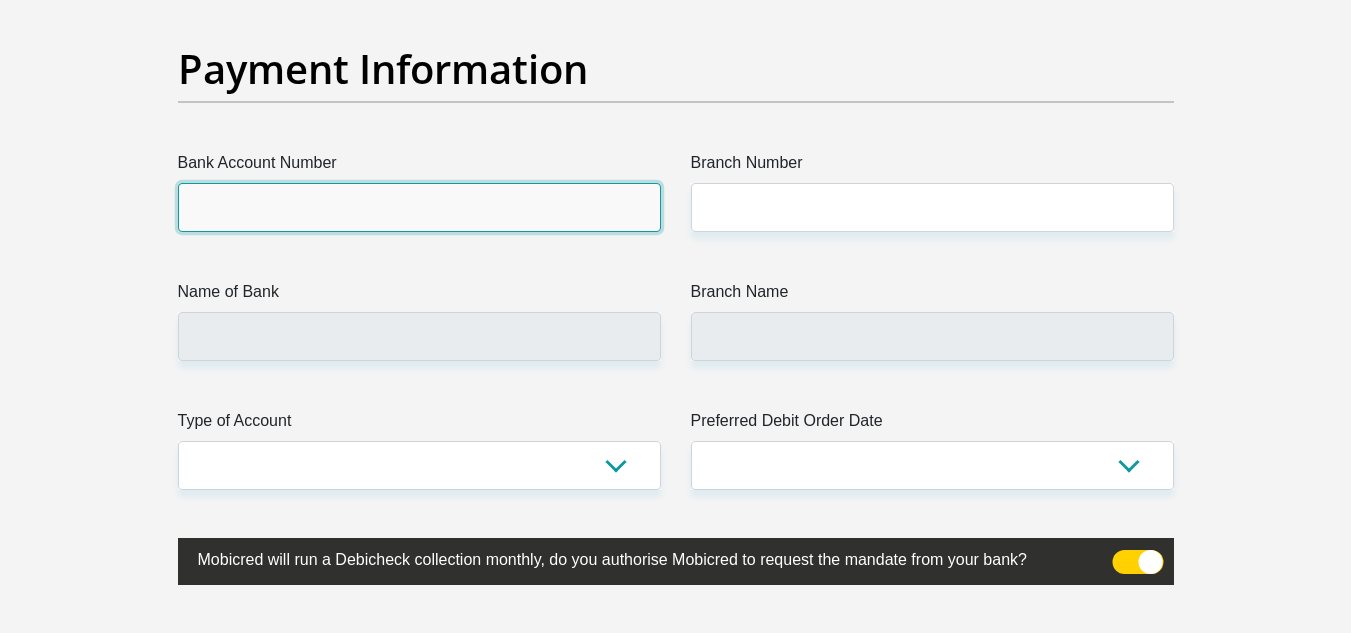 click on "Bank Account Number" at bounding box center [419, 207] 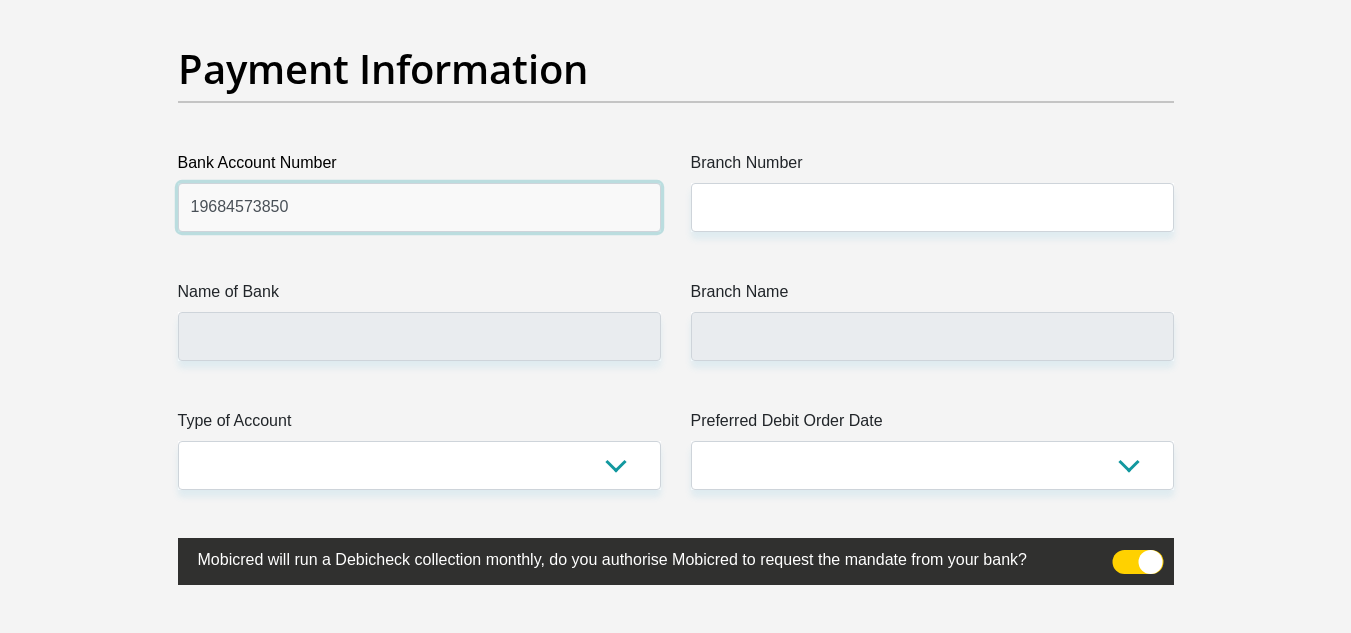 type on "19684573850" 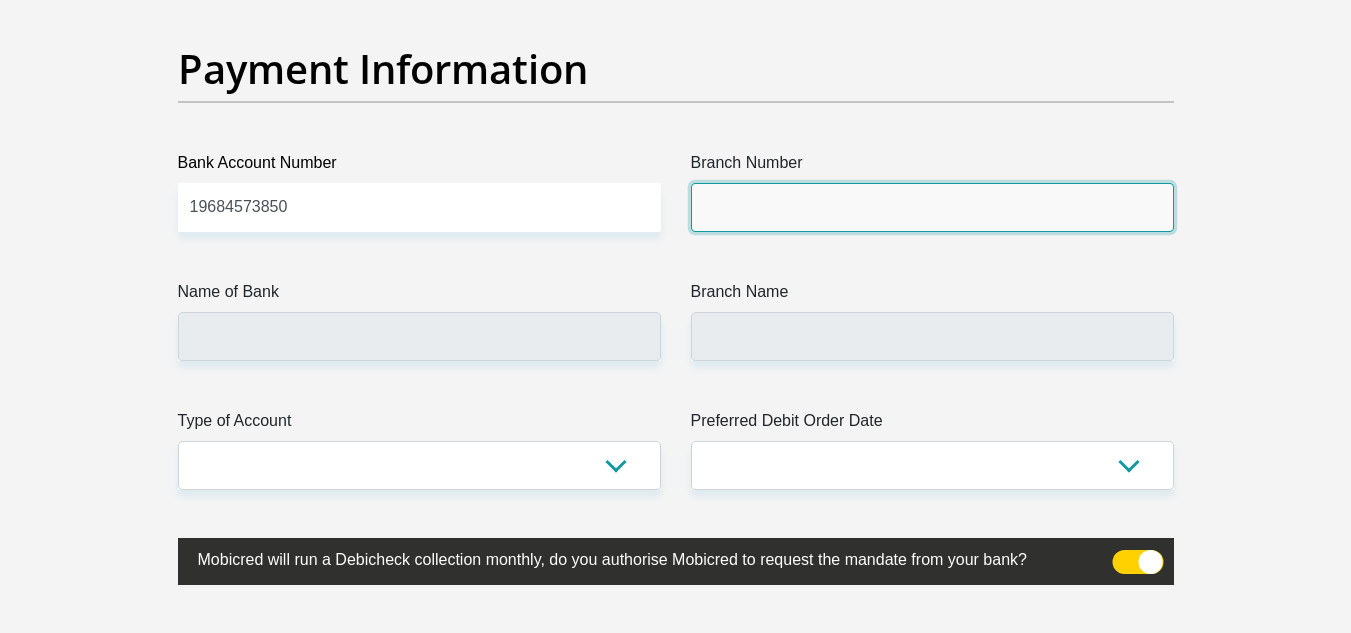 click on "Branch Number" at bounding box center [932, 207] 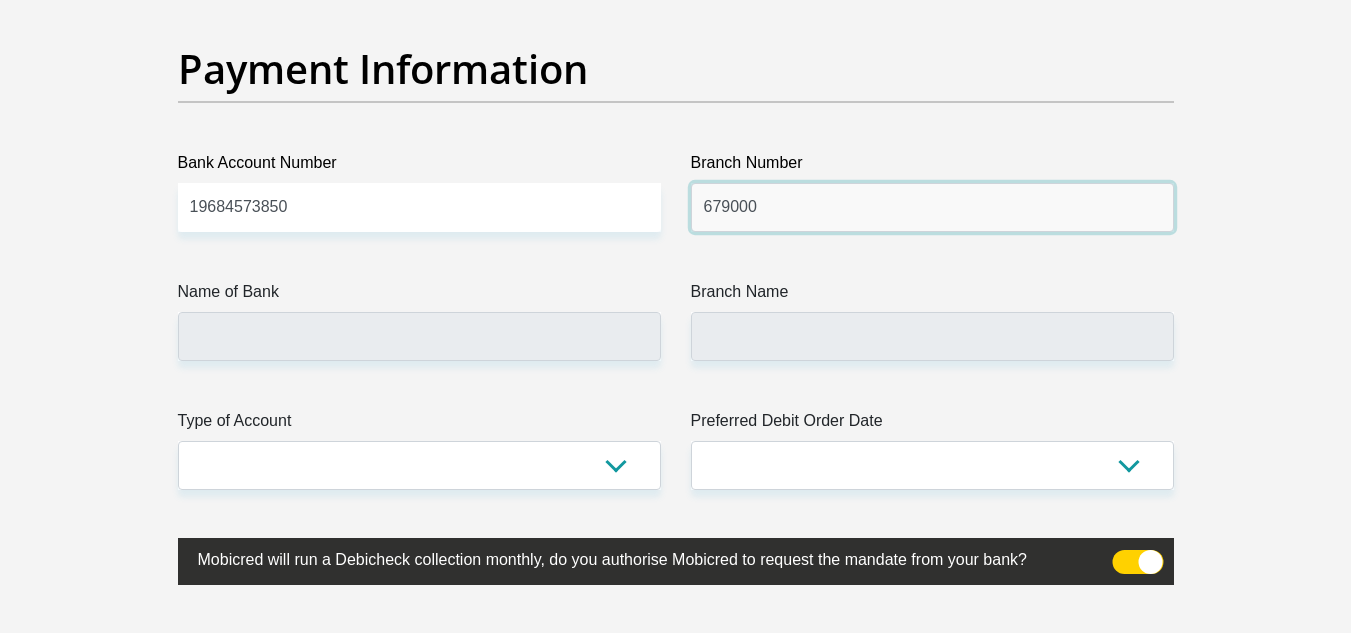 type on "679000" 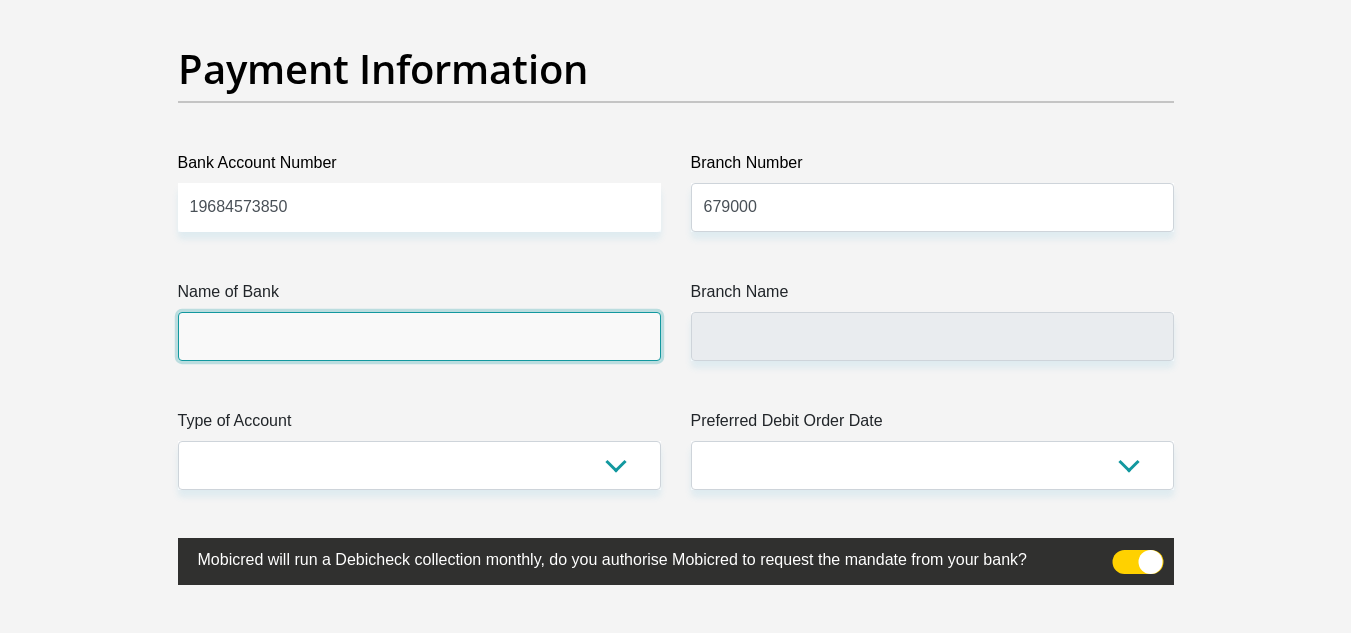 click on "Name of Bank" at bounding box center (419, 336) 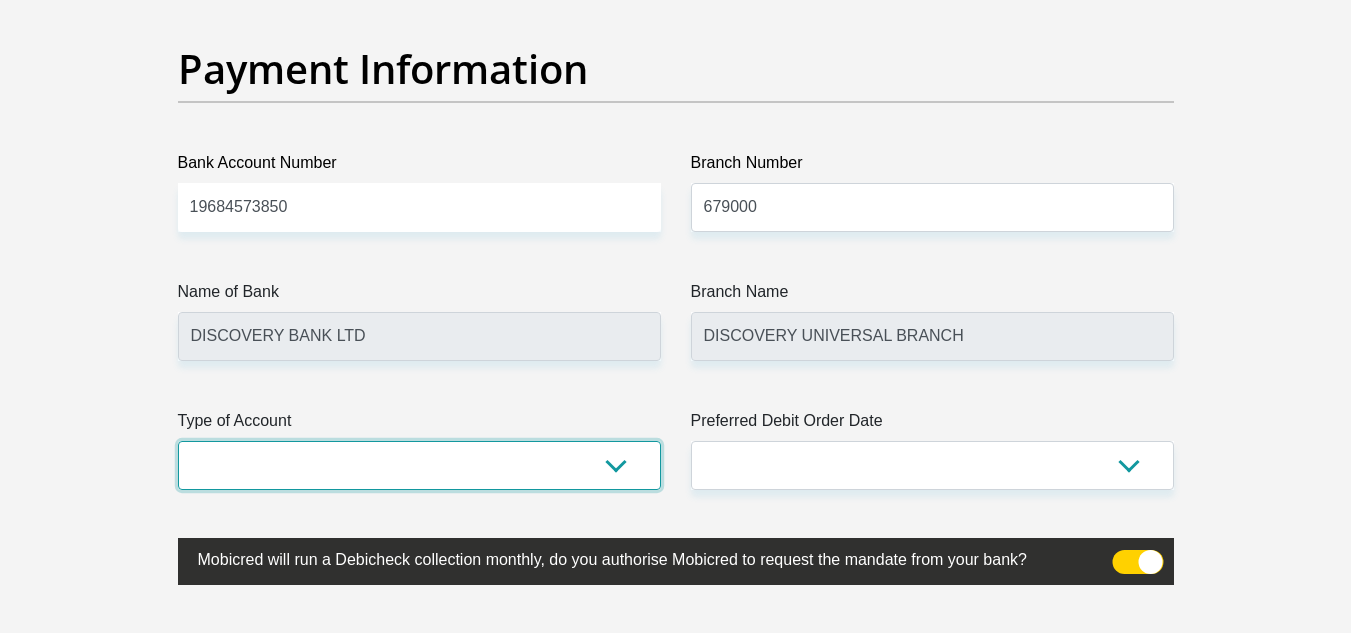 click on "Cheque
Savings" at bounding box center (419, 465) 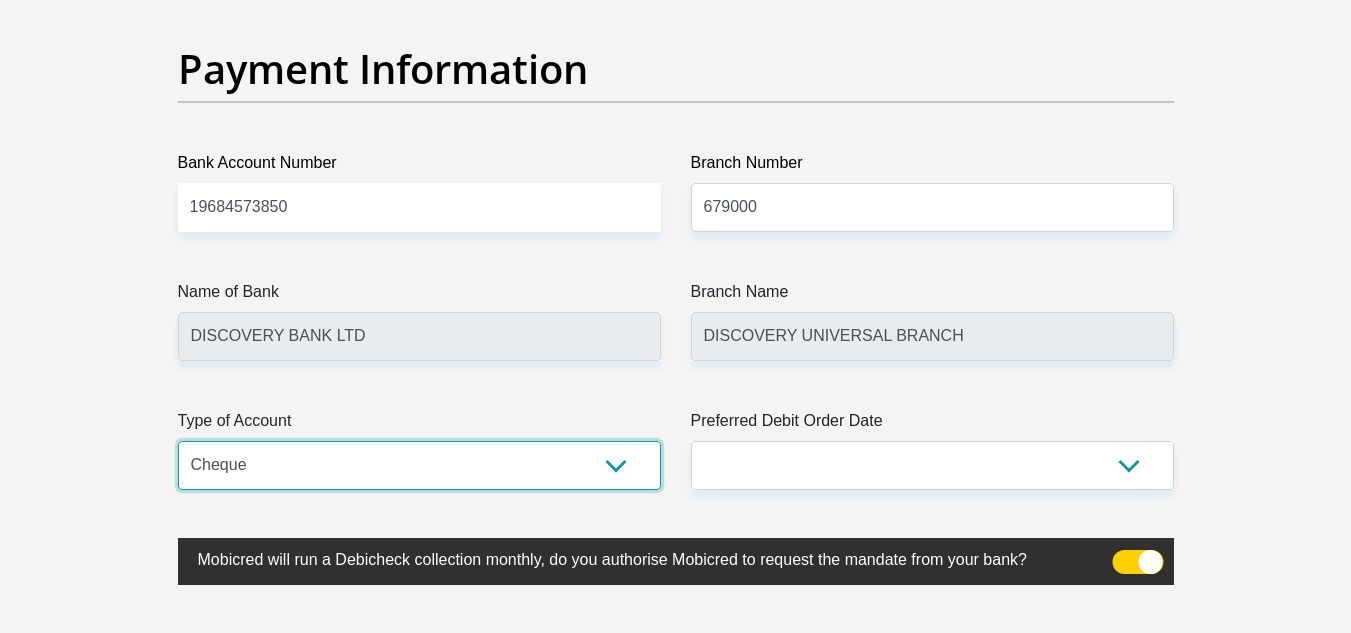 click on "Cheque
Savings" at bounding box center (419, 465) 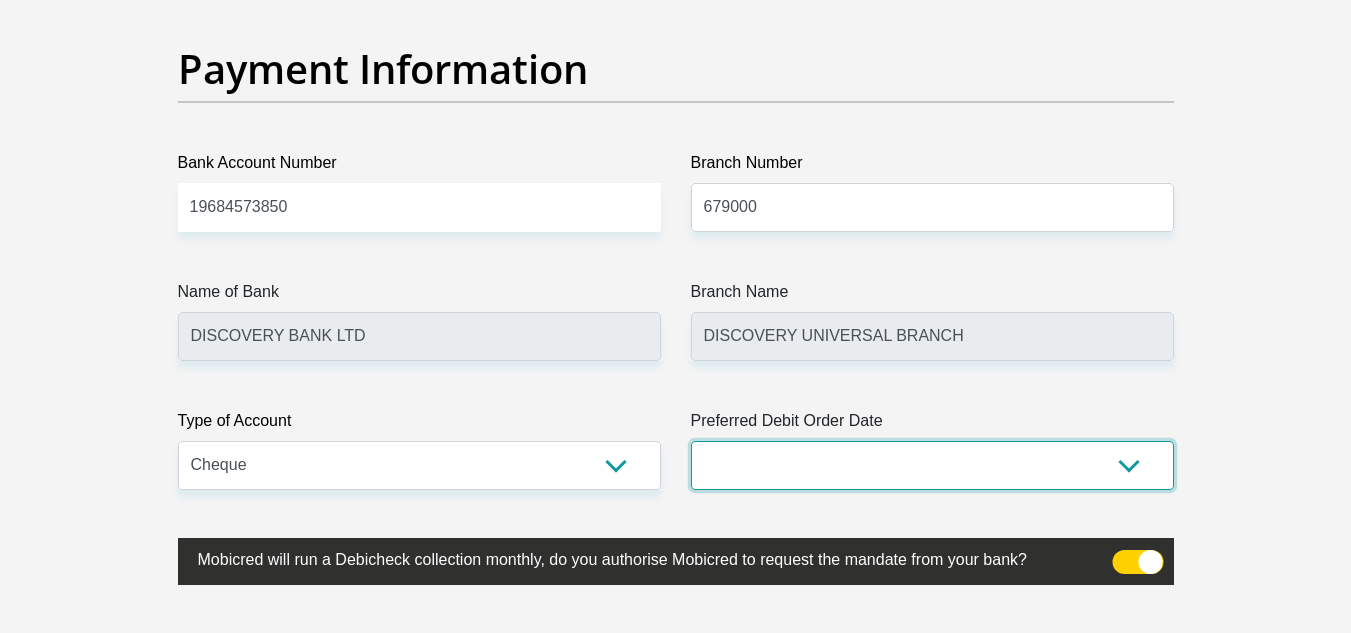 click on "1st
2nd
3rd
4th
5th
7th
18th
19th
20th
21st
22nd
23rd
24th
25th
26th
27th
28th
29th
30th" at bounding box center (932, 465) 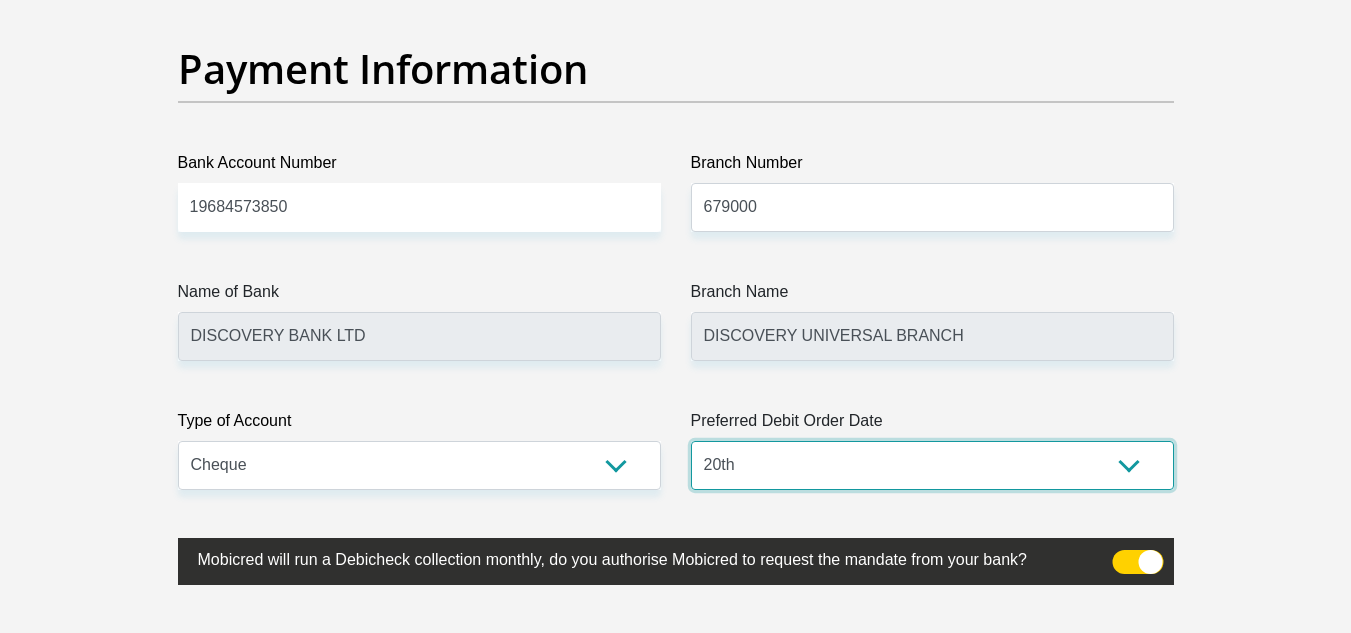 click on "1st
2nd
3rd
4th
5th
7th
18th
19th
20th
21st
22nd
23rd
24th
25th
26th
27th
28th
29th
30th" at bounding box center (932, 465) 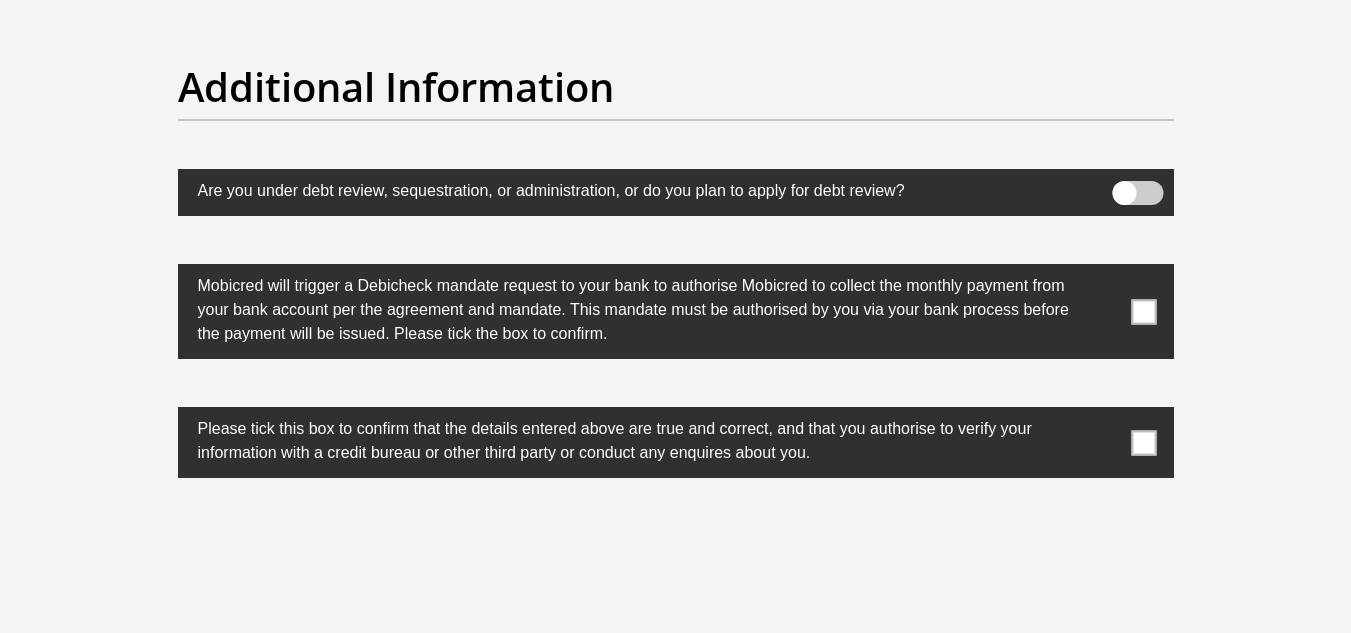 scroll, scrollTop: 6241, scrollLeft: 0, axis: vertical 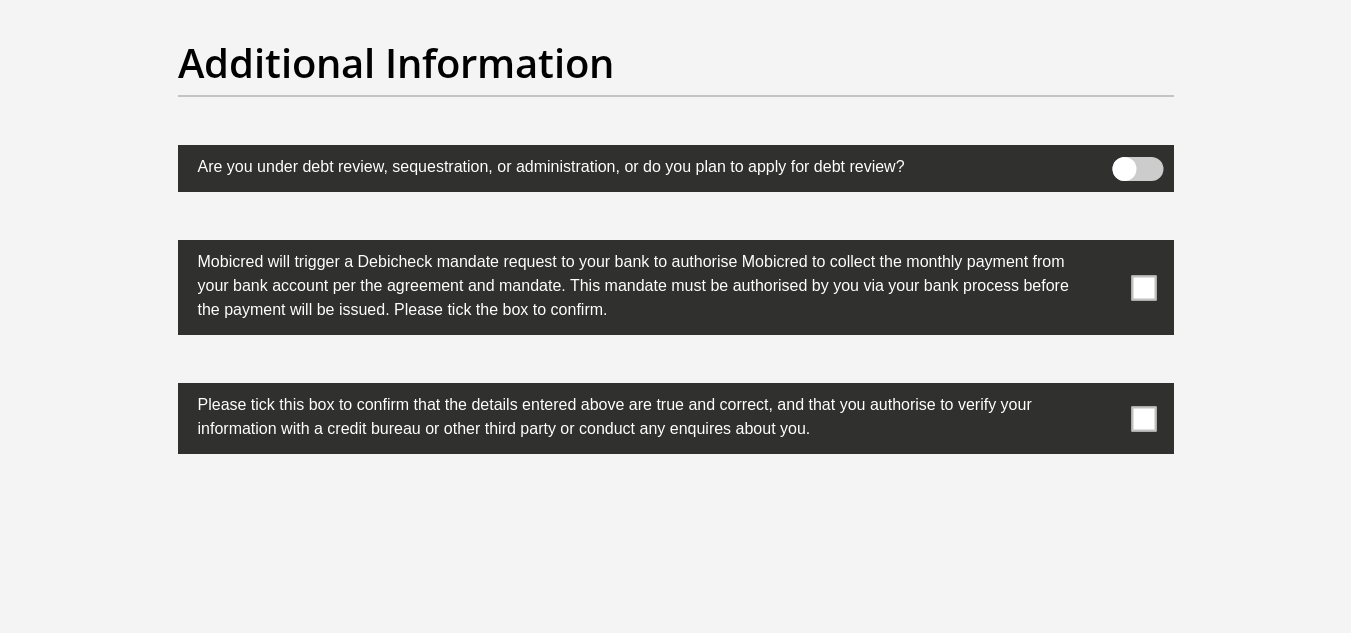 click at bounding box center (1143, 287) 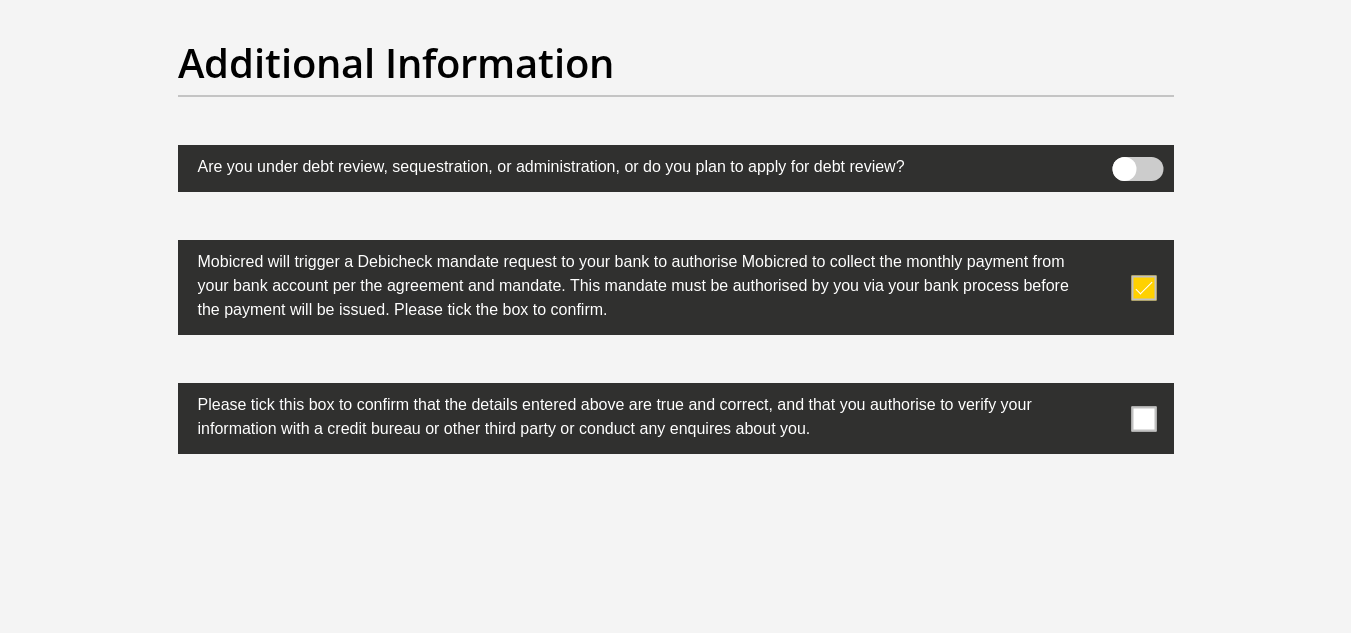 click at bounding box center (1143, 418) 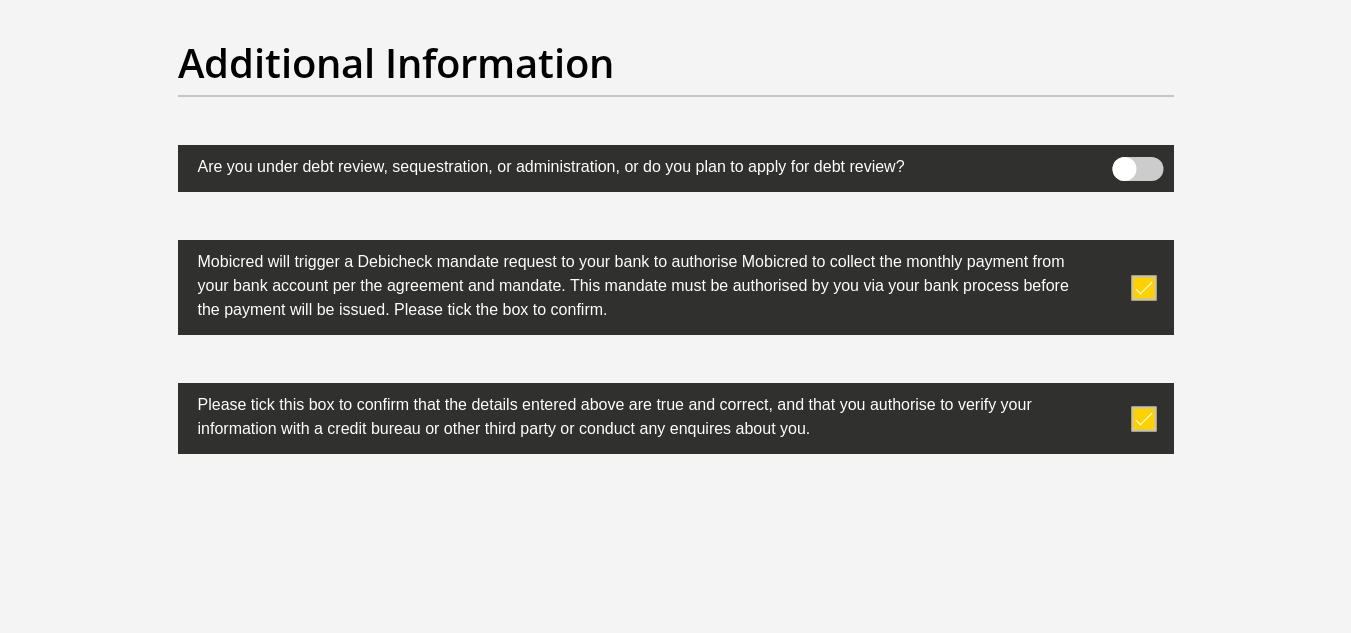 scroll, scrollTop: 6542, scrollLeft: 0, axis: vertical 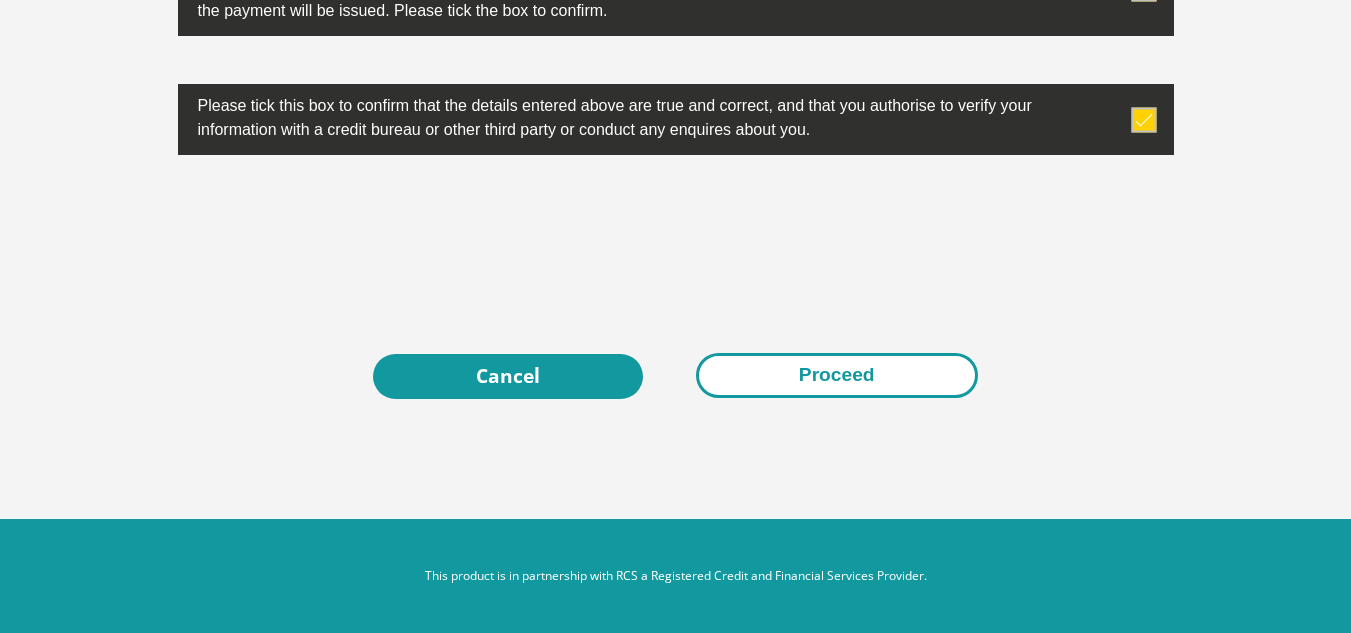 click on "Proceed" at bounding box center [837, 375] 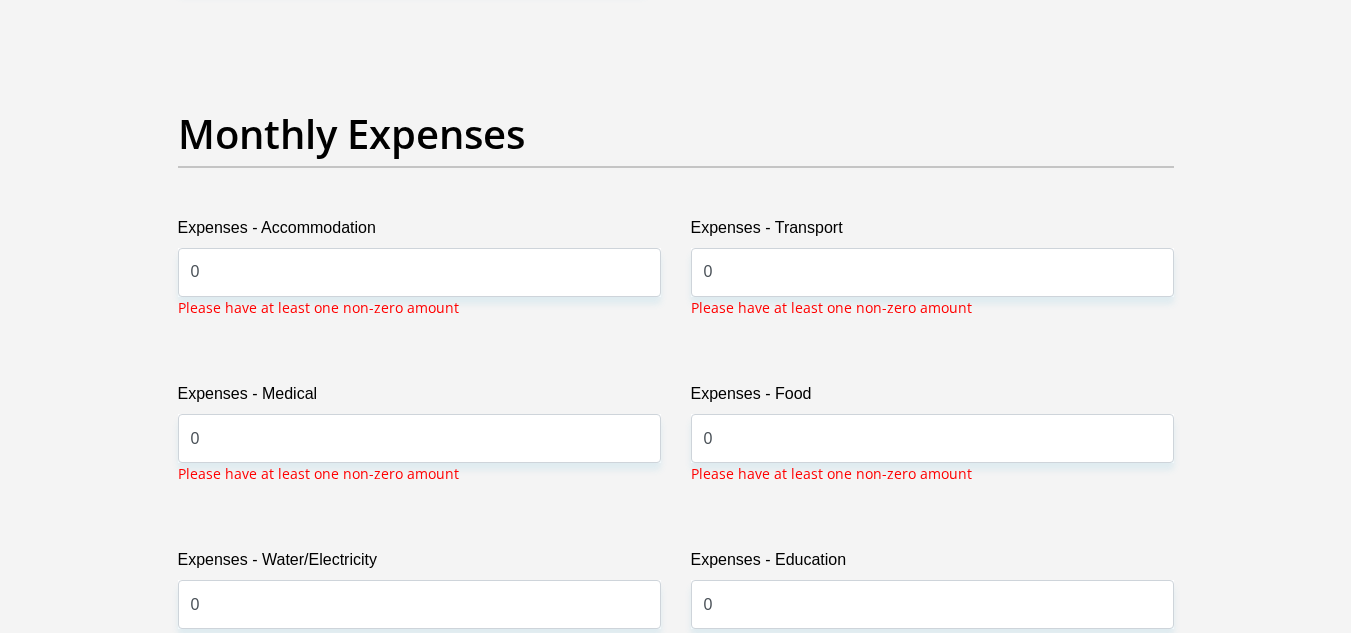 scroll, scrollTop: 2793, scrollLeft: 0, axis: vertical 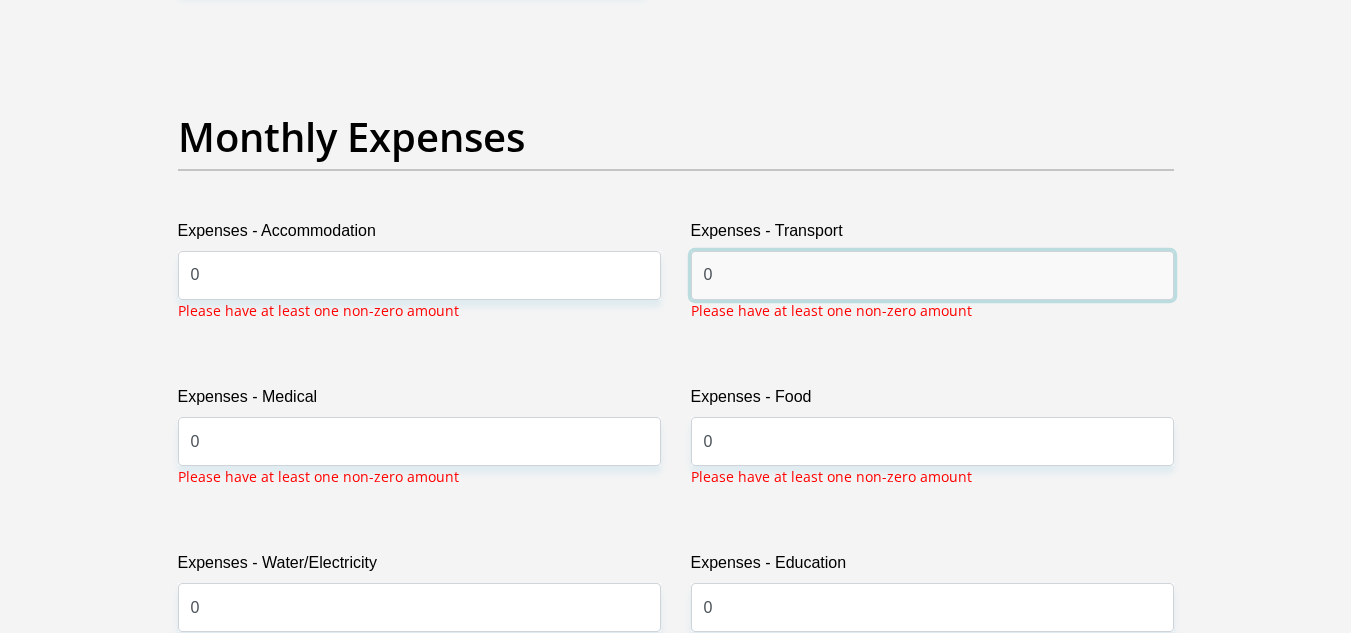 click on "0" at bounding box center [932, 275] 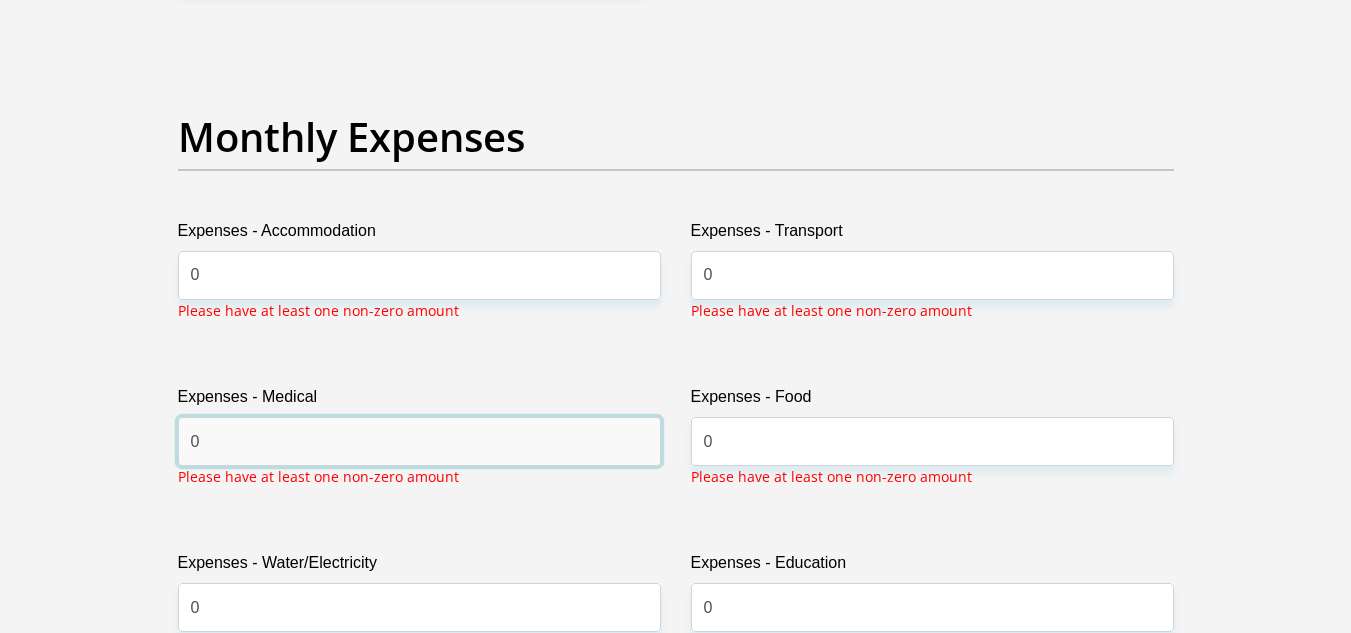 click on "0" at bounding box center (419, 441) 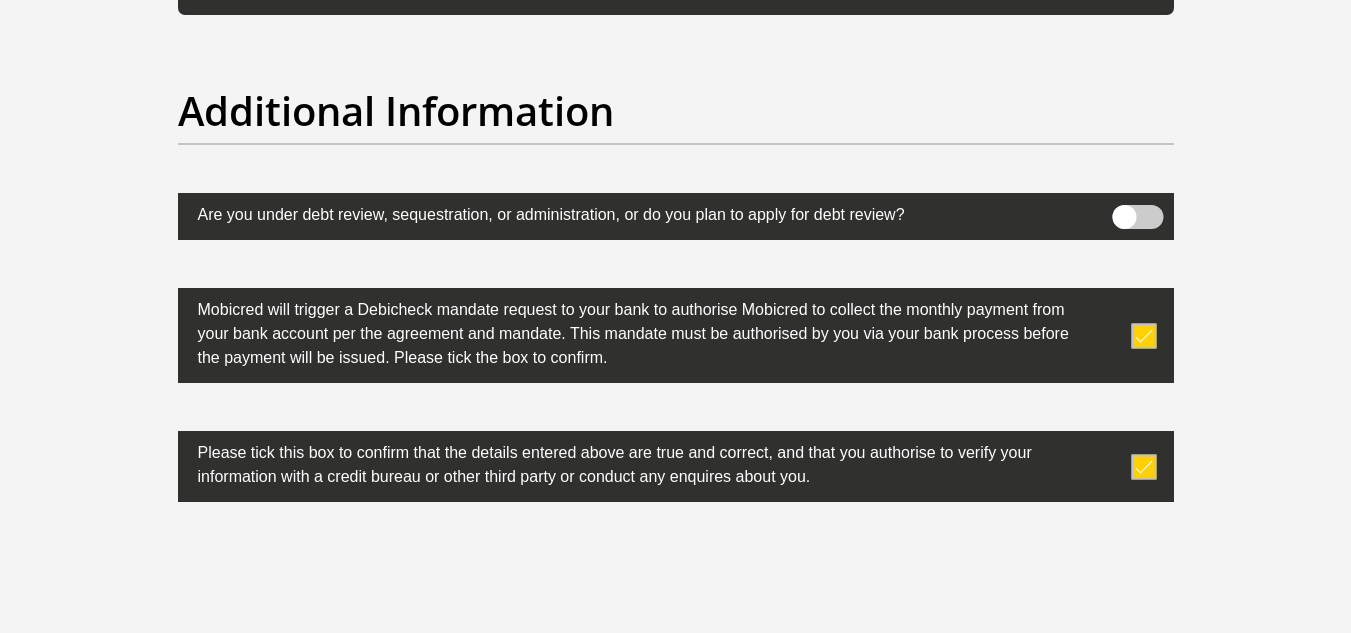 scroll, scrollTop: 6542, scrollLeft: 0, axis: vertical 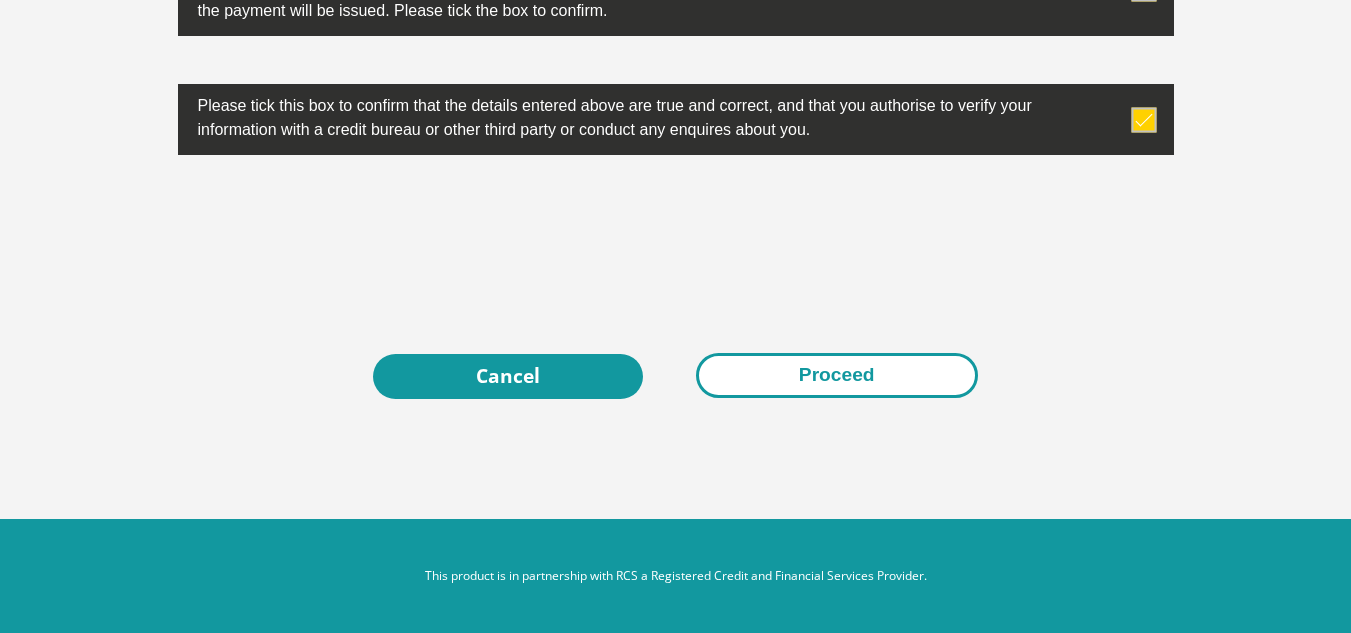 type on "1600" 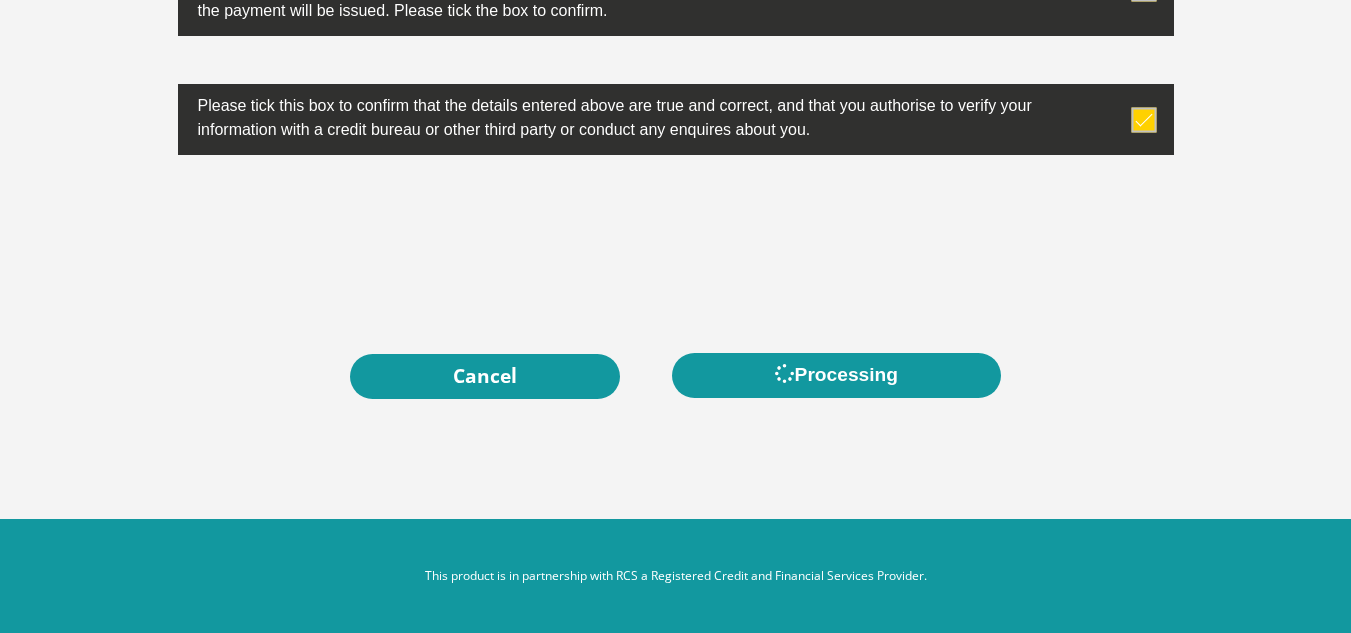 scroll, scrollTop: 0, scrollLeft: 0, axis: both 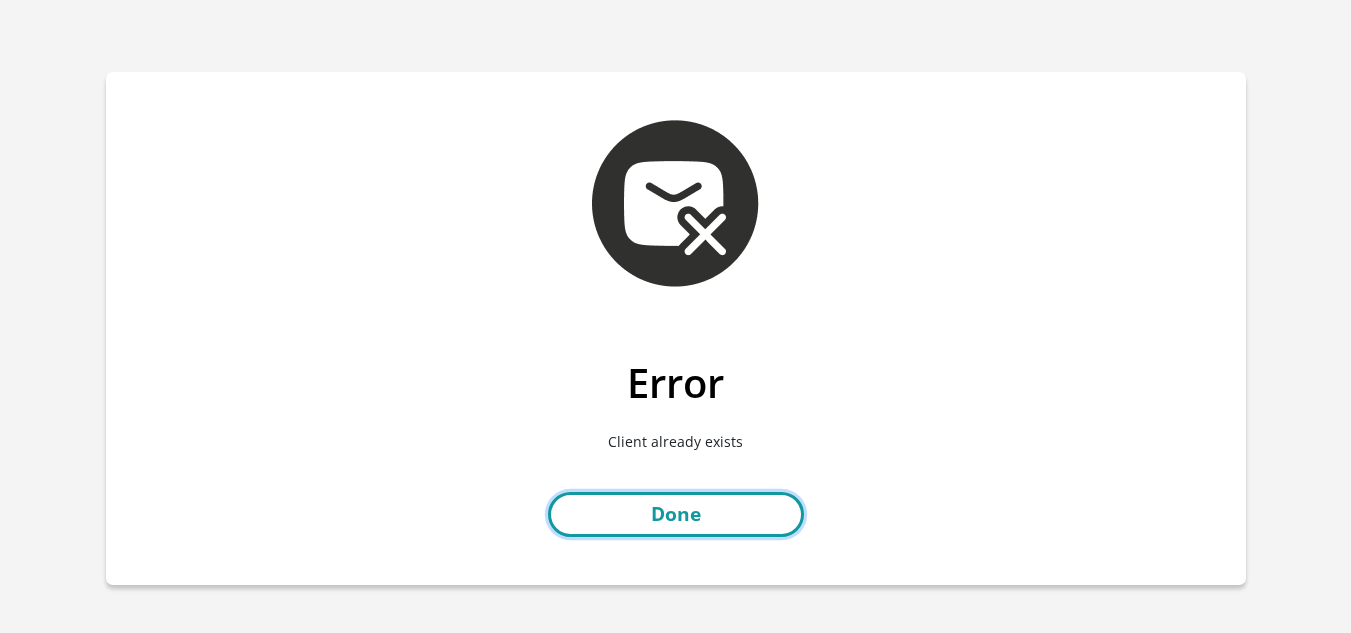 click on "Done" at bounding box center [676, 514] 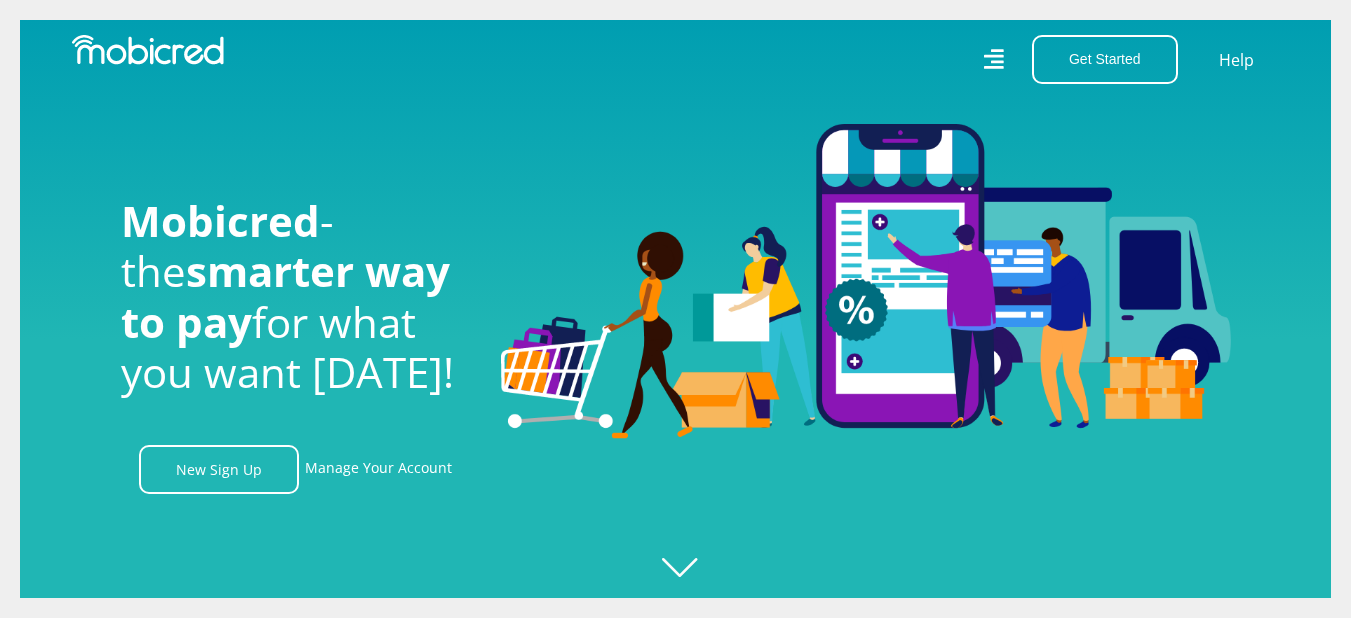 scroll, scrollTop: 0, scrollLeft: 0, axis: both 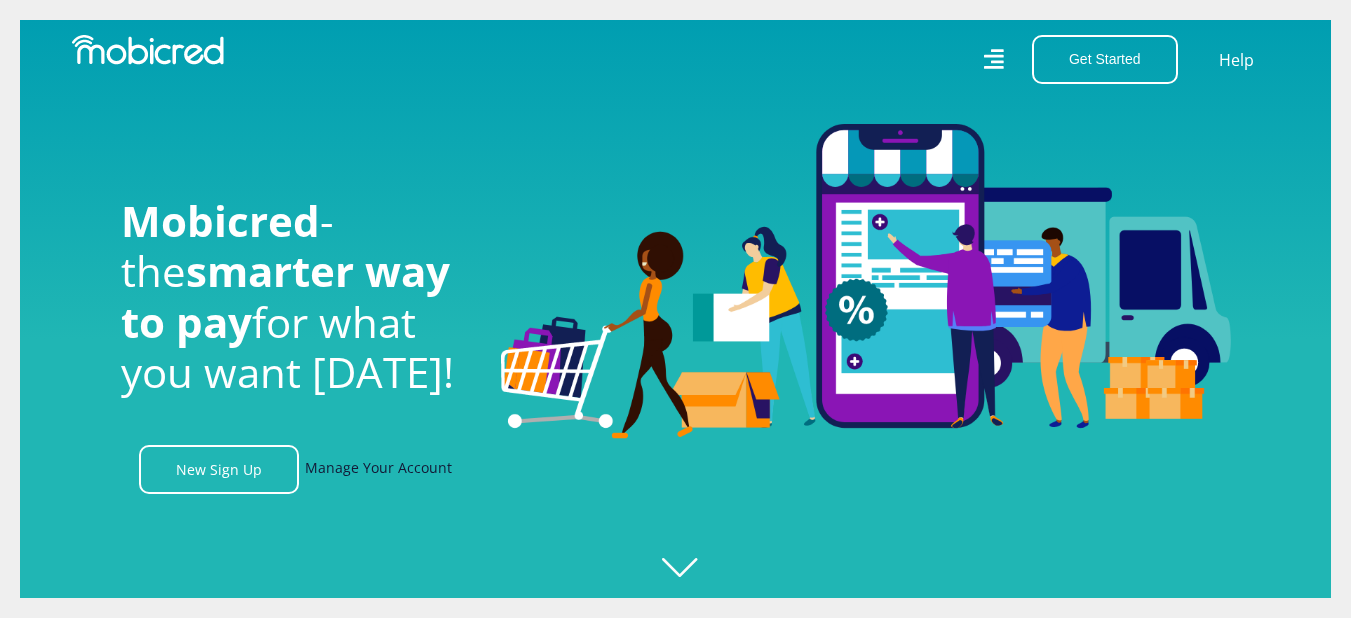 click on "Manage Your Account" at bounding box center (378, 469) 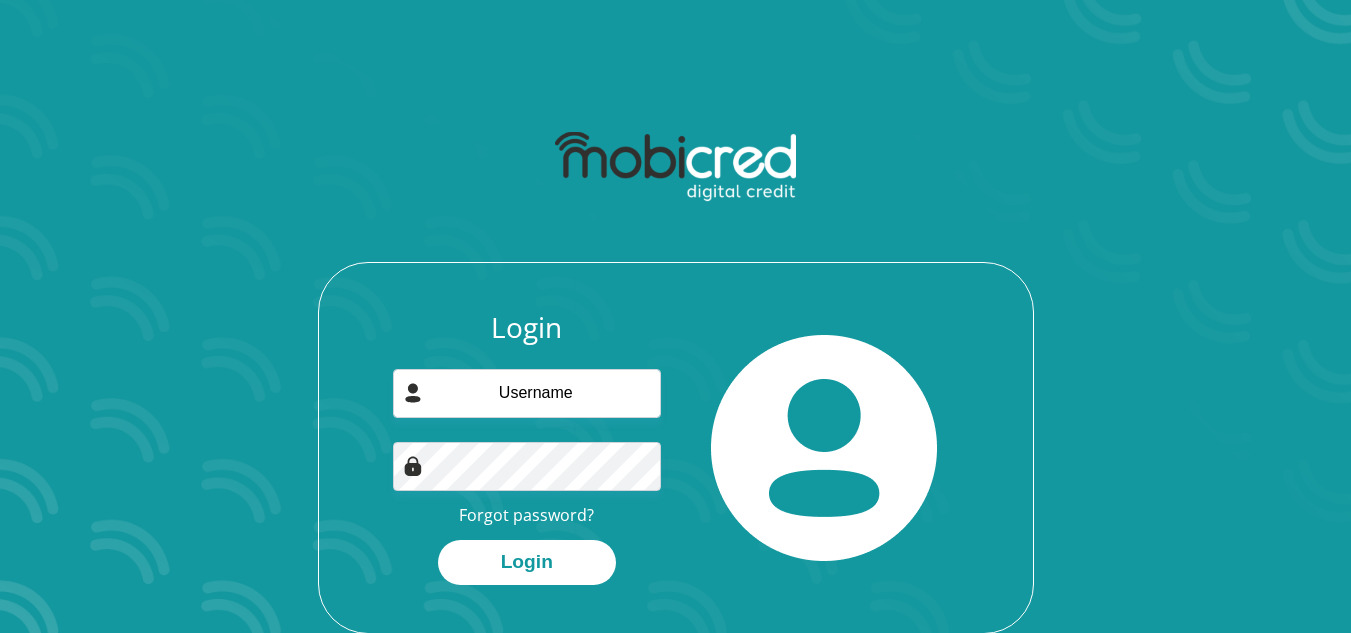 scroll, scrollTop: 0, scrollLeft: 0, axis: both 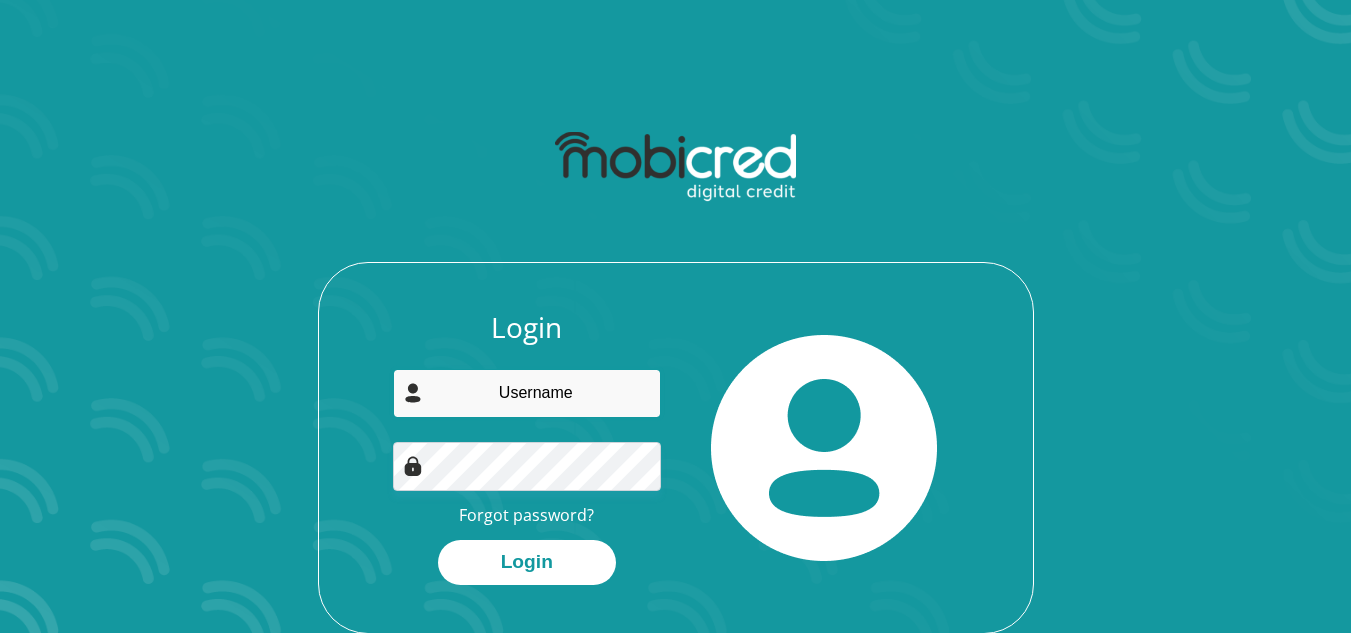 click at bounding box center [527, 393] 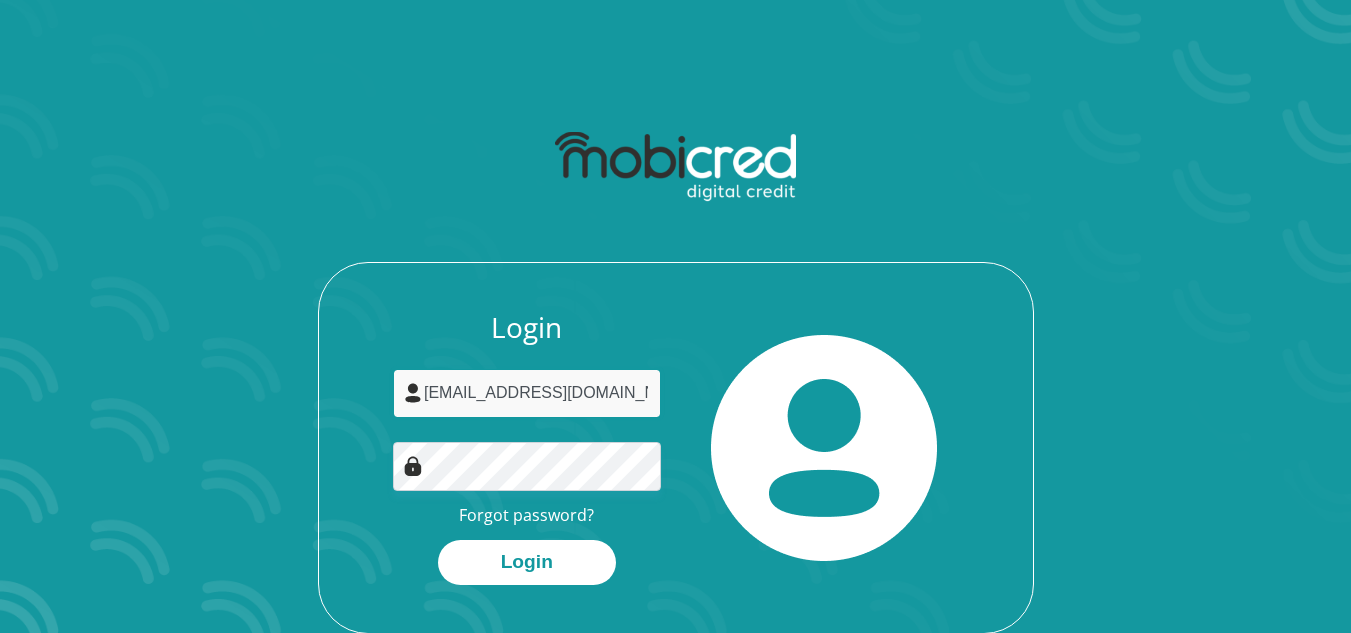 type on "[EMAIL_ADDRESS][DOMAIN_NAME]" 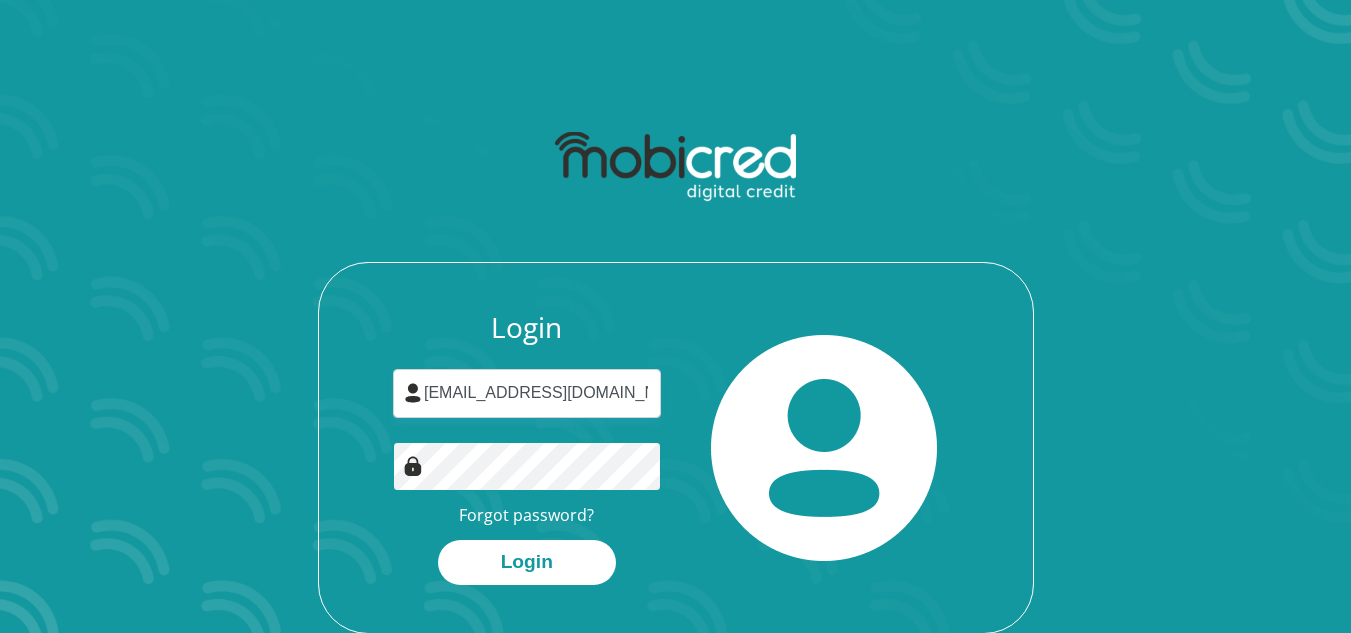 click on "Login" at bounding box center [527, 562] 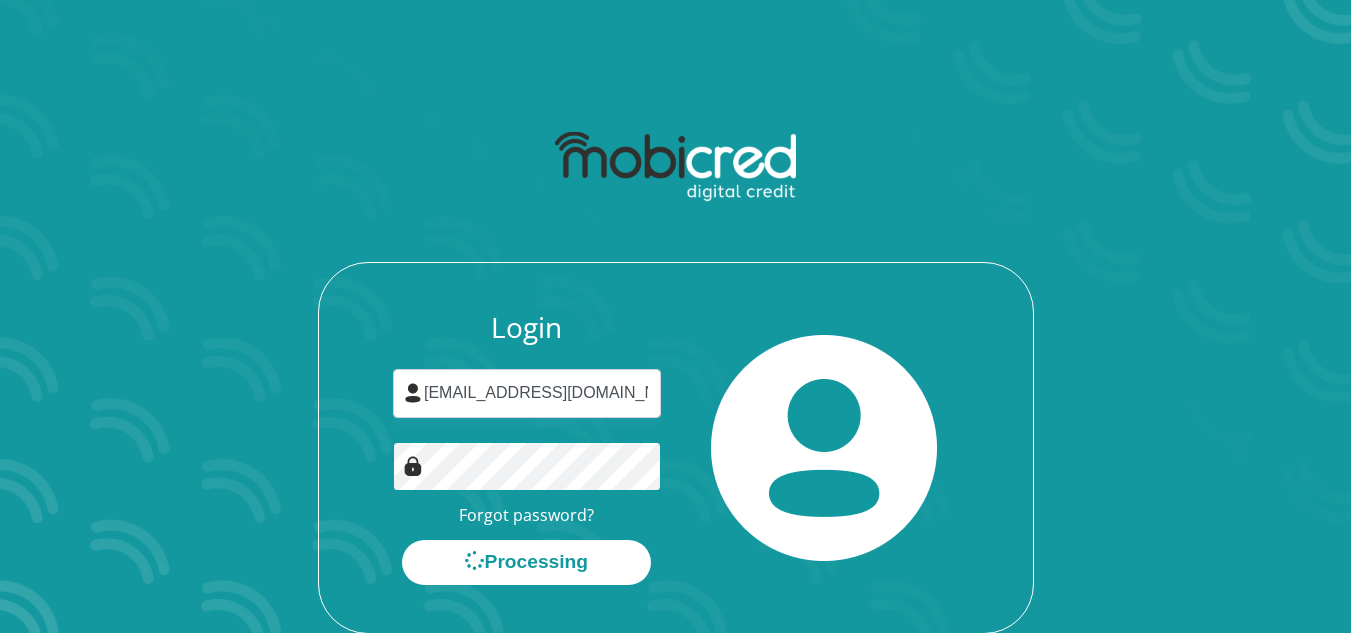 scroll, scrollTop: 0, scrollLeft: 0, axis: both 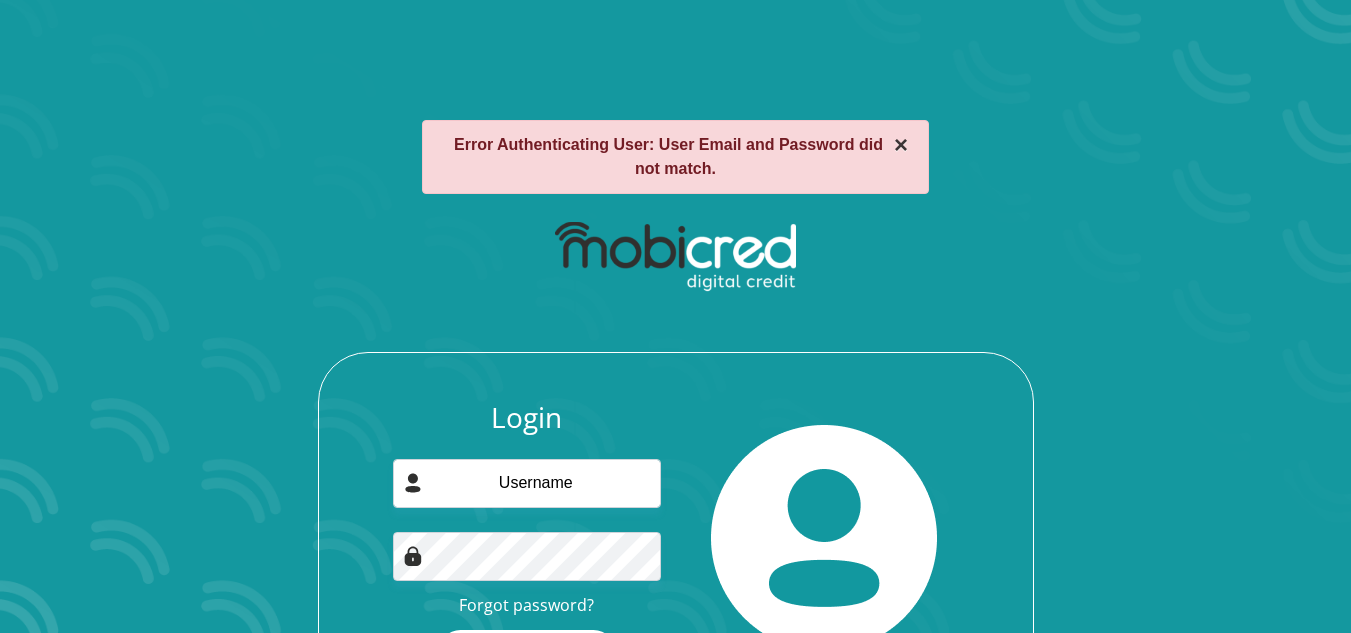 click on "×" at bounding box center (901, 145) 